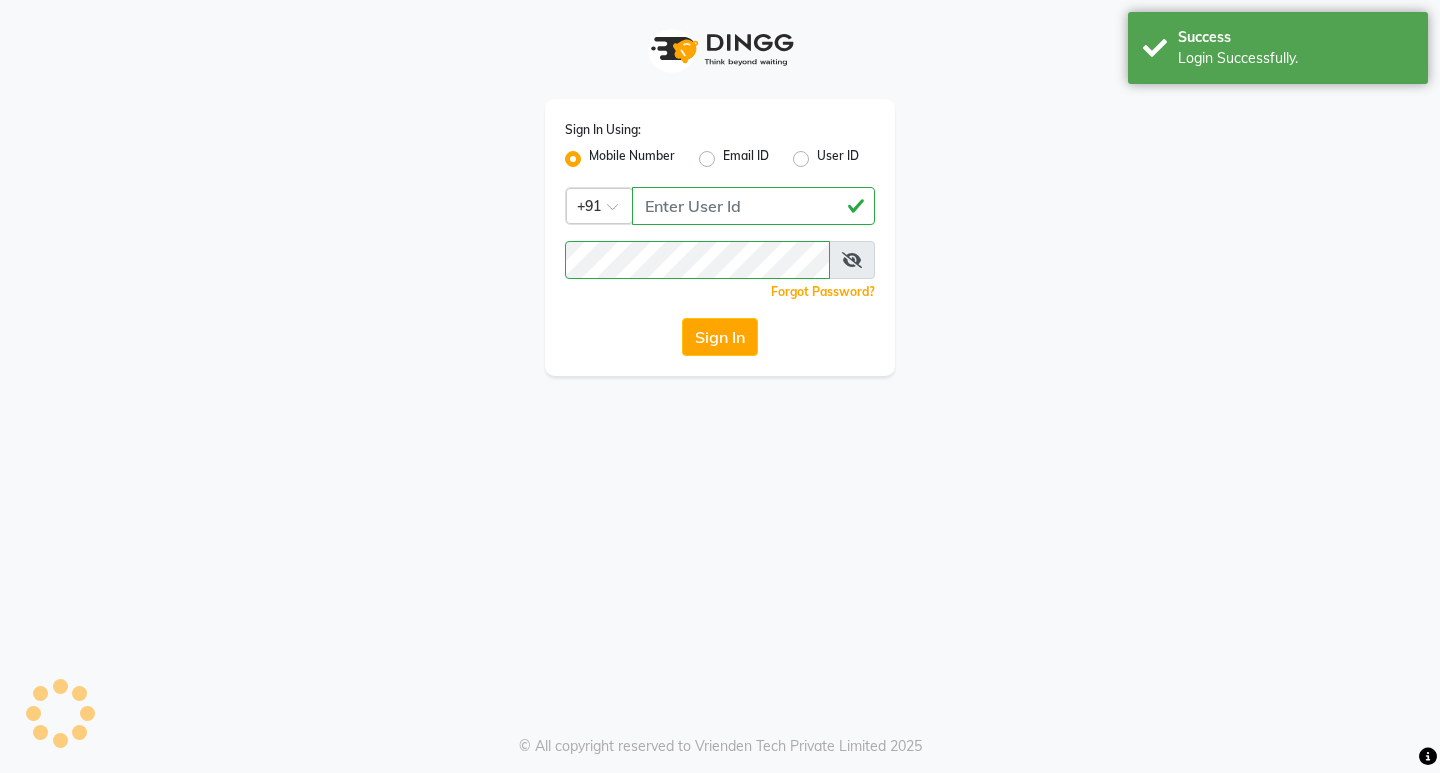 scroll, scrollTop: 0, scrollLeft: 0, axis: both 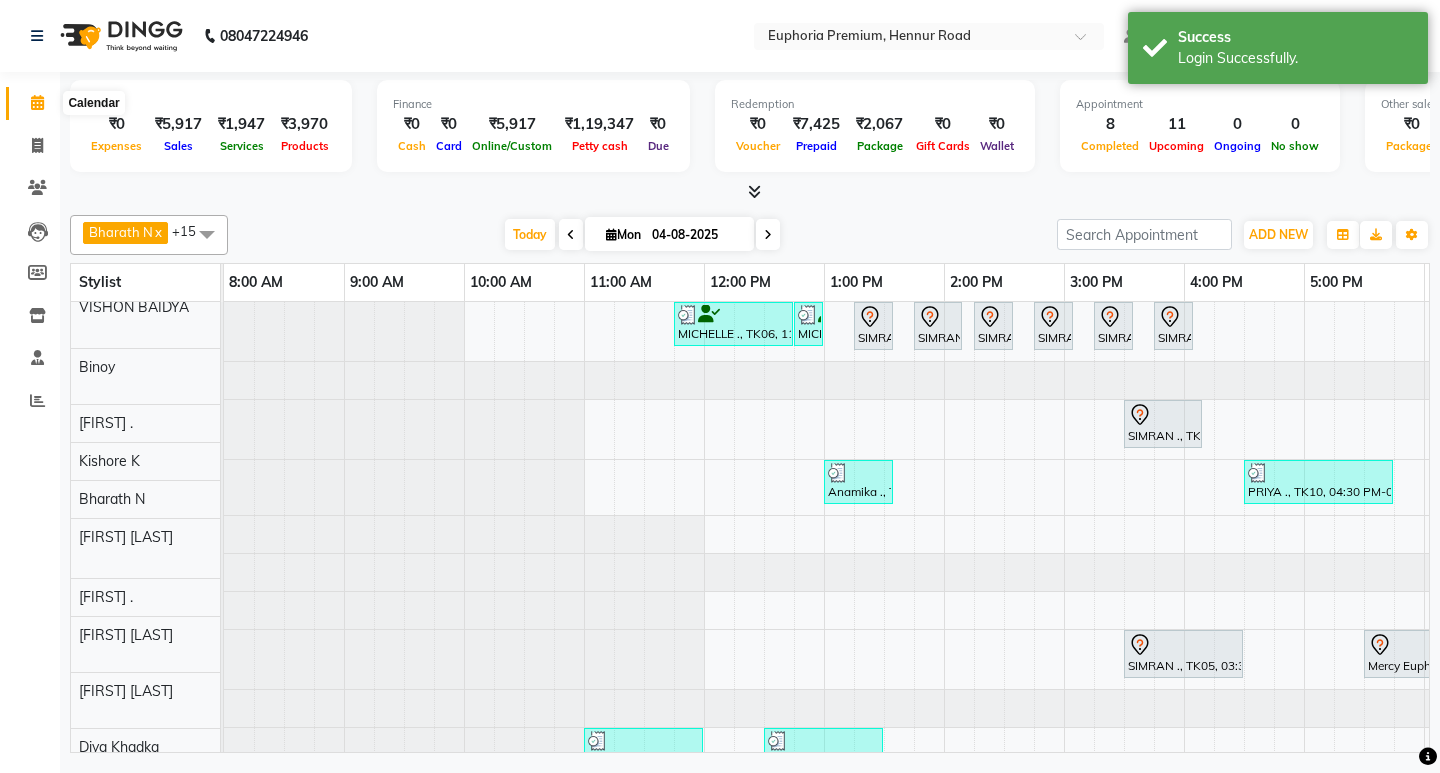 click 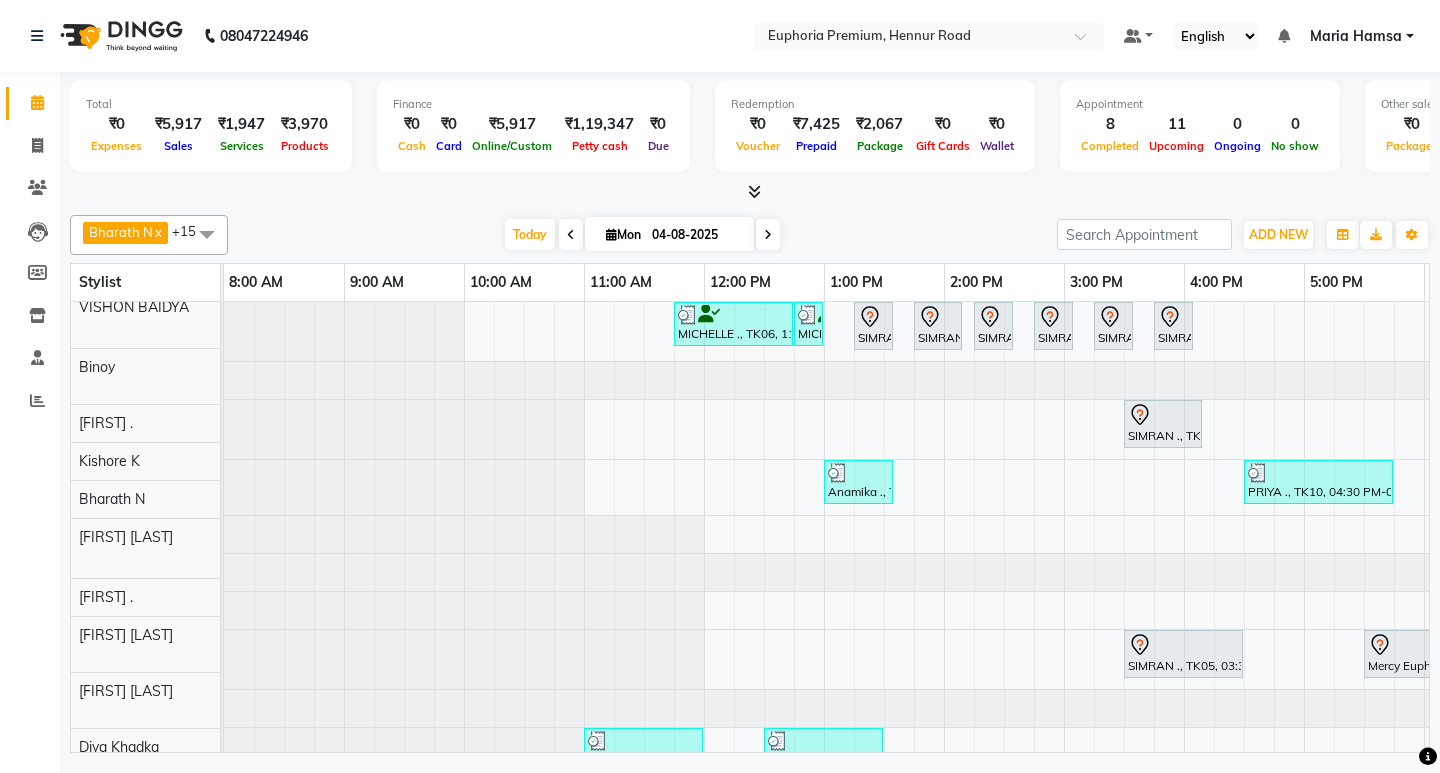 scroll, scrollTop: 0, scrollLeft: 0, axis: both 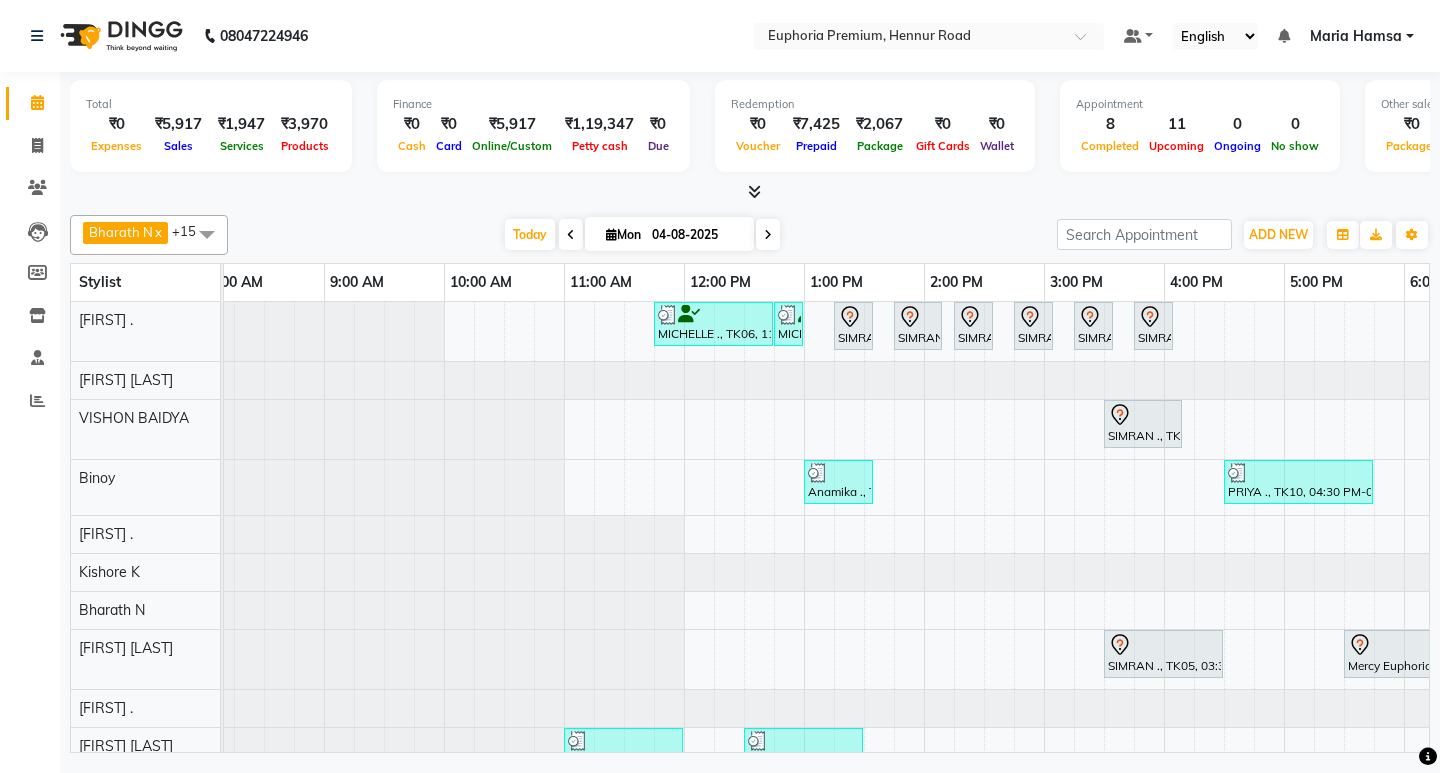 drag, startPoint x: 1402, startPoint y: 441, endPoint x: 1423, endPoint y: 432, distance: 22.847319 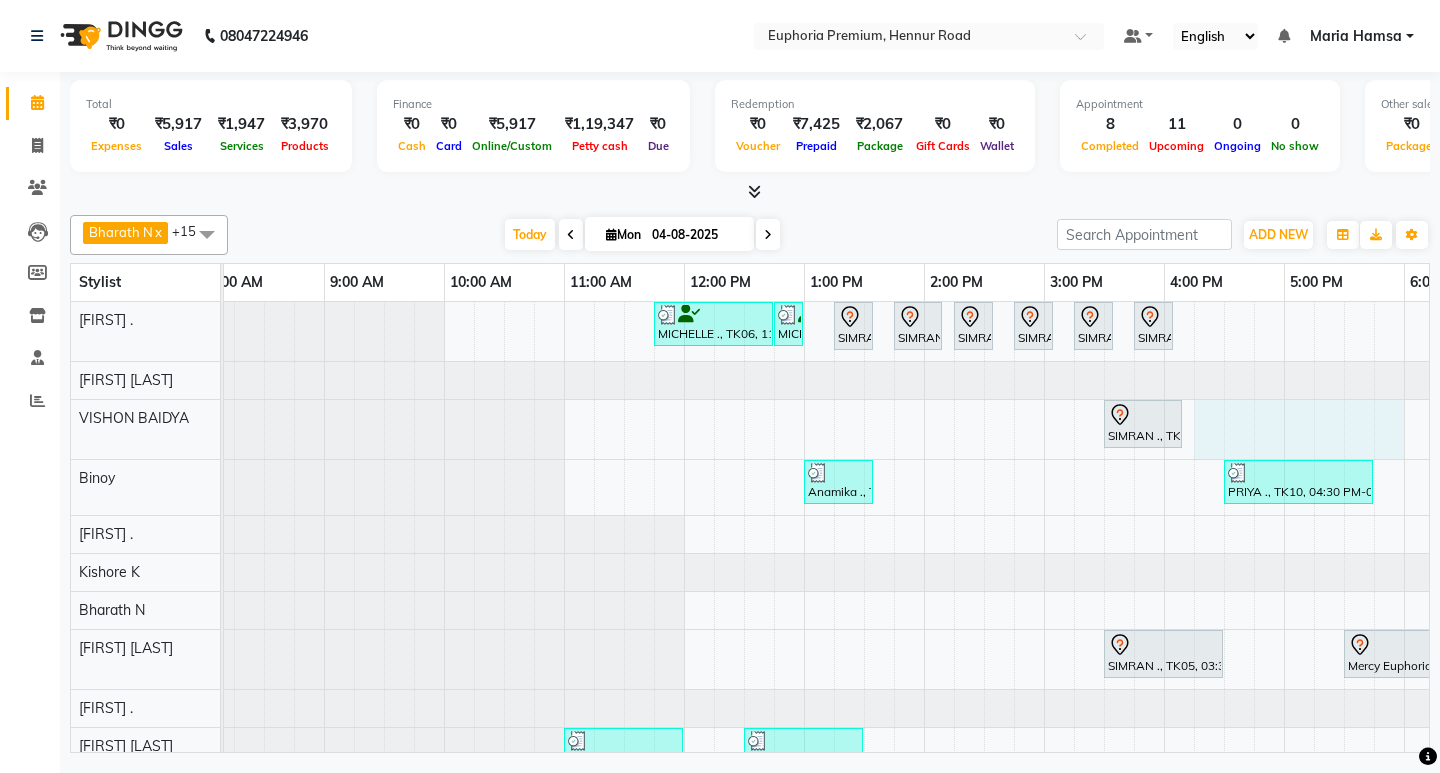 scroll, scrollTop: 0, scrollLeft: 26, axis: horizontal 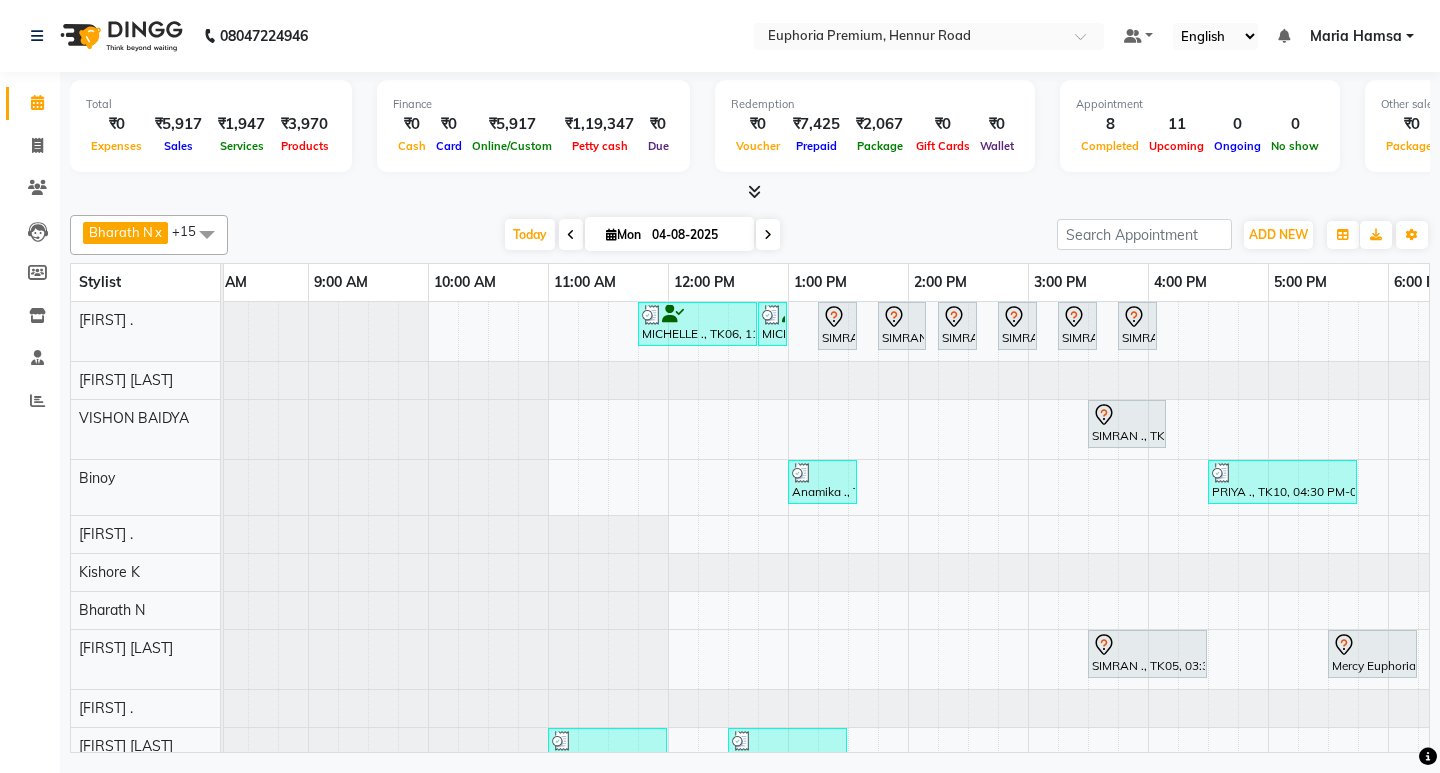 click on "[FIRST] ., TK06, 11:45 AM-12:45 PM, [SERVICE]     [FIRST] ., TK06, 12:45 PM-12:55 PM, [SERVICE]             [FIRST] ., TK05, 01:15 PM-01:35 PM, [SERVICE]             [FIRST] ., TK05, 01:45 PM-02:10 PM, [SERVICE]             [FIRST] ., TK05, 02:15 PM-02:35 PM, [SERVICE]             [FIRST] ., TK05, 03:15 PM-03:35 PM, [SERVICE]             [FIRST] ., TK05, 03:45 PM-04:05 PM, [SERVICE]             [FIRST] ., TK05, 03:30 PM-04:10 PM, [SERVICE]     [FIRST] ., TK07, 01:00 PM-01:35 PM, [SERVICE]     [FIRST] ., TK10, 04:30 PM-05:45 PM, [SERVICE]             [FIRST] ., TK05, 03:30 PM-04:30 PM, [SERVICE]             [FIRST], TK11, 05:30 PM-06:15 PM, [SERVICE]         [FIRST] ., TK08, 12:30 PM-01:30 PM, [SERVICE]" at bounding box center [1028, 687] 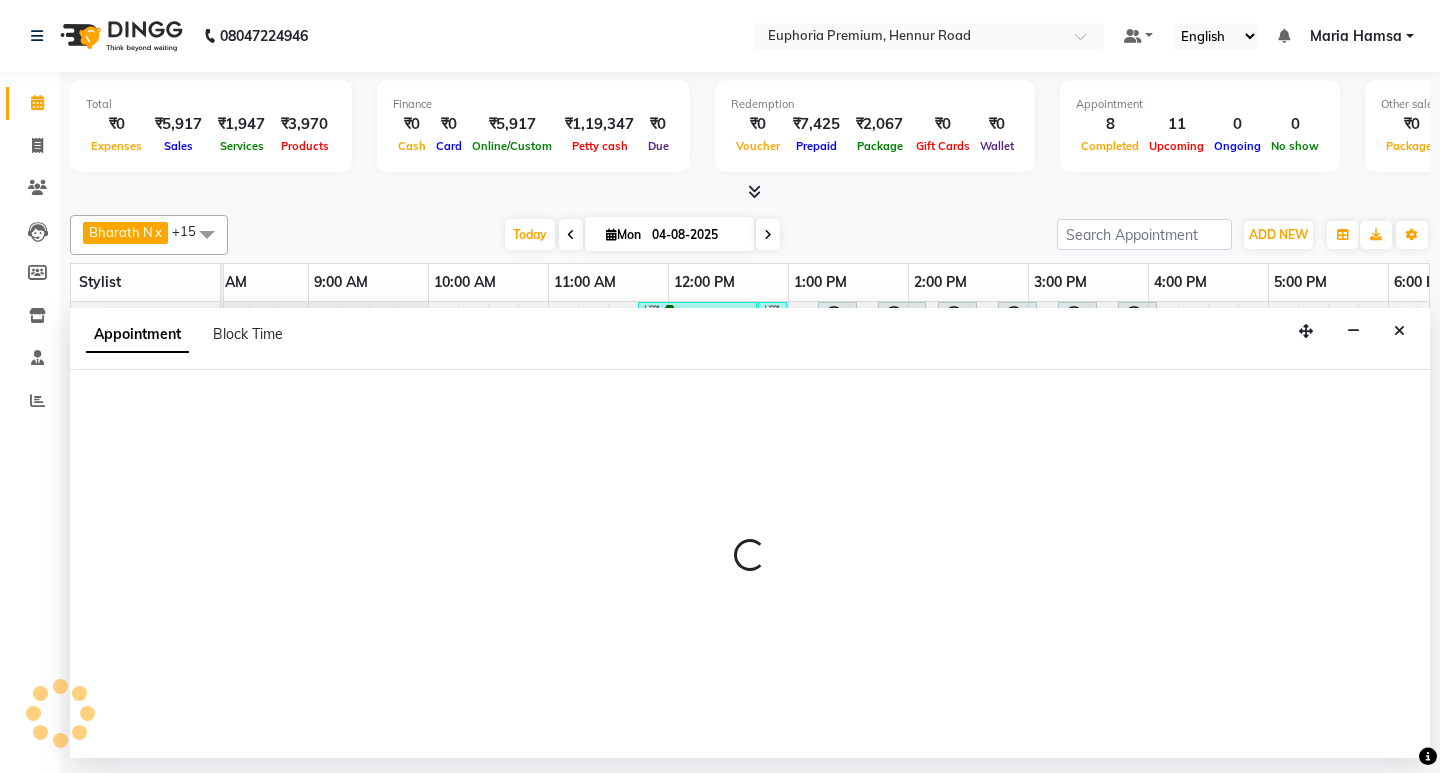 scroll, scrollTop: 0, scrollLeft: 38, axis: horizontal 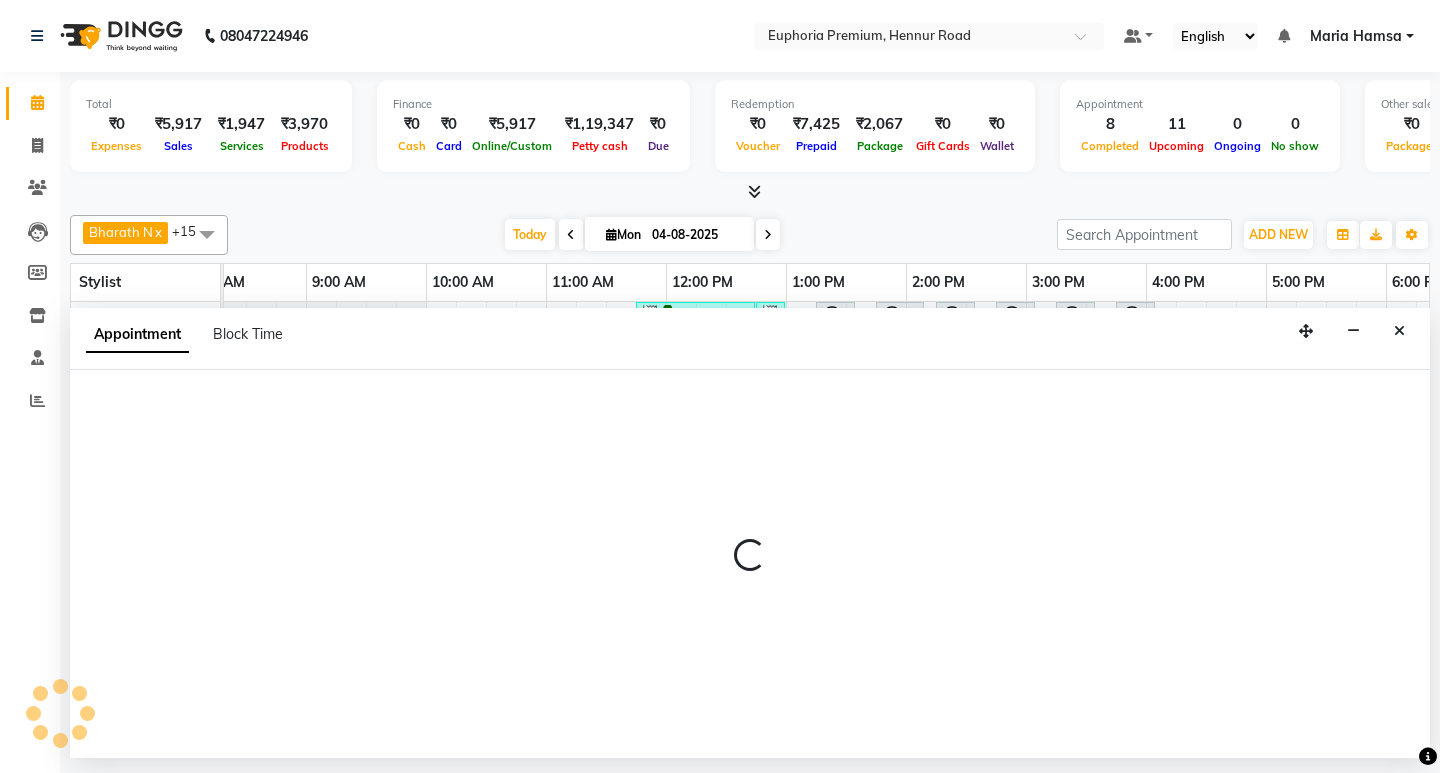 select on "71598" 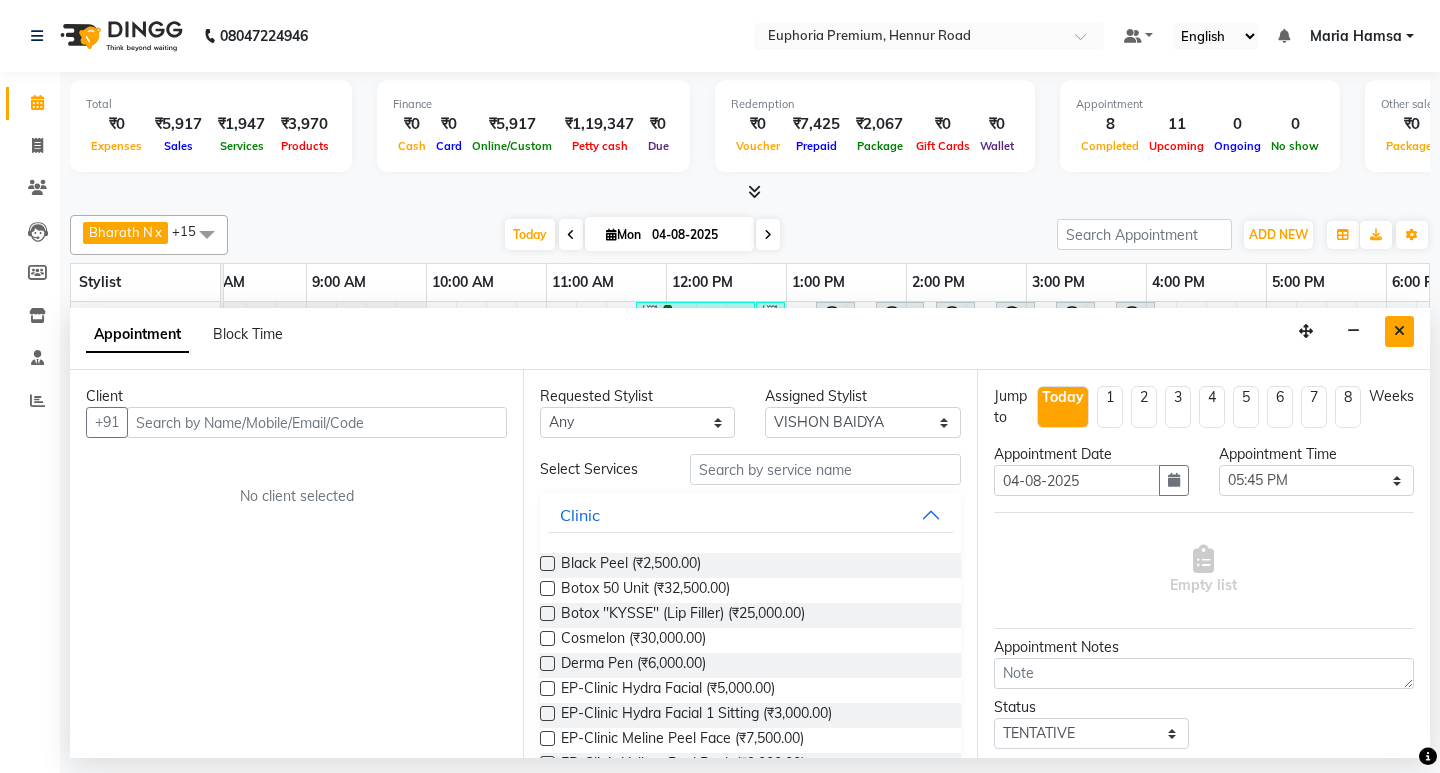 click at bounding box center [1399, 331] 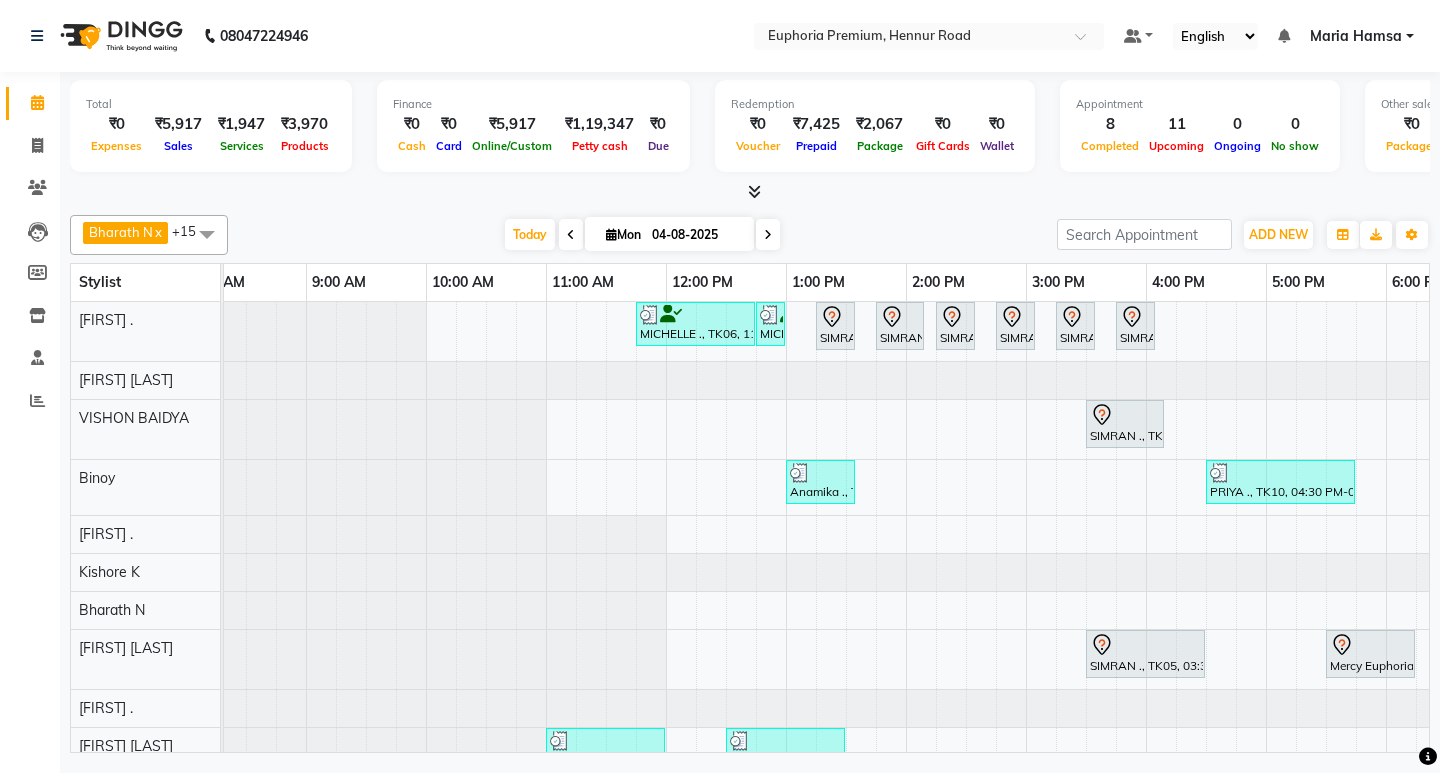 scroll, scrollTop: 211, scrollLeft: 38, axis: both 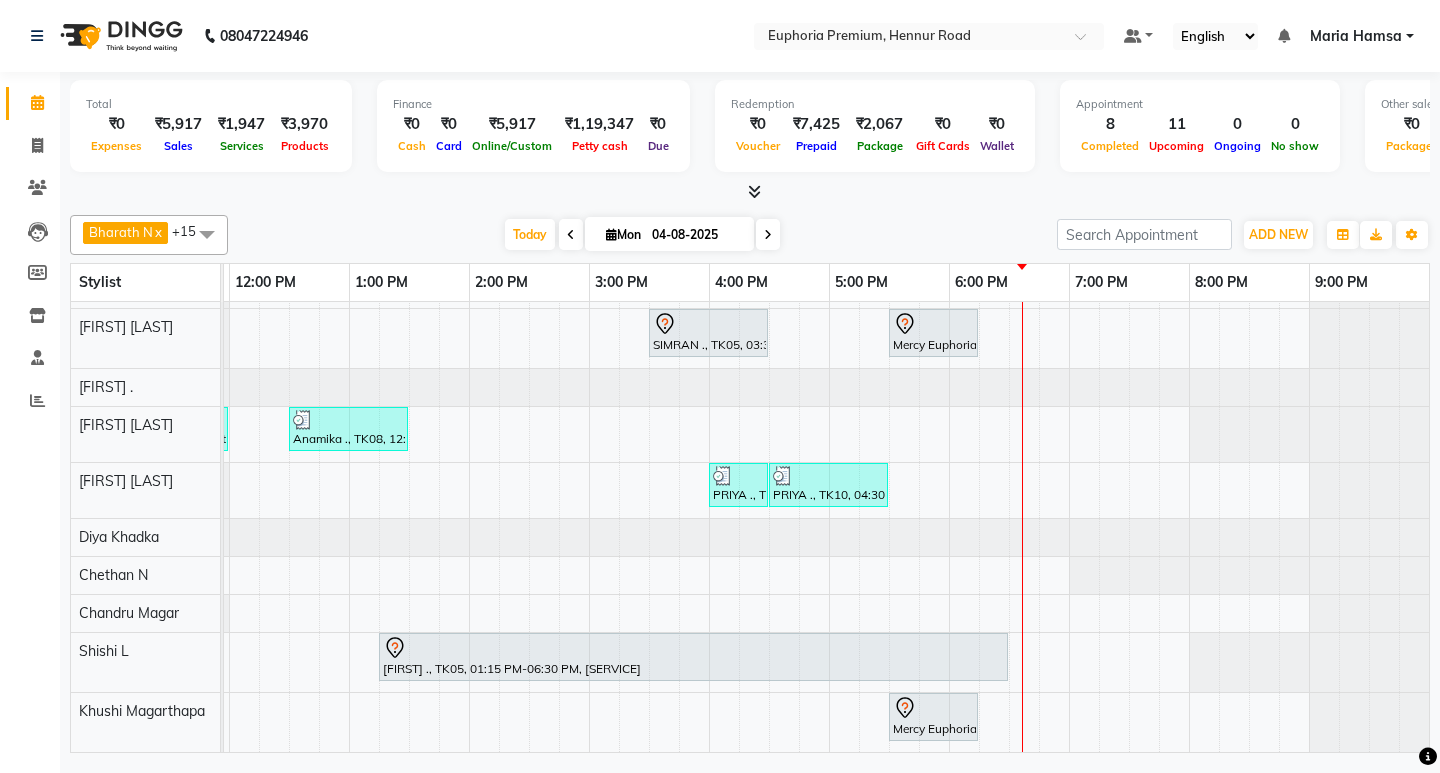 click on "Mon 04-08-2025" at bounding box center (669, 234) 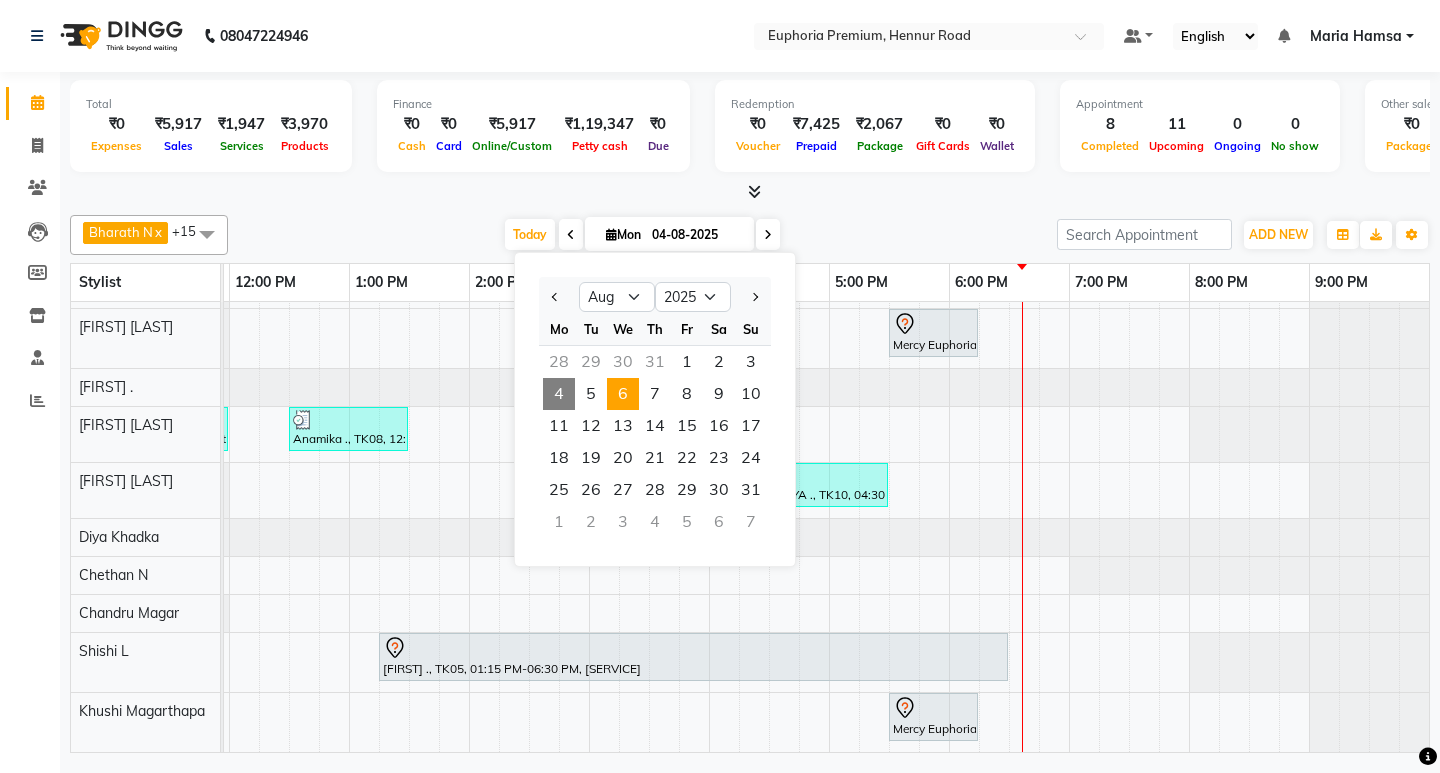 click on "6" at bounding box center [623, 394] 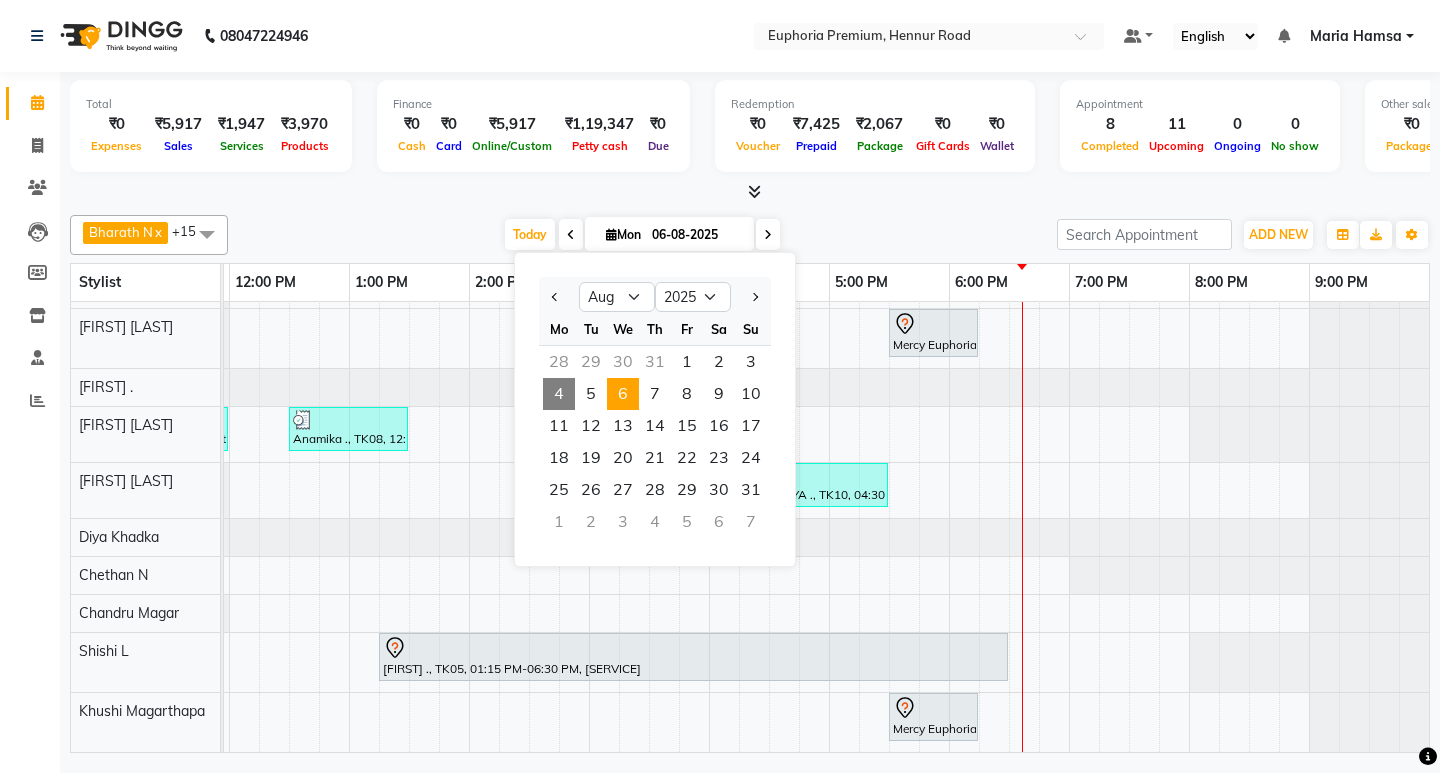 scroll, scrollTop: 0, scrollLeft: 0, axis: both 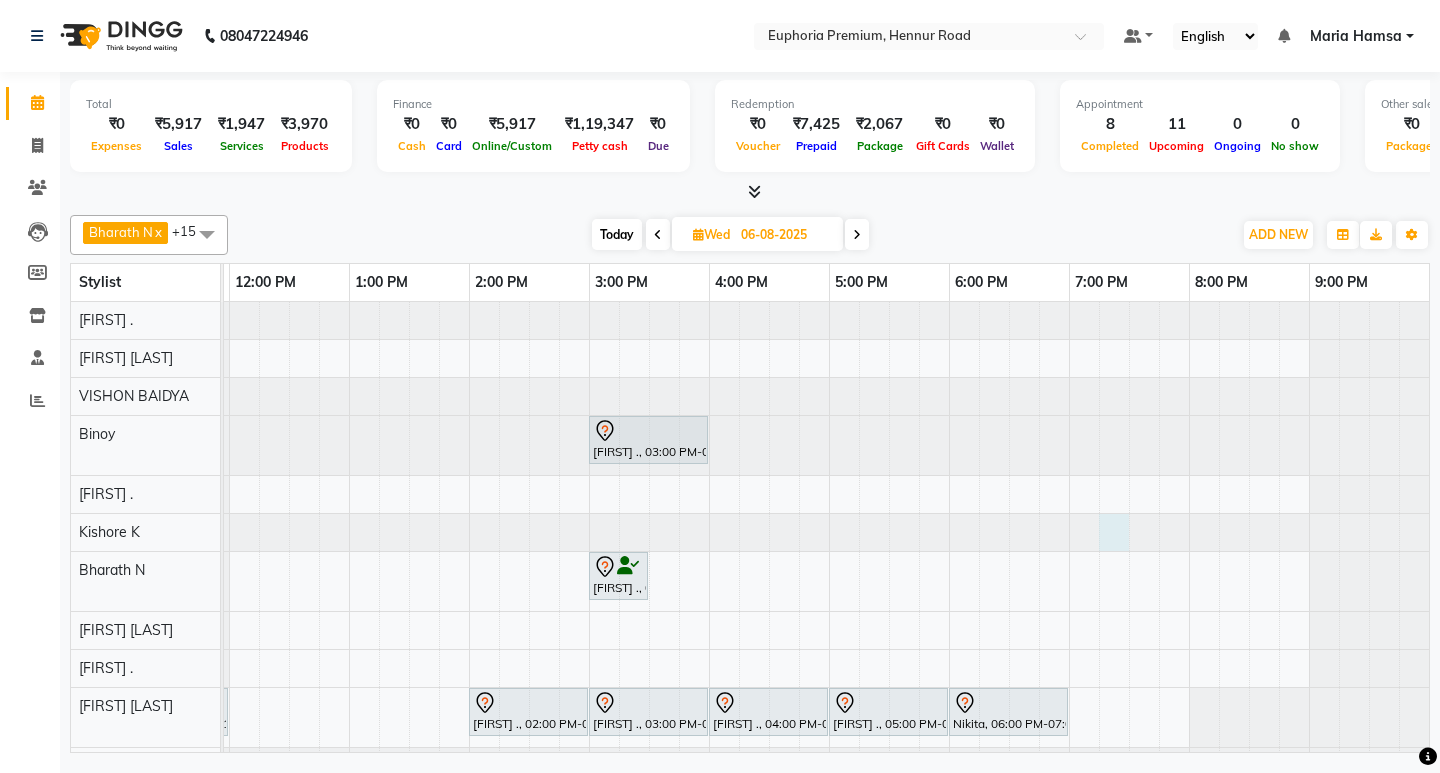 click at bounding box center [-251, 532] 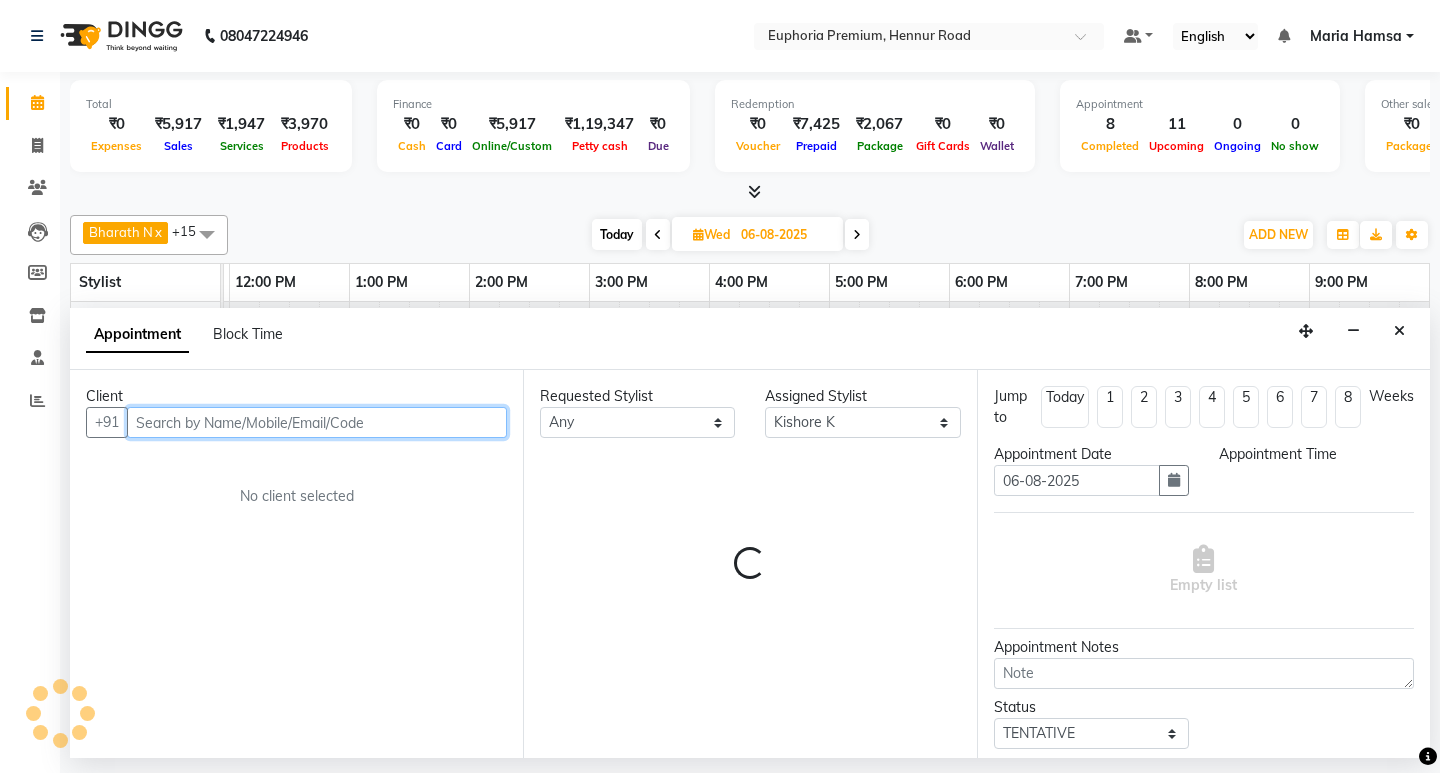 select on "1155" 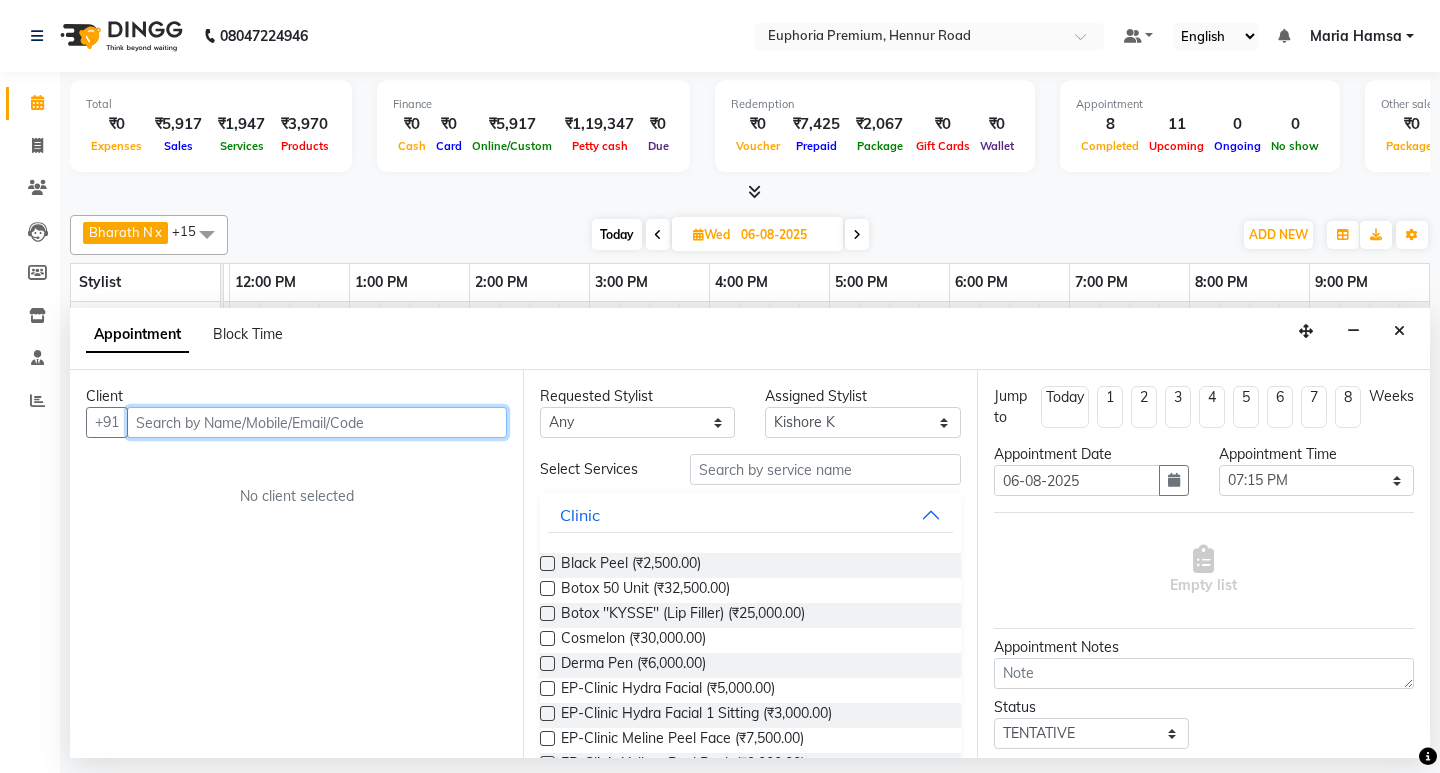 click at bounding box center [317, 422] 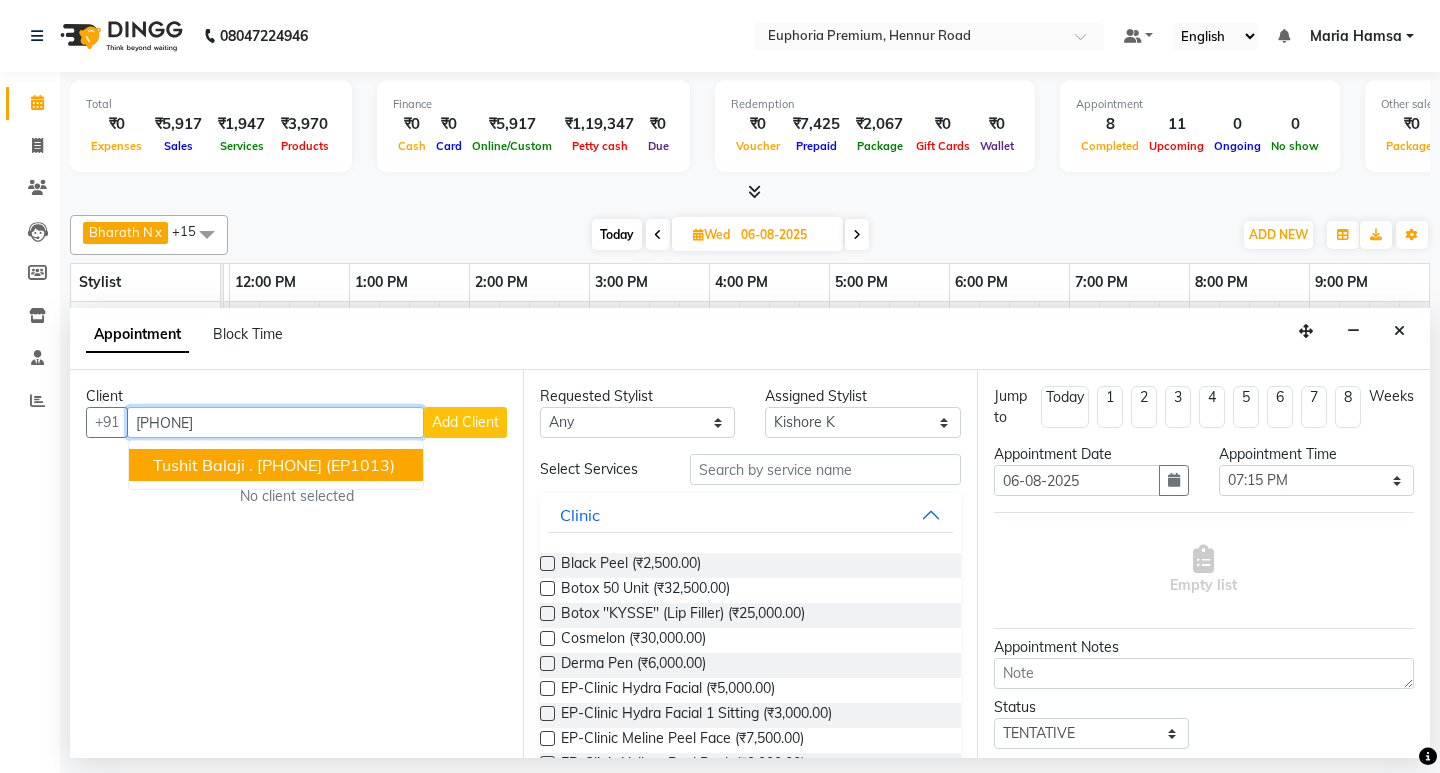 click on "Tushit Balaji ." at bounding box center [203, 465] 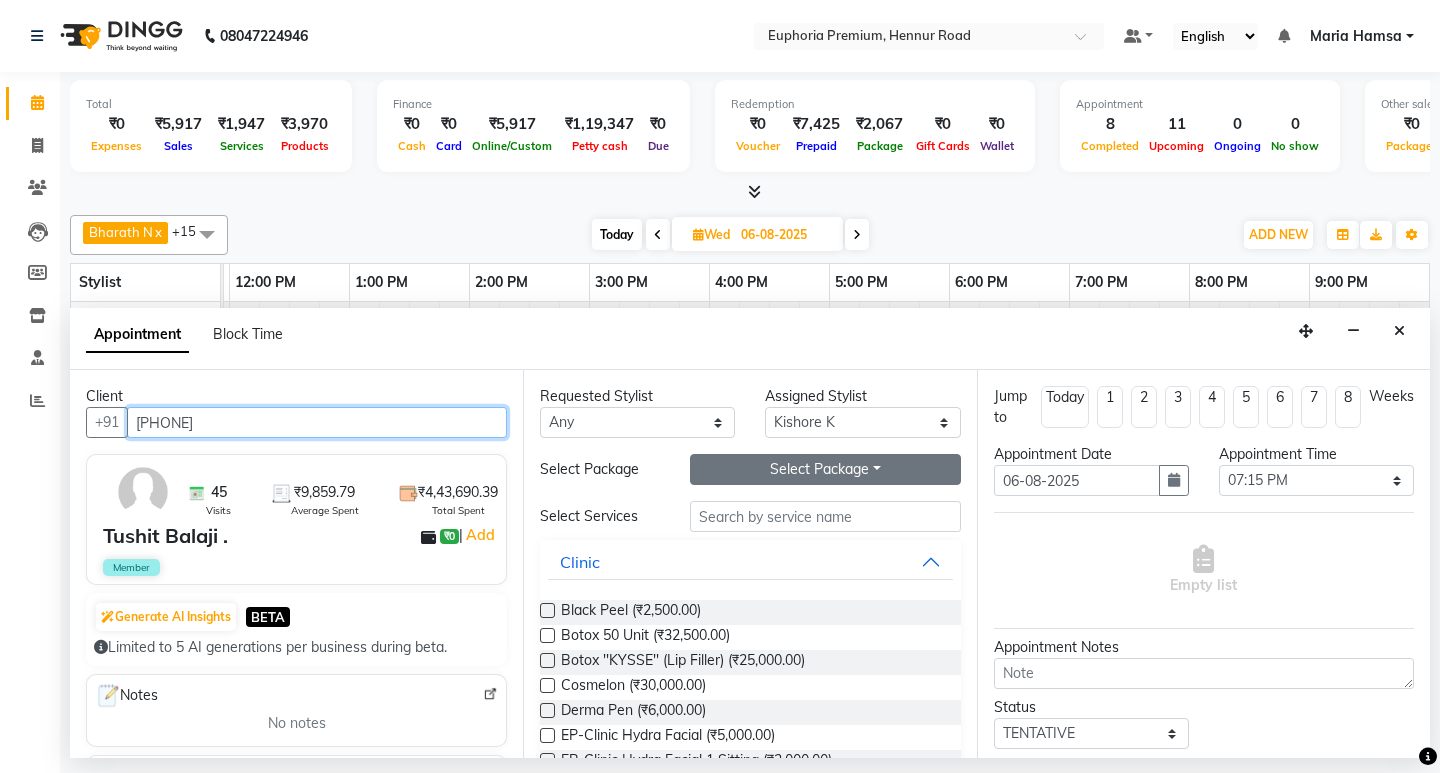 type on "[PHONE]" 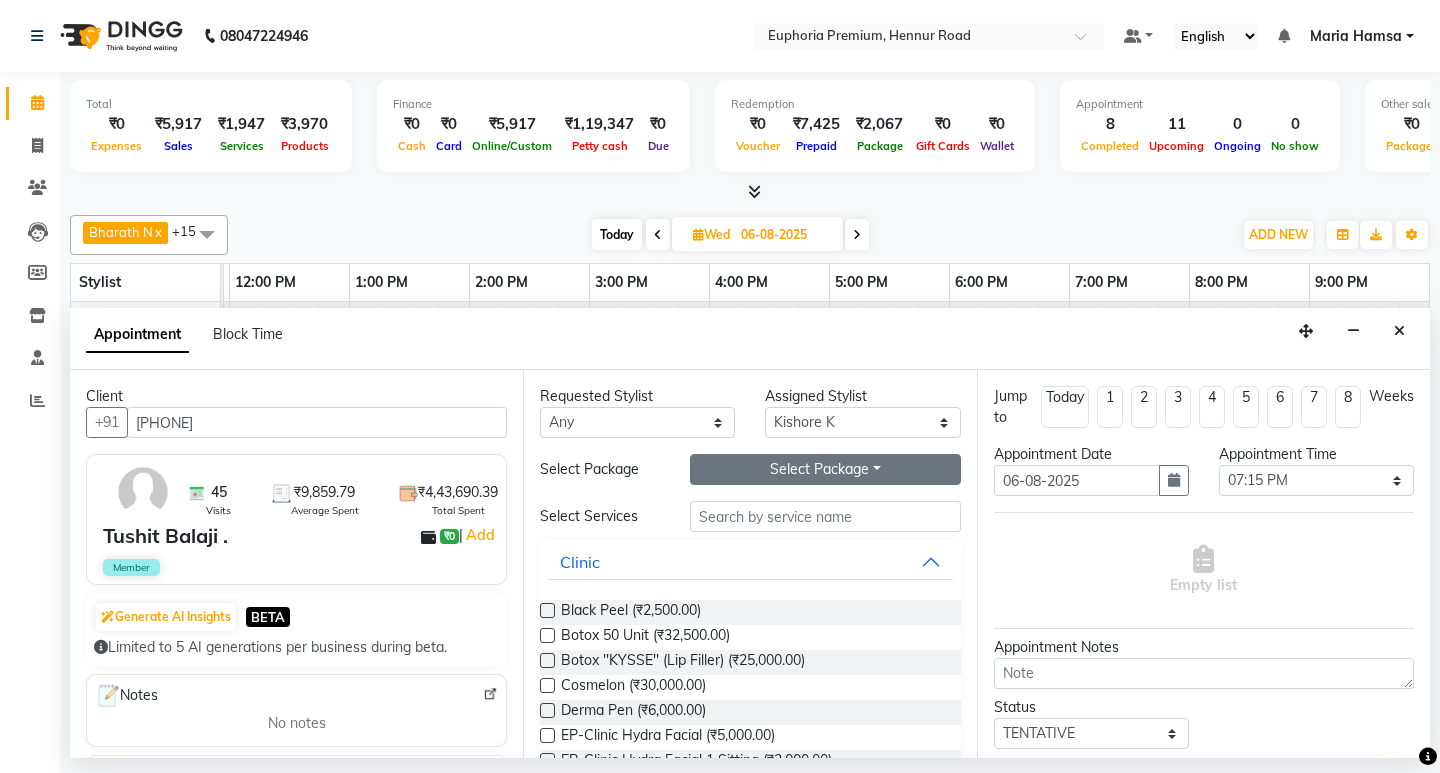 click on "Select Package  Toggle Dropdown" at bounding box center [825, 469] 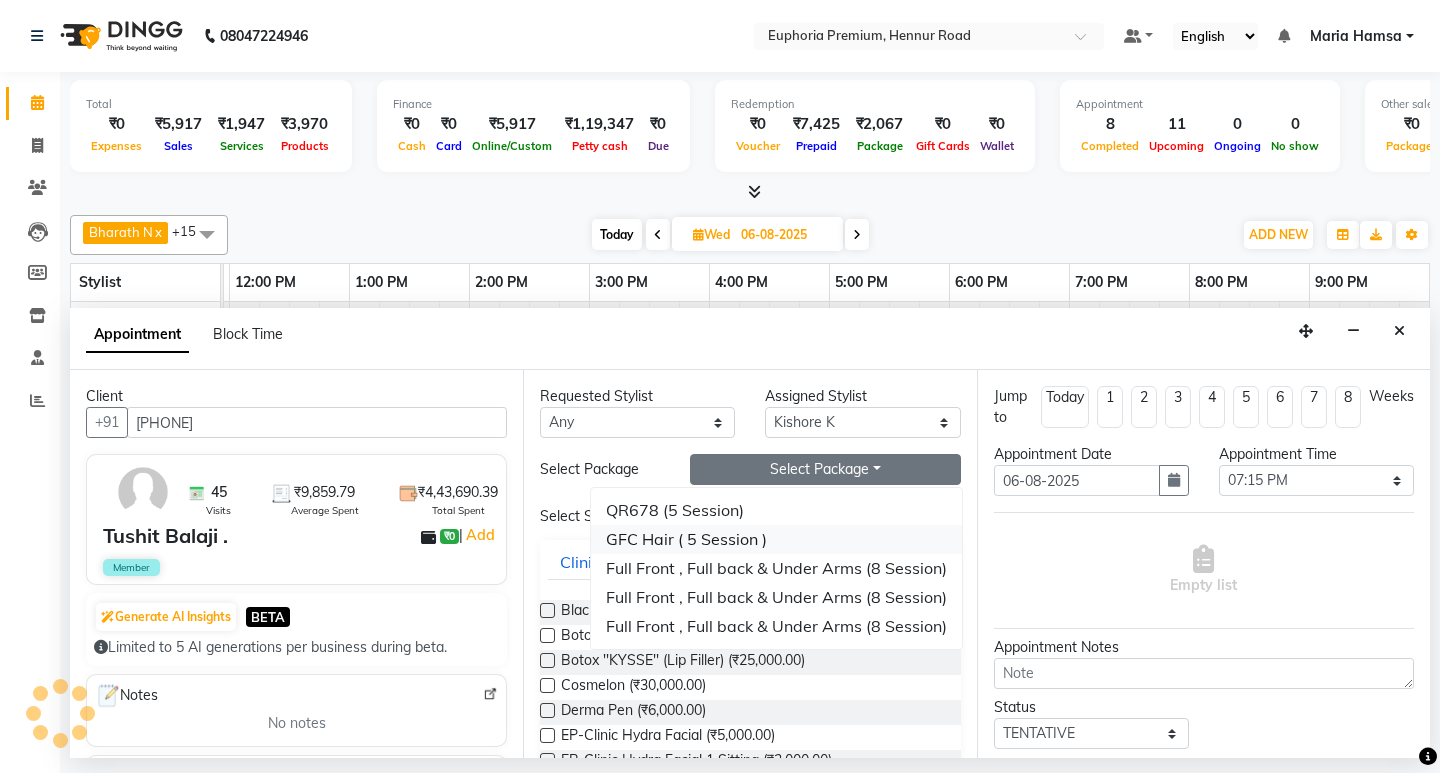 click on "GFC Hair ( 5 Session )" at bounding box center [776, 539] 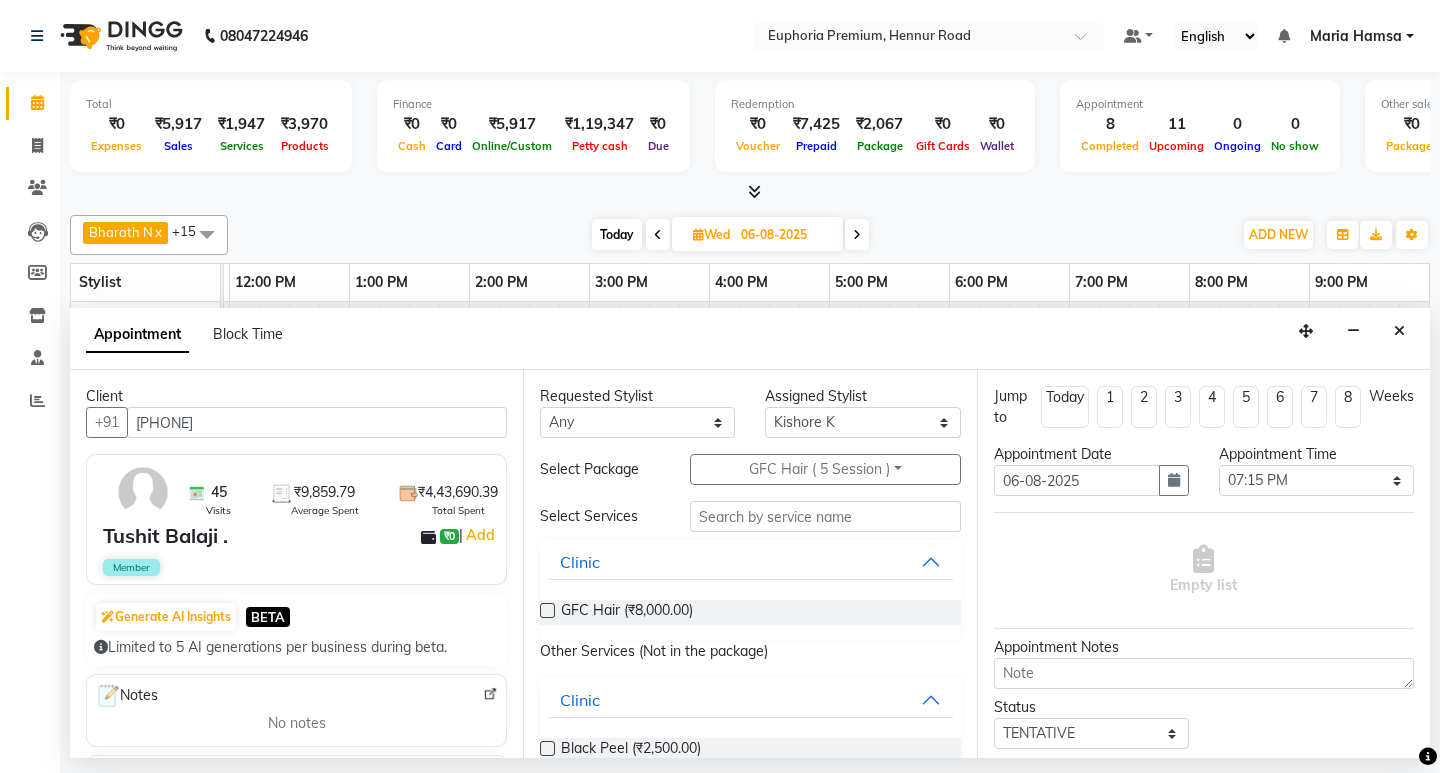 click at bounding box center (547, 610) 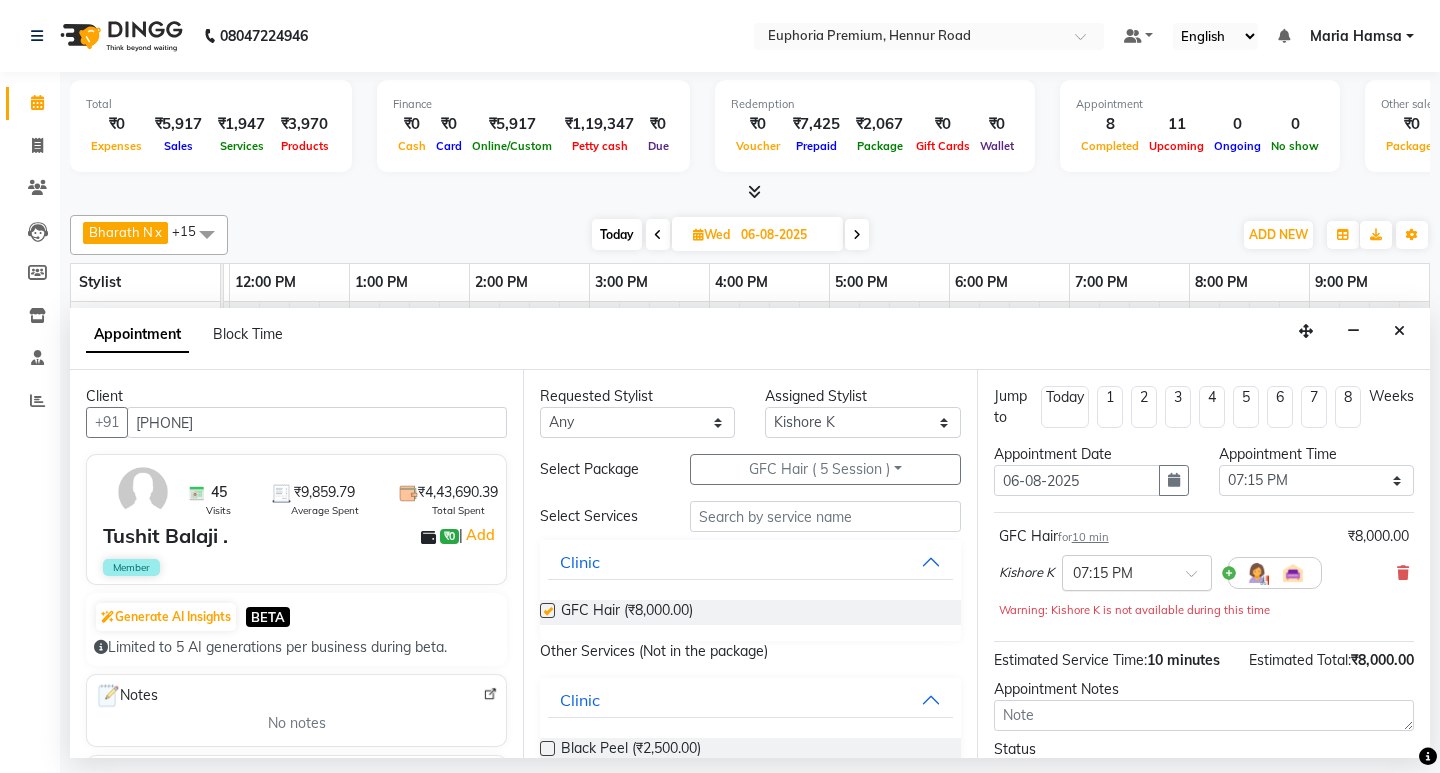 checkbox on "false" 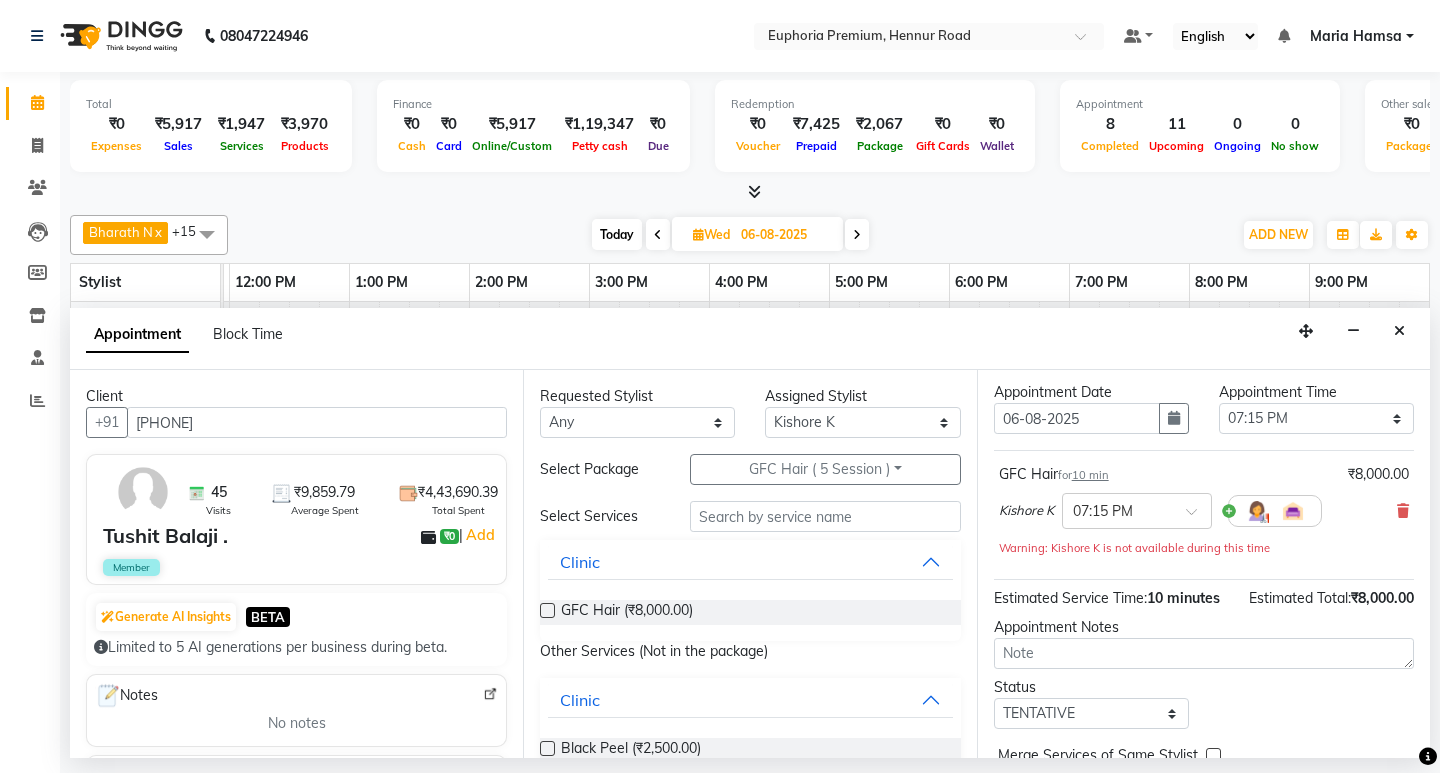 scroll, scrollTop: 159, scrollLeft: 0, axis: vertical 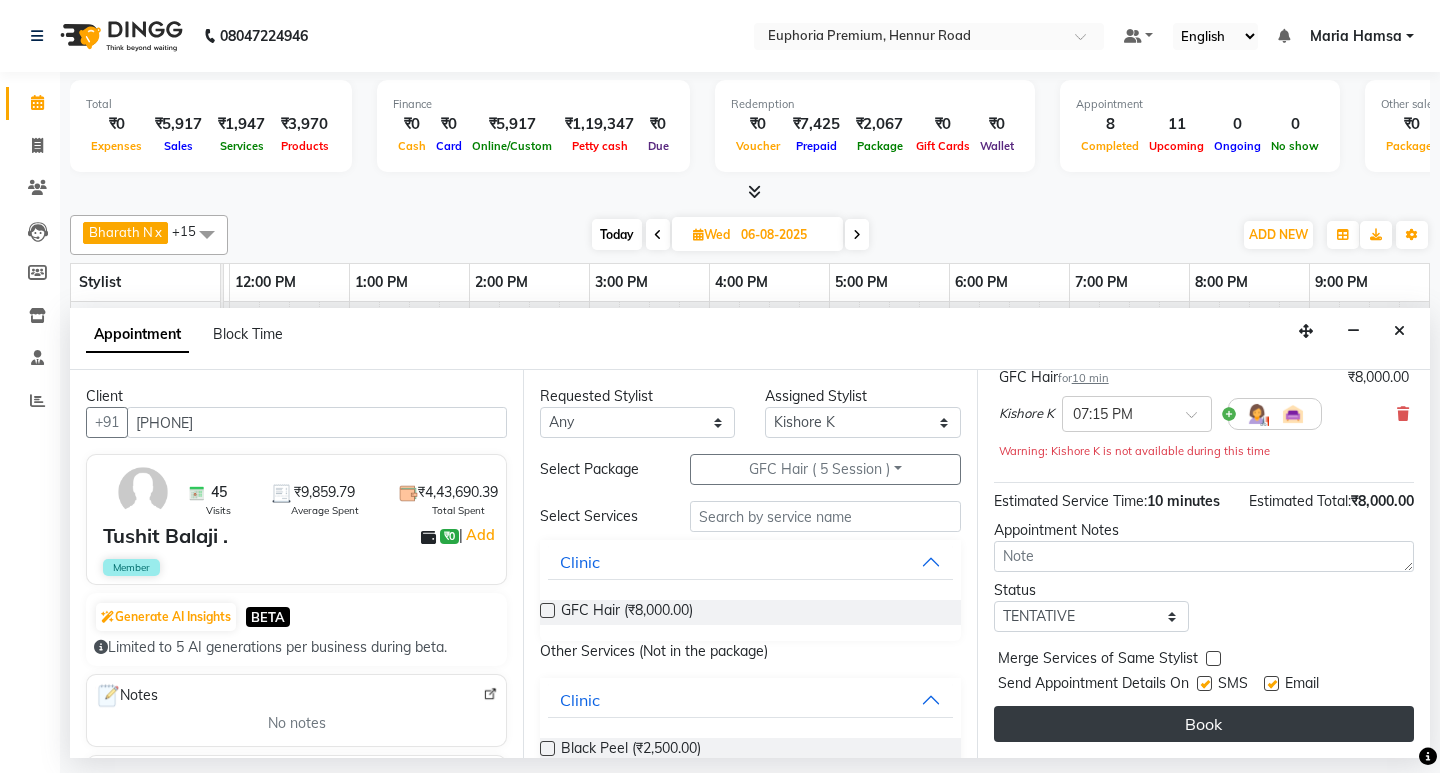 click on "Book" at bounding box center [1204, 724] 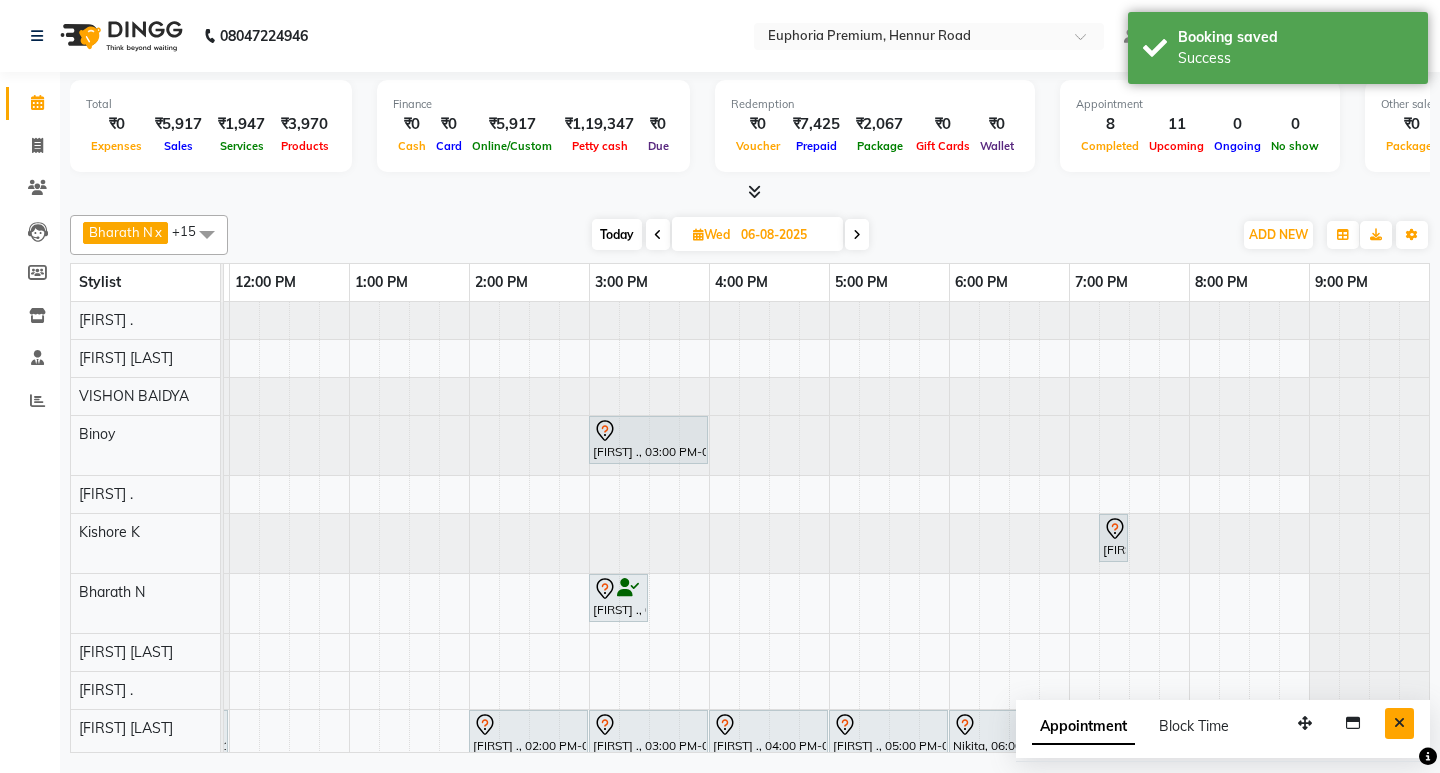 click at bounding box center [1399, 723] 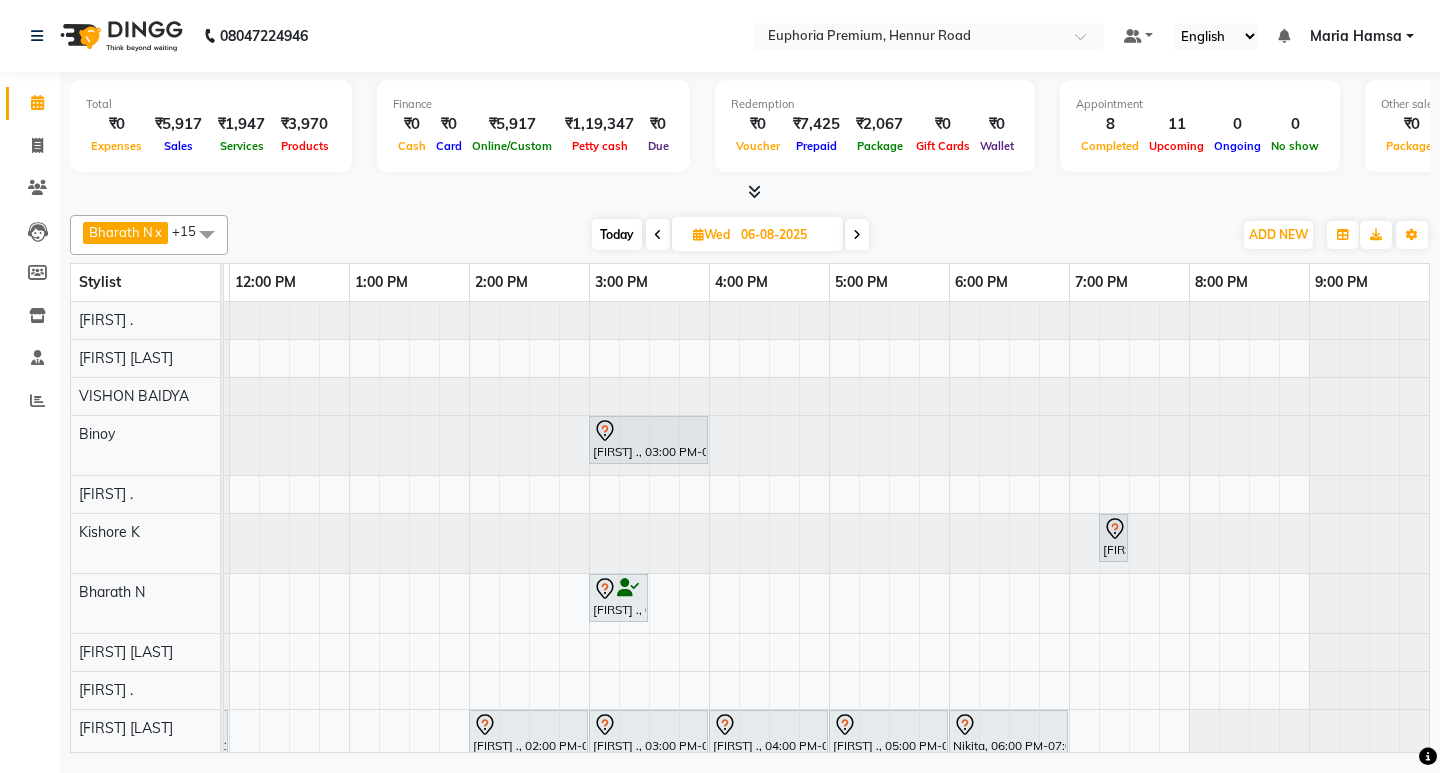 click on "Finance" at bounding box center (533, 104) 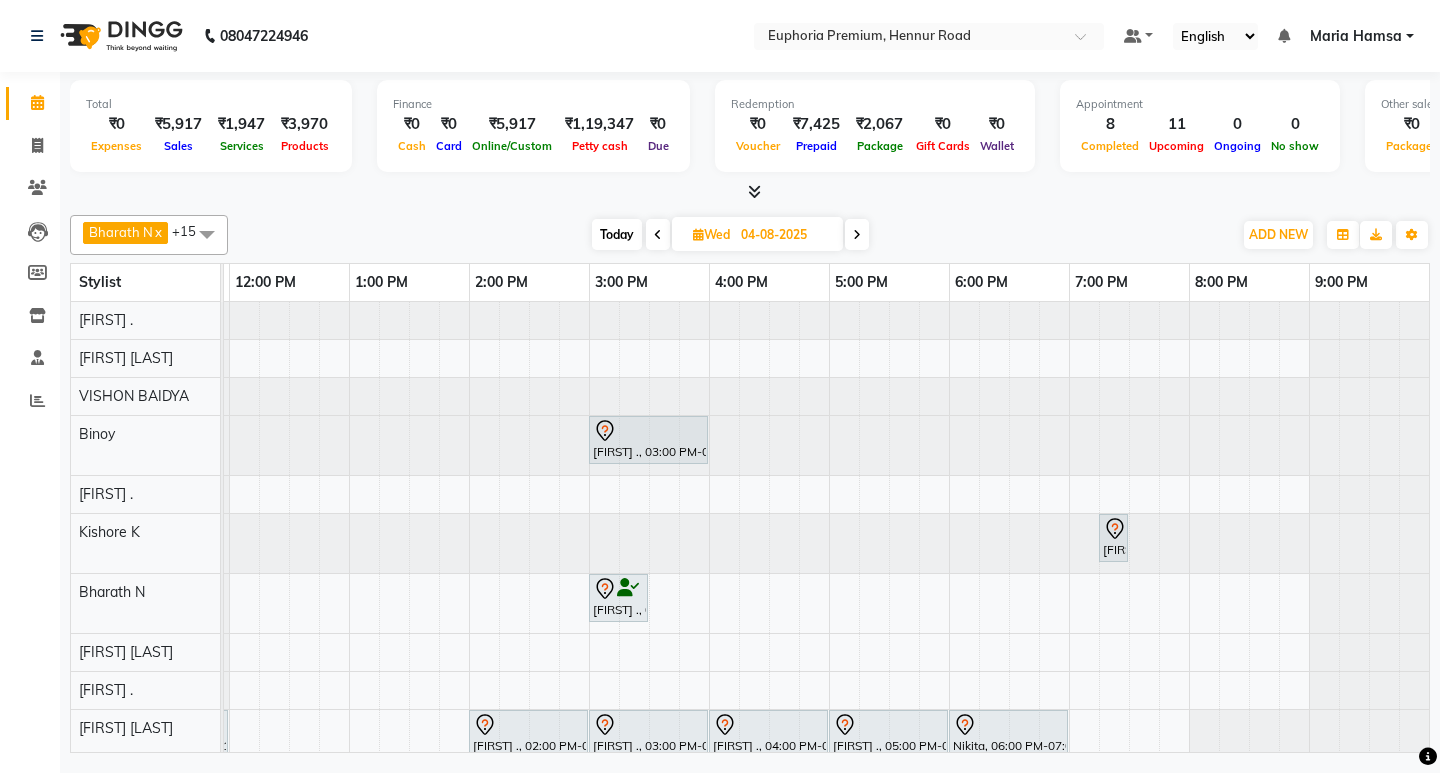 scroll, scrollTop: 0, scrollLeft: 475, axis: horizontal 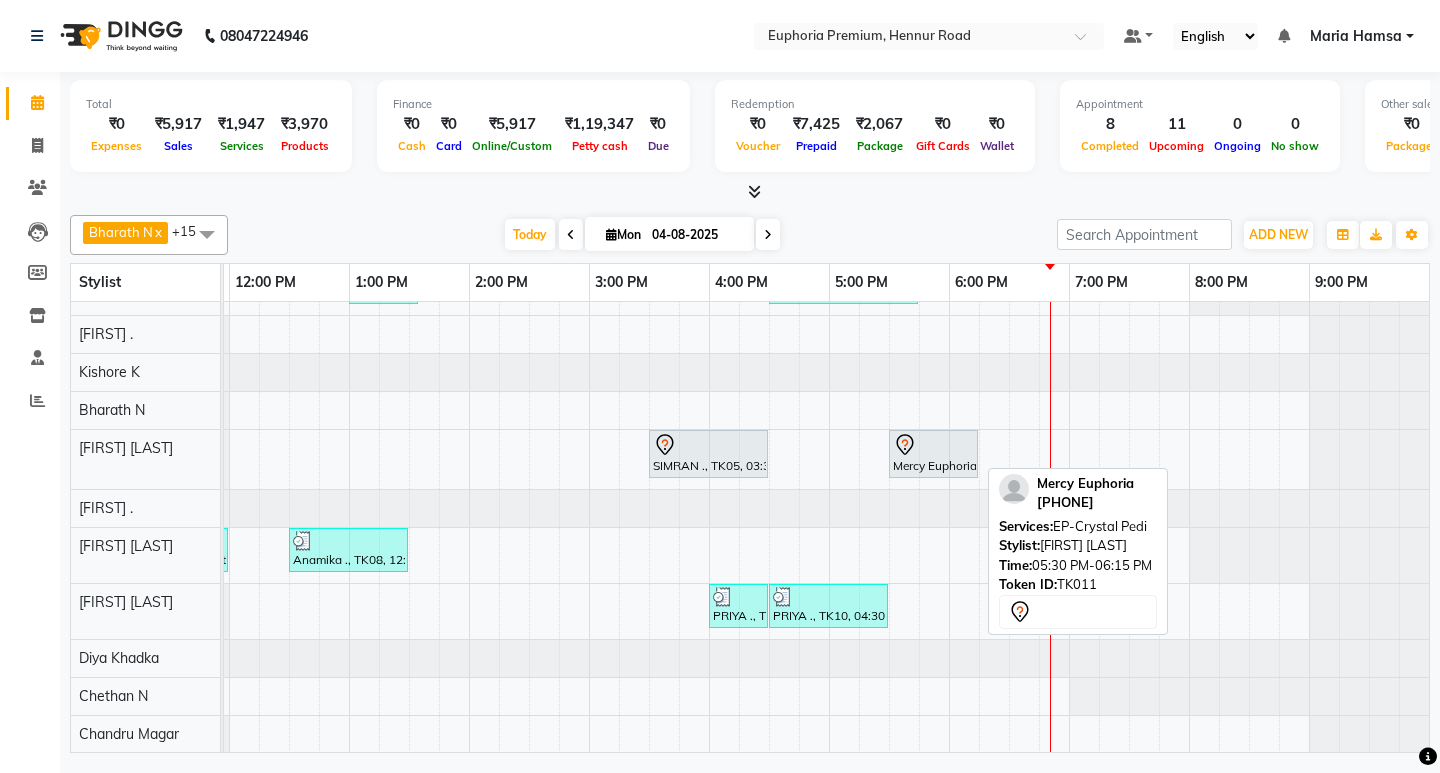 click 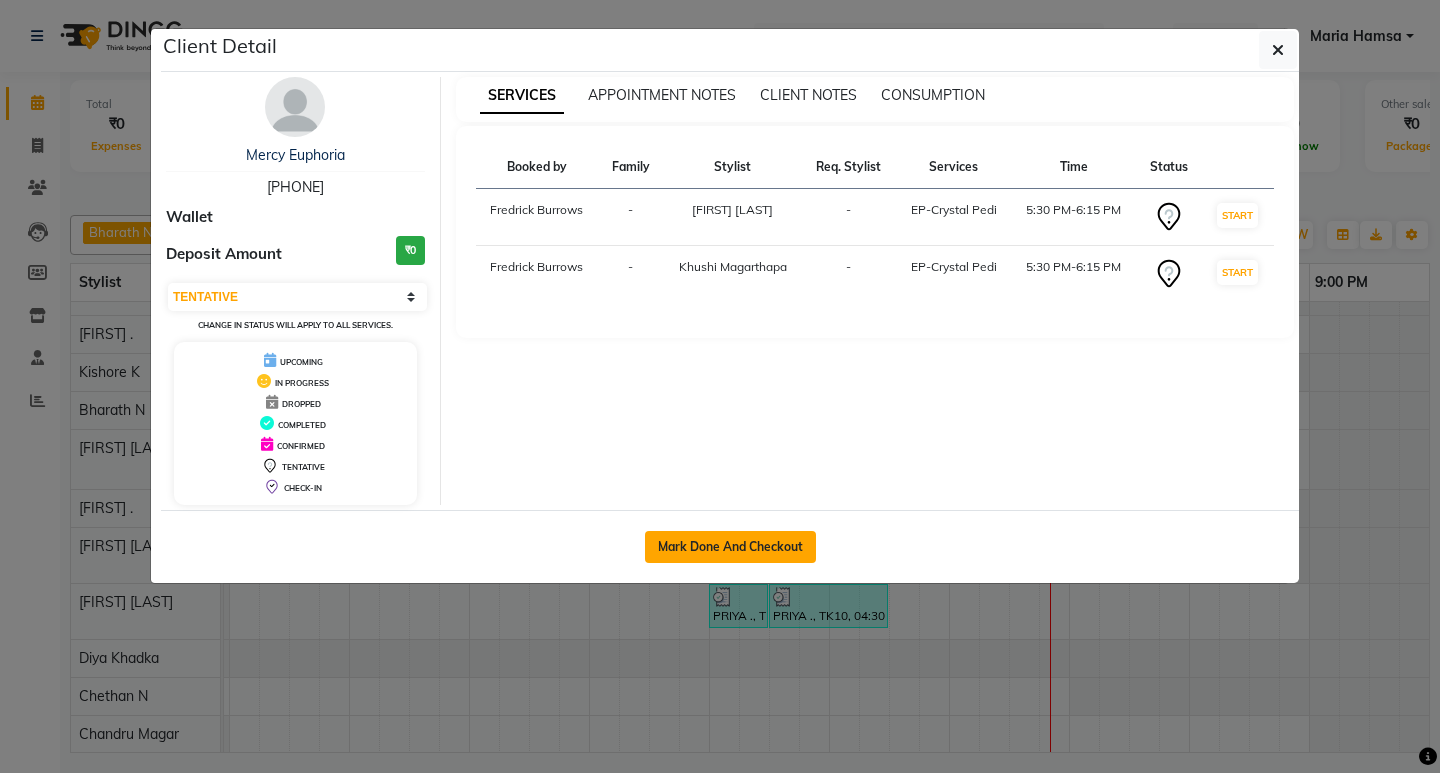 click on "Mark Done And Checkout" 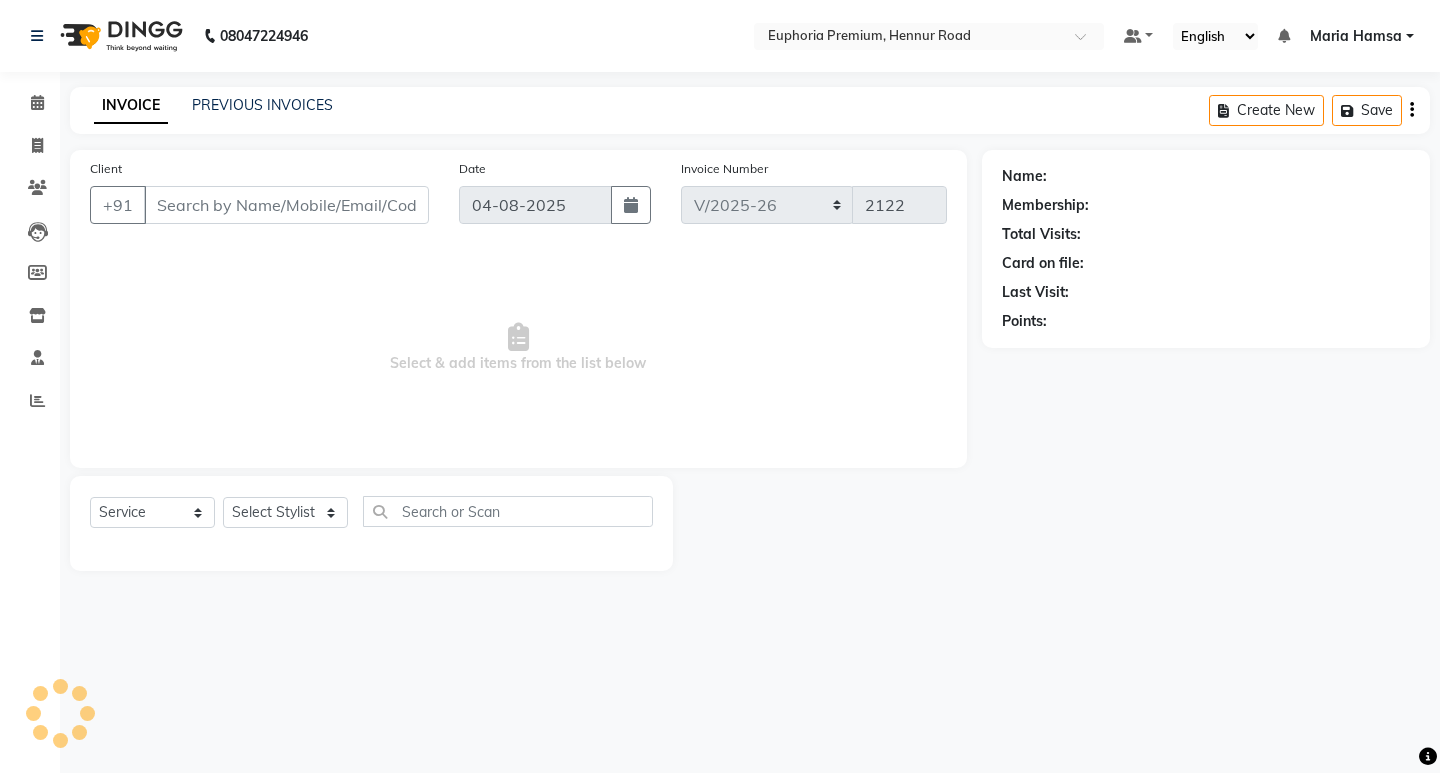 type on "78******43" 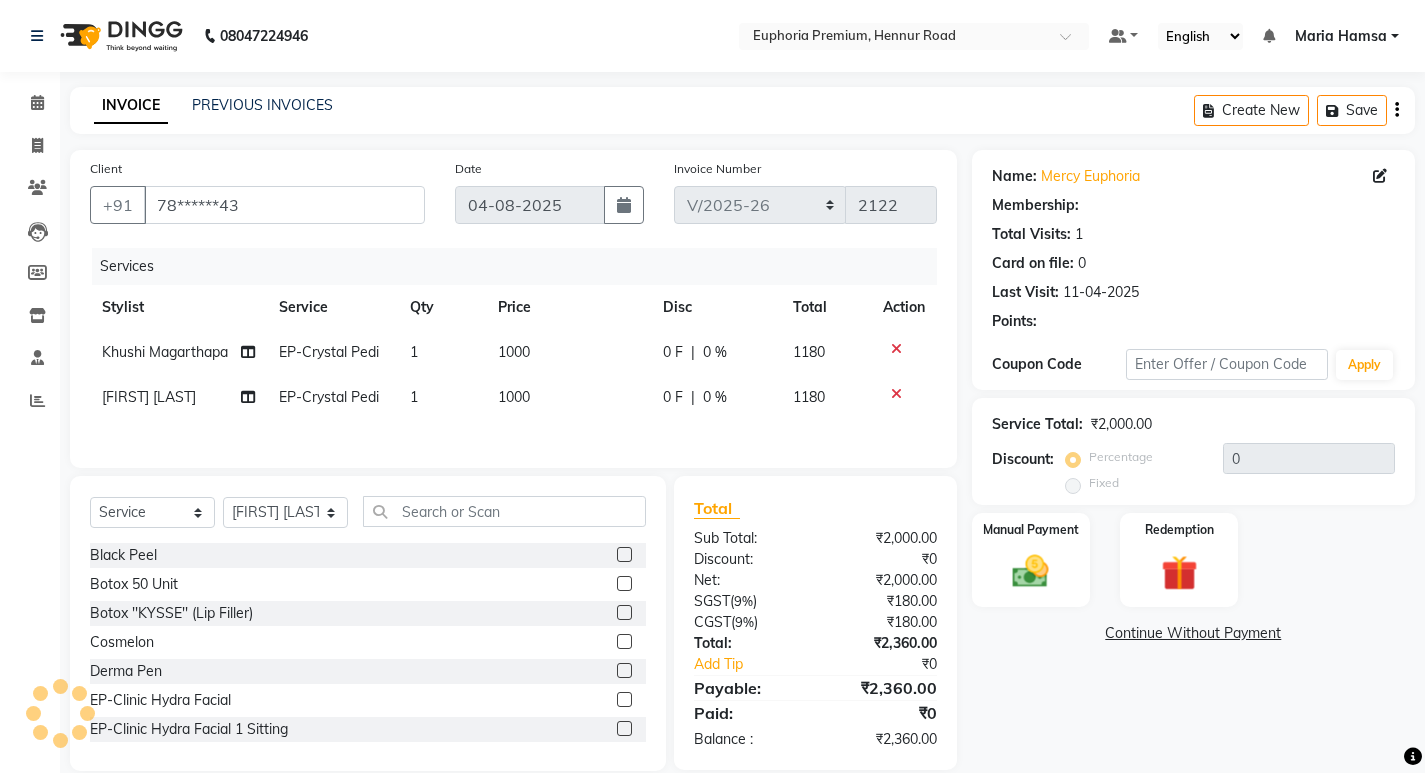 select on "1: Object" 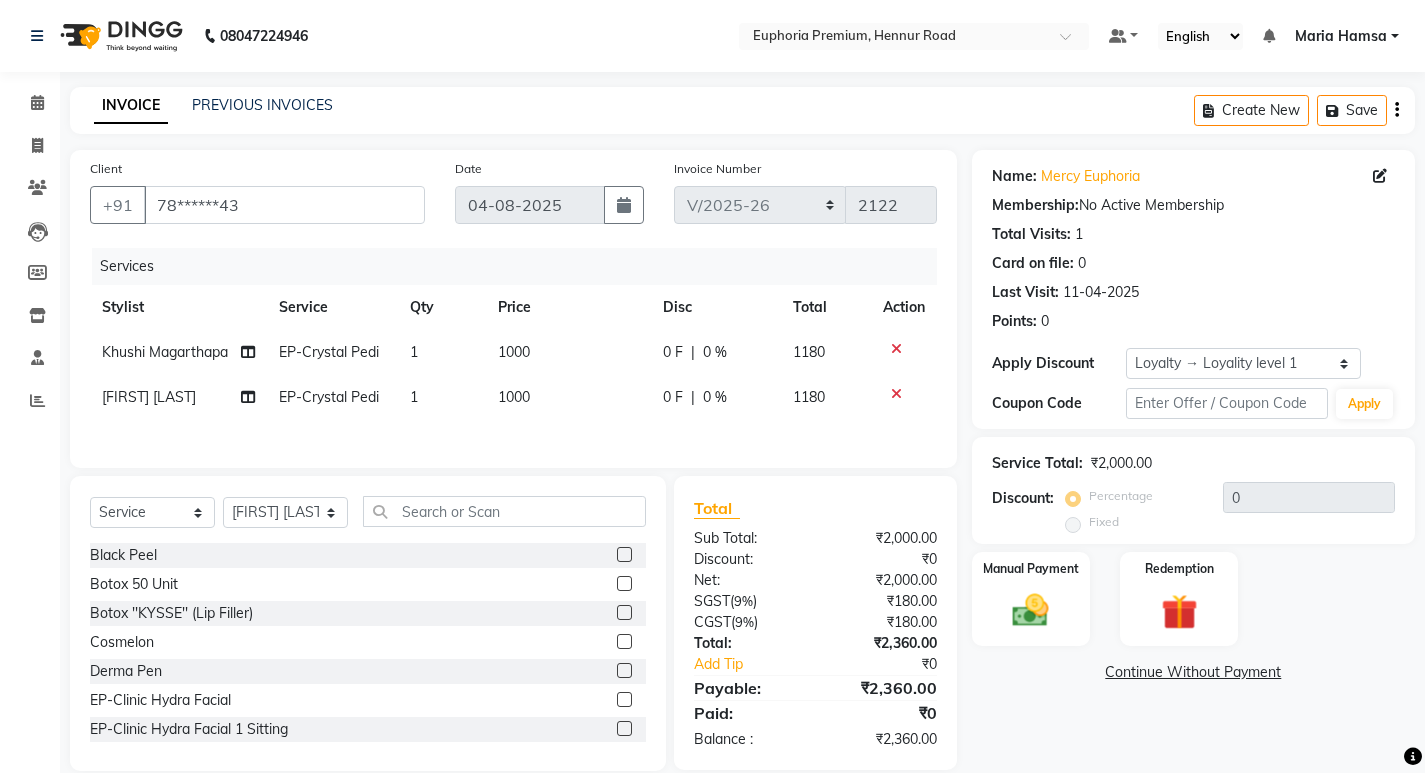 click on "0 %" 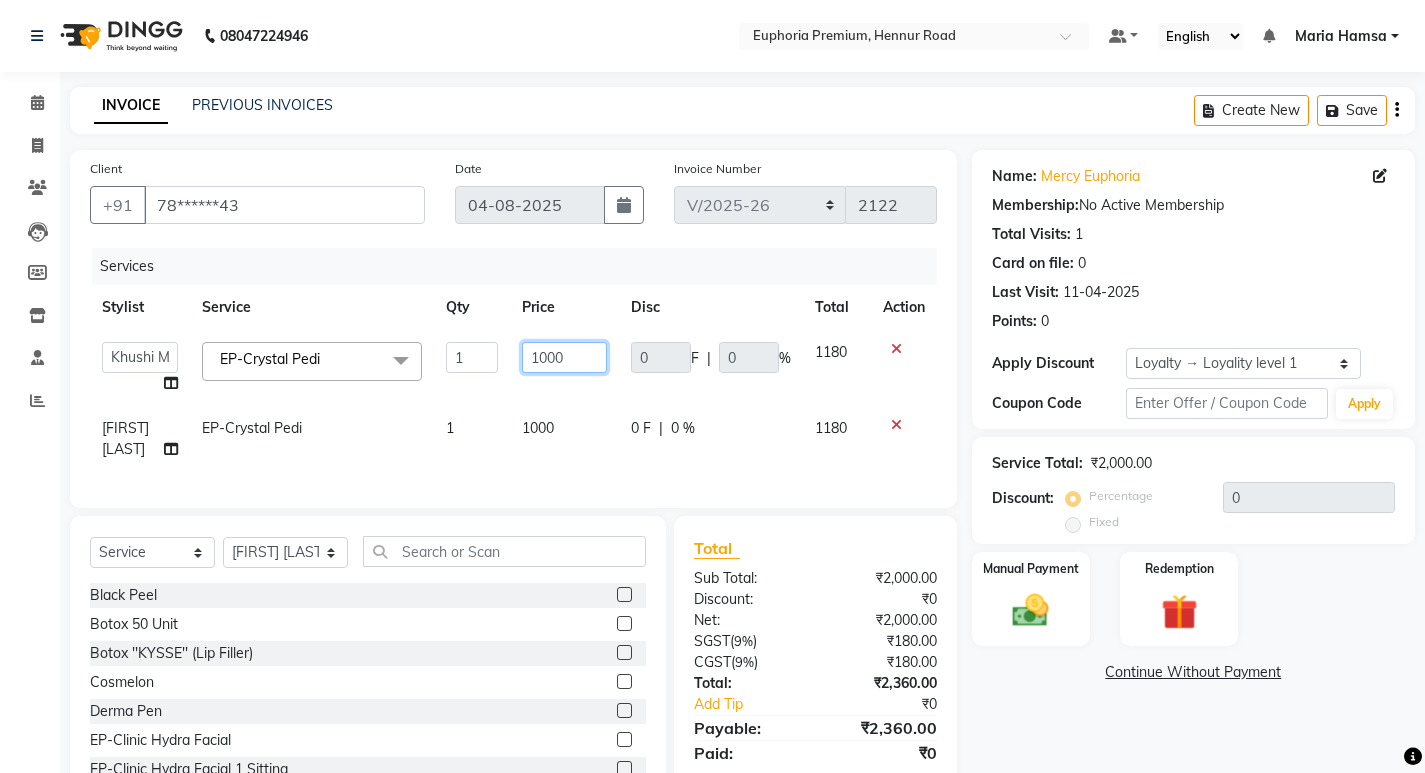 drag, startPoint x: 559, startPoint y: 358, endPoint x: 581, endPoint y: 358, distance: 22 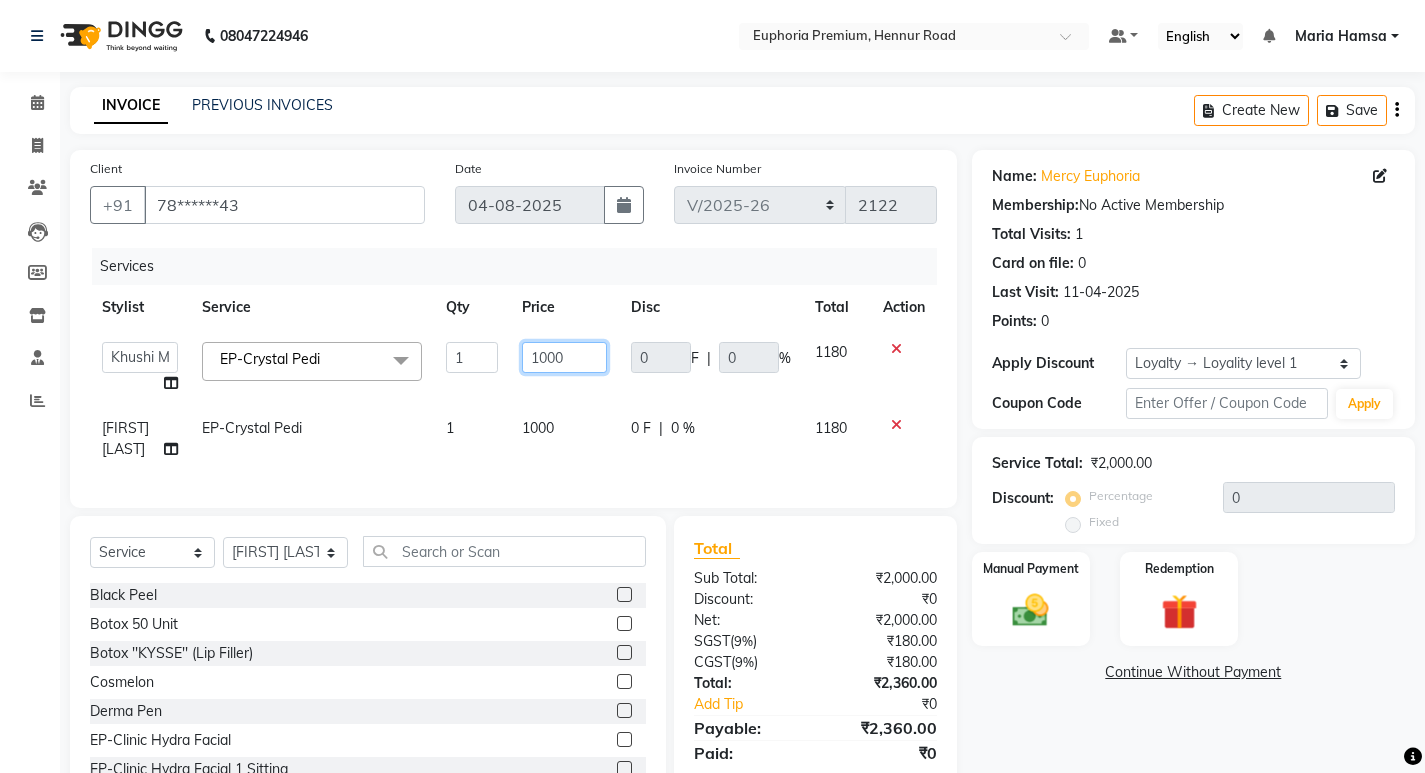 click on "1000" 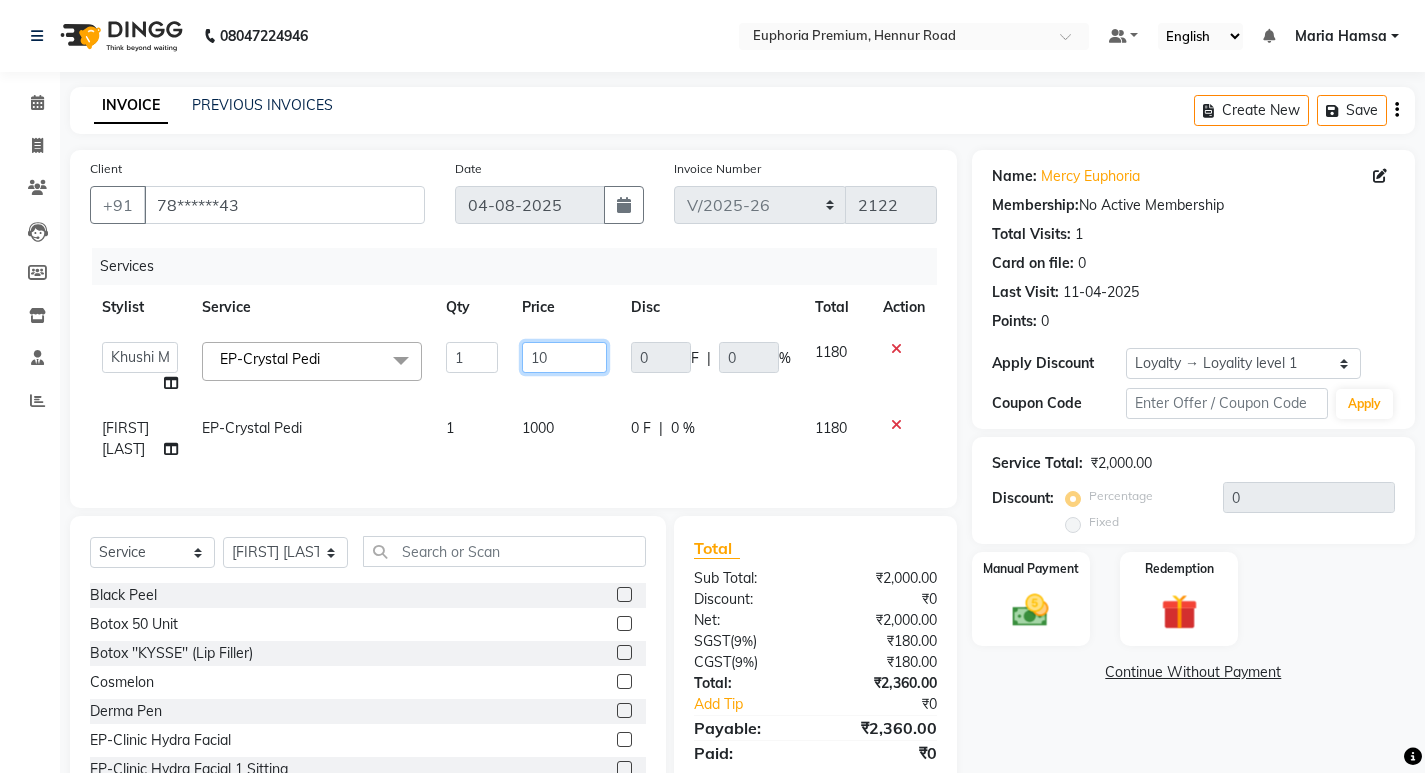 type on "1" 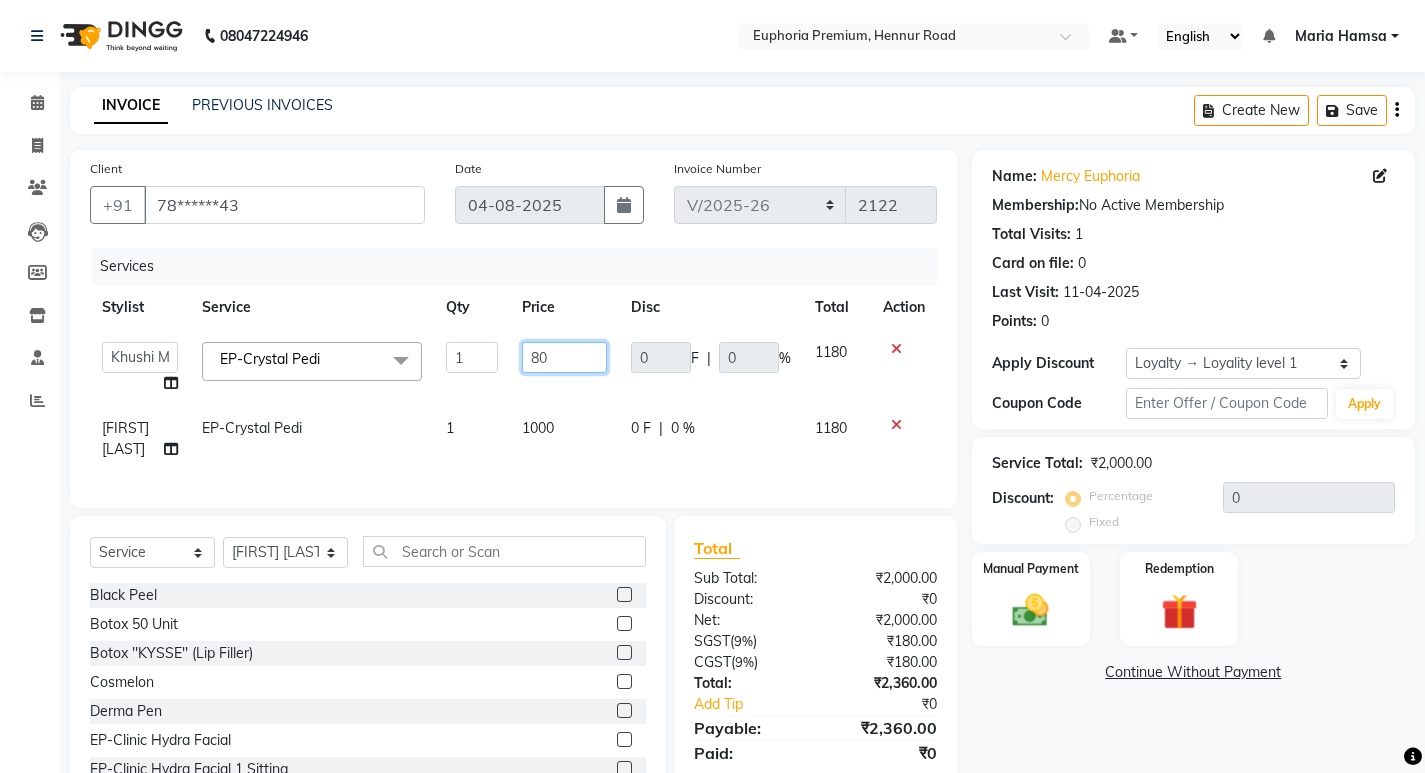 type on "800" 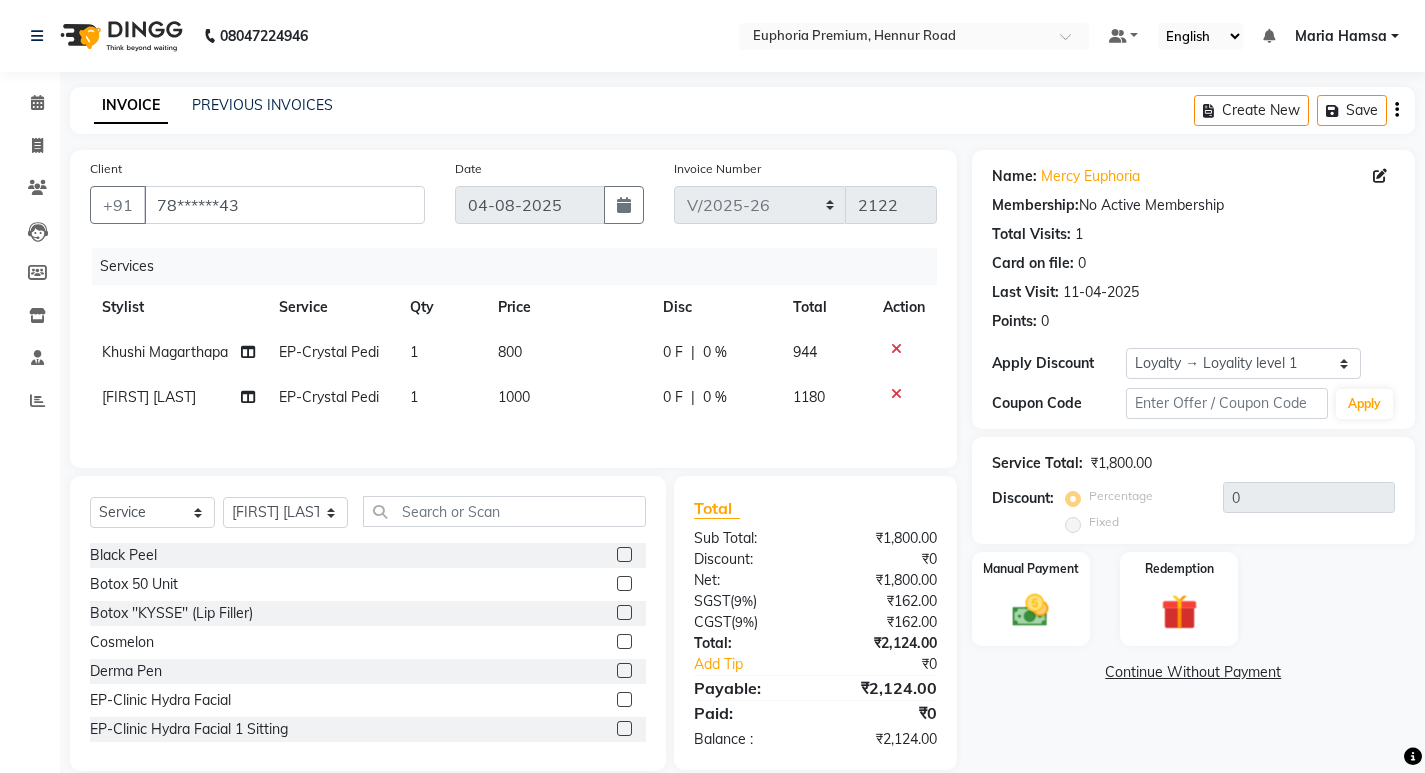 click on "[FIRST] [SERVICE] [FIRST] [SERVICE]" 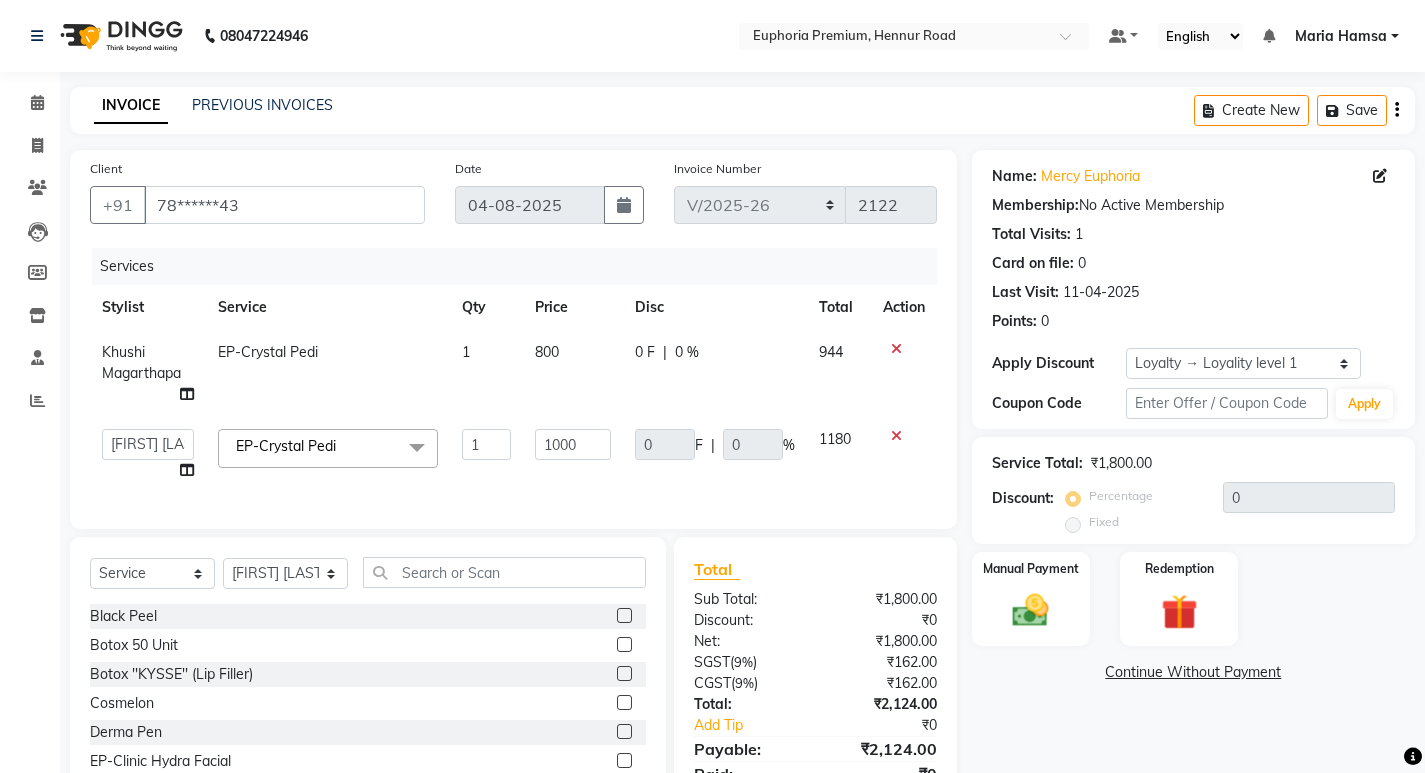 click on "1" 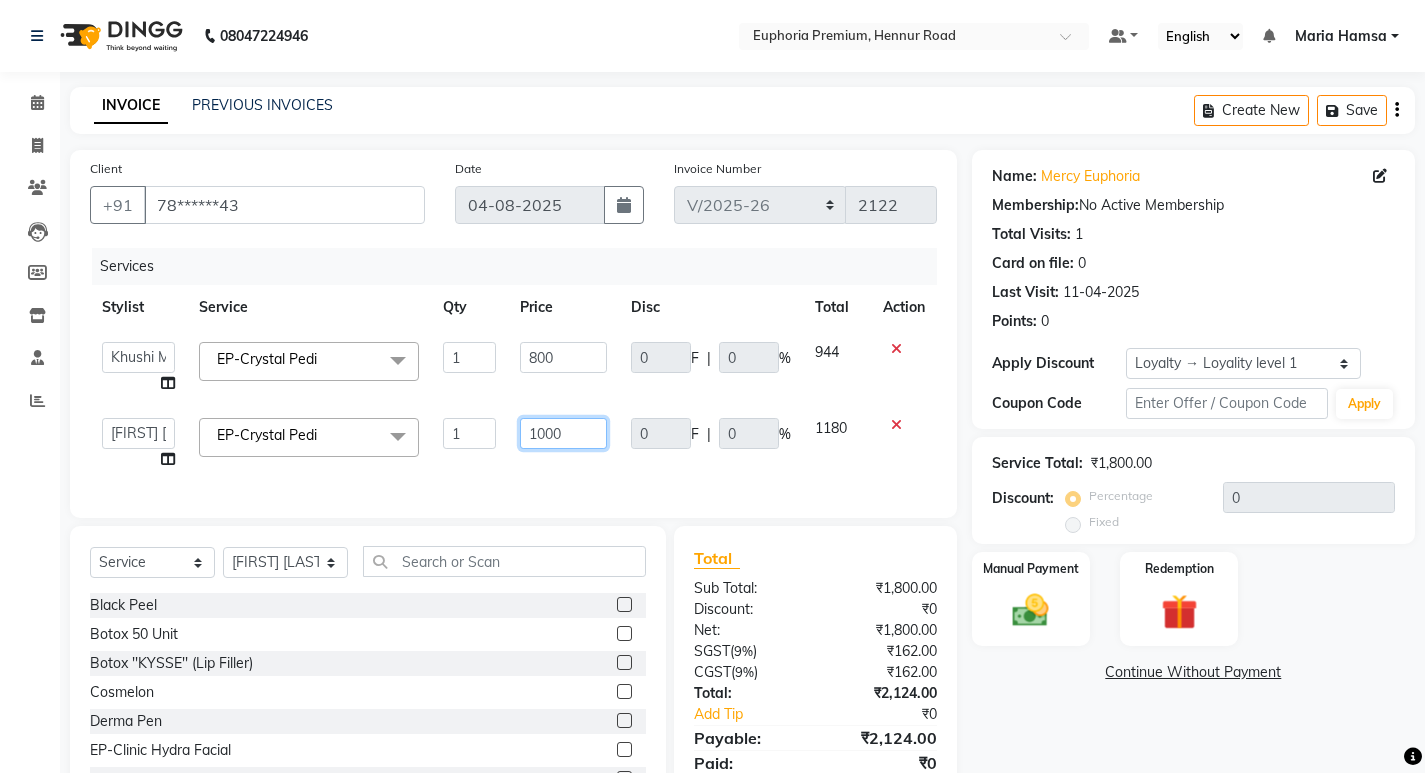 click on "1000" 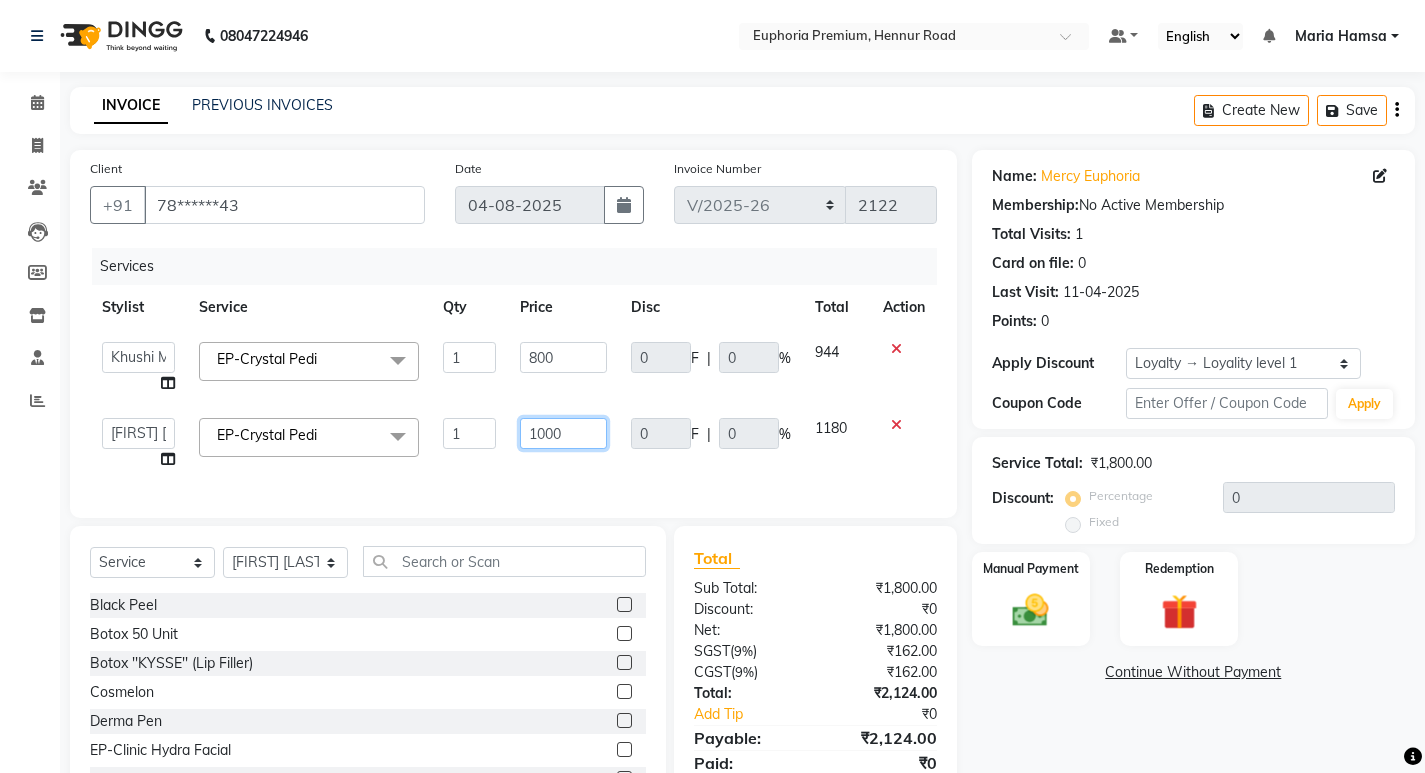 click on "1000" 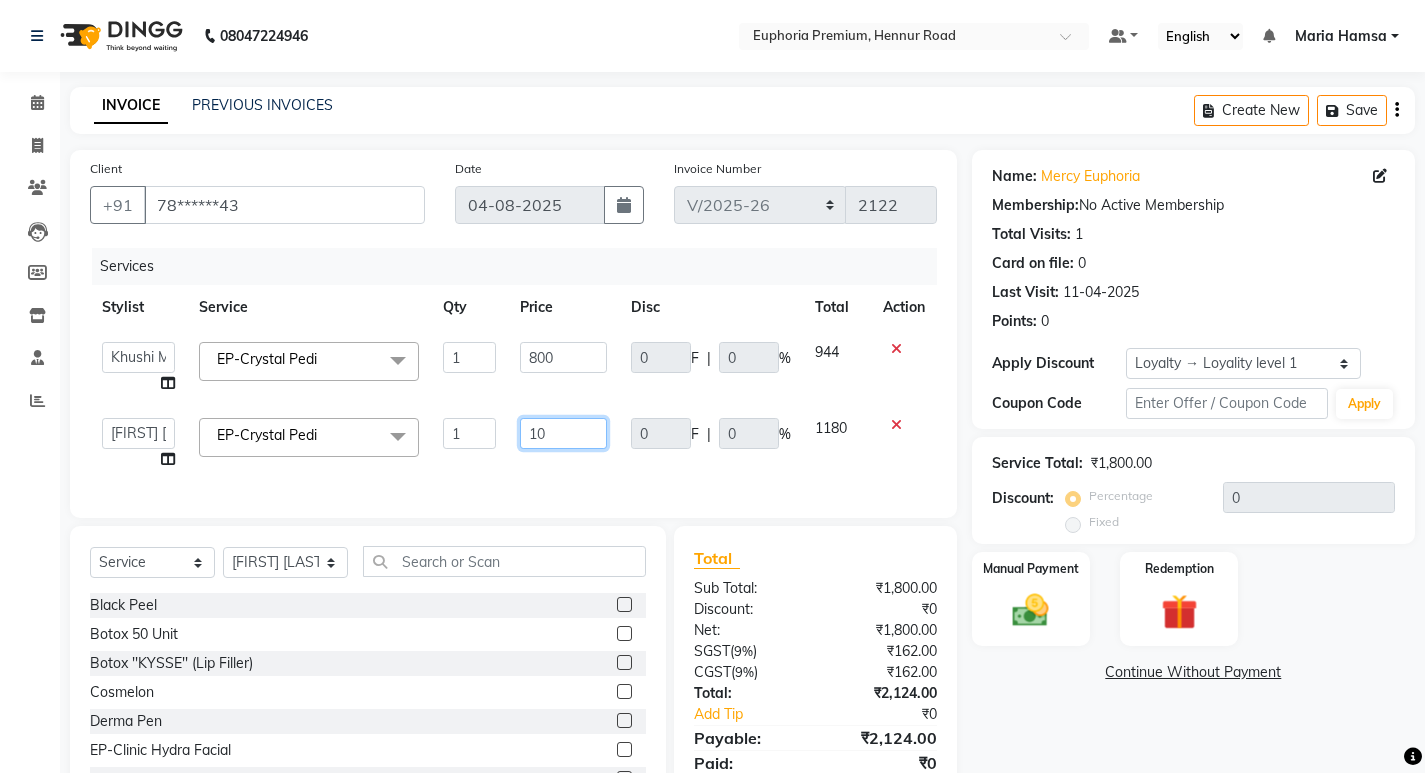 type on "1" 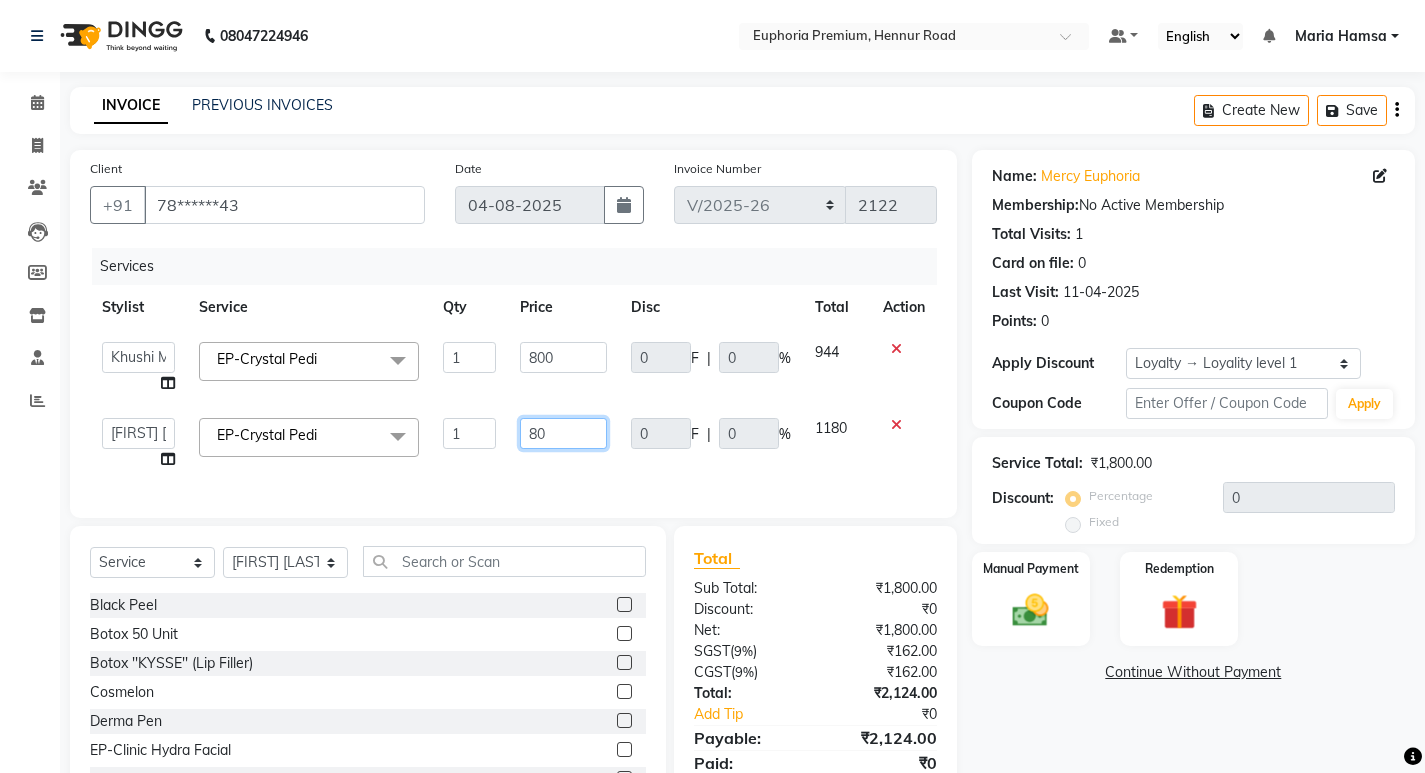 type on "800" 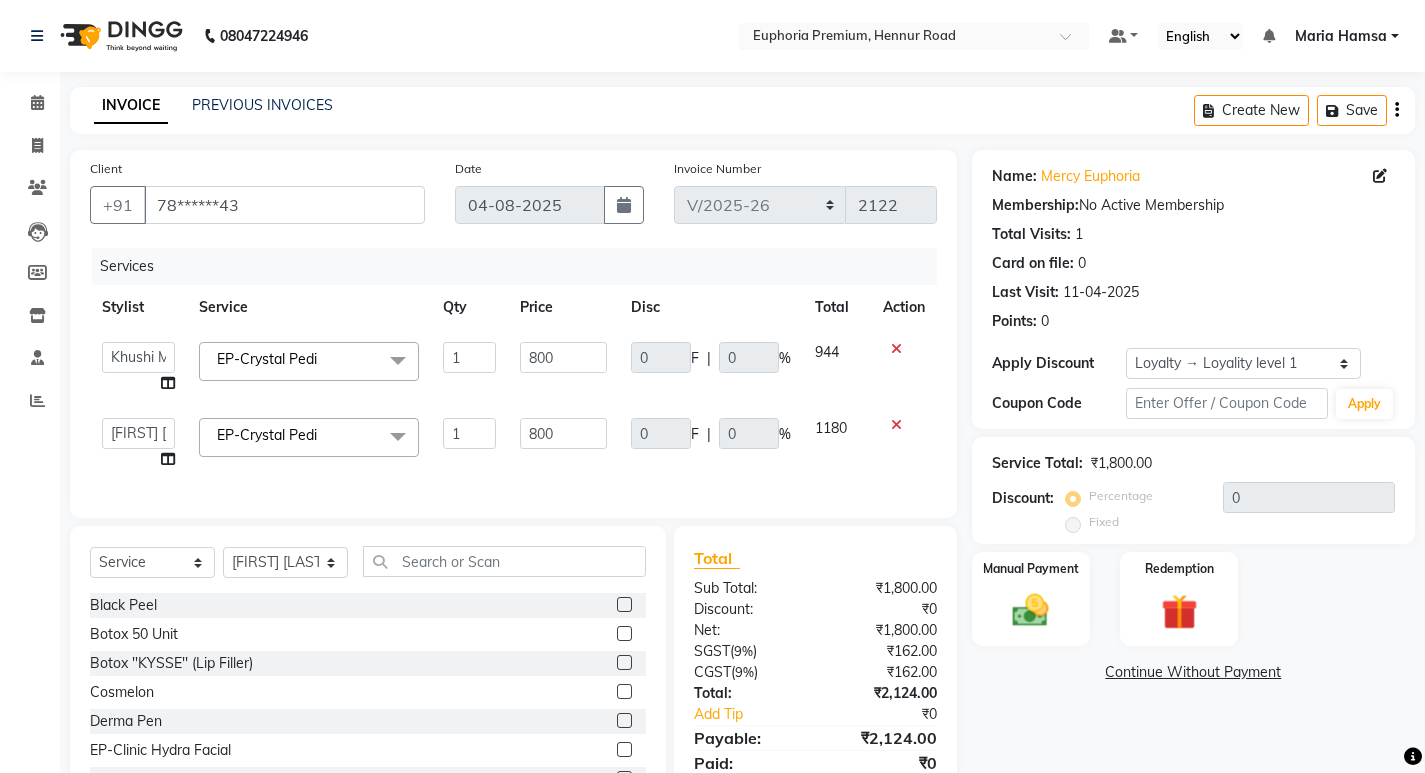 click on "0 F | 0 %" 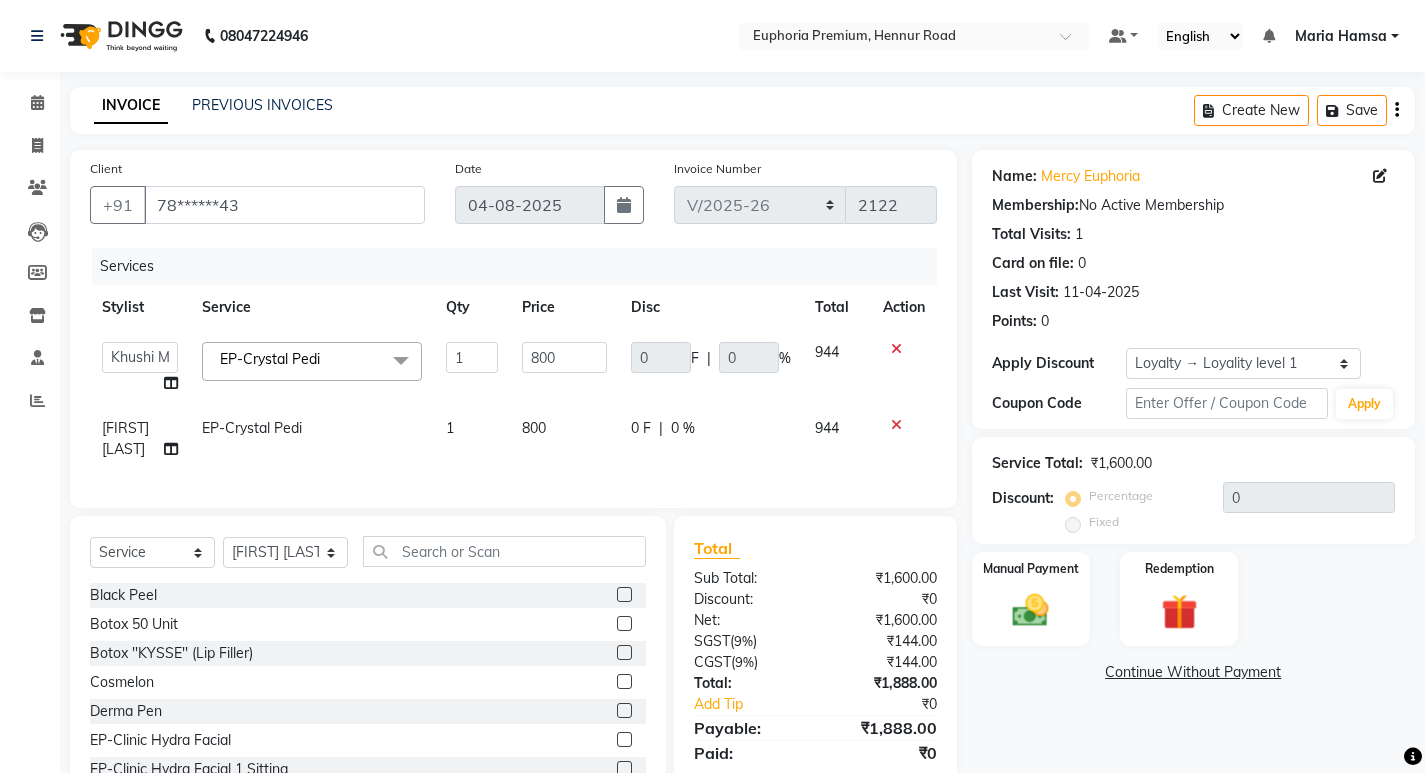 scroll, scrollTop: 83, scrollLeft: 0, axis: vertical 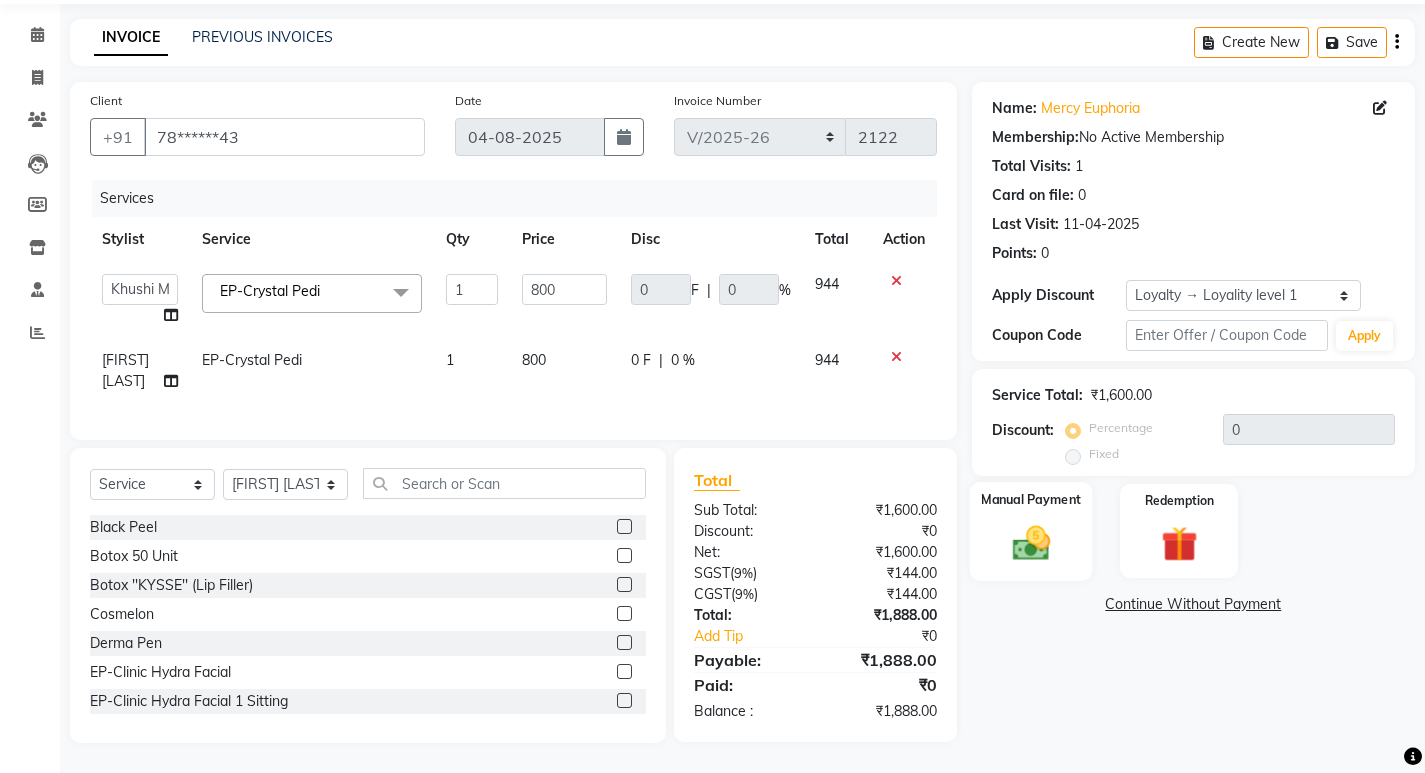 click 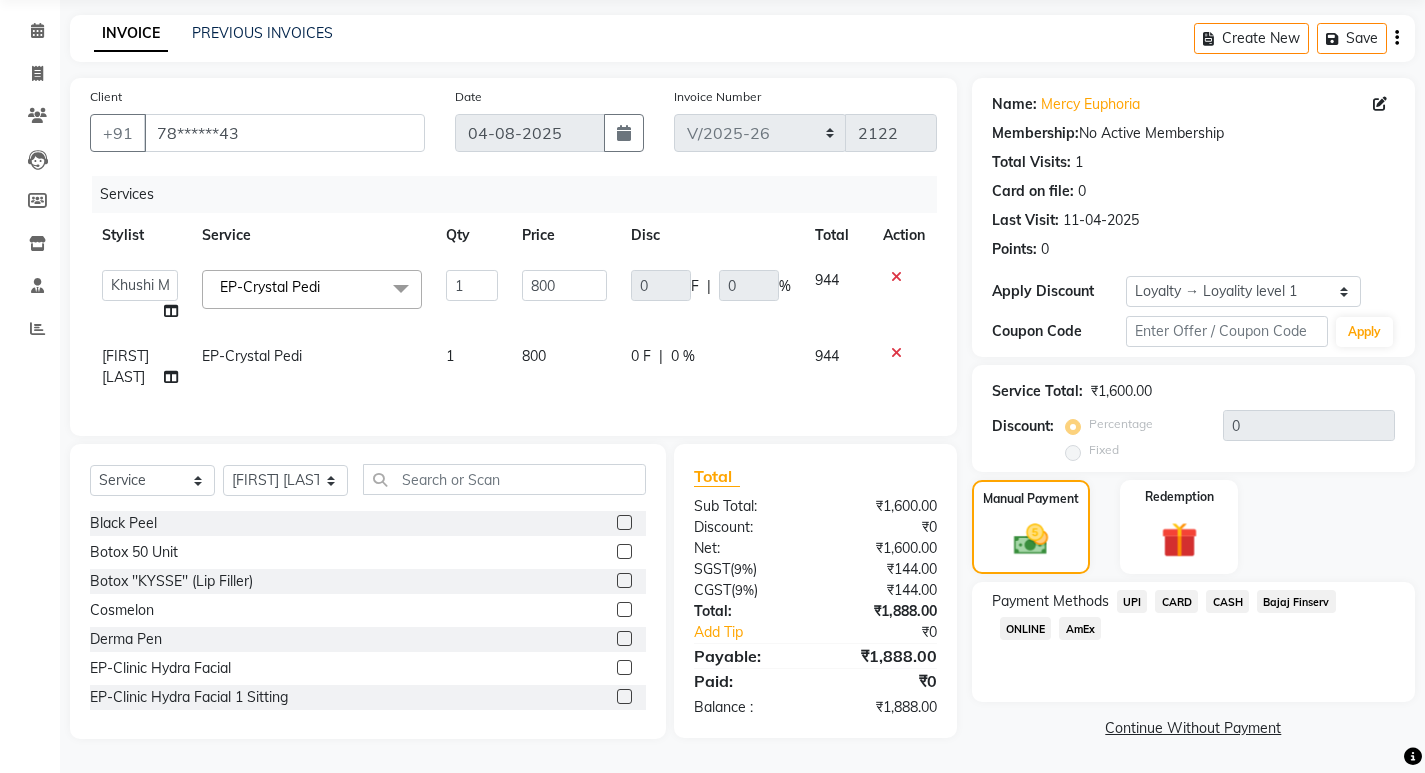 click on "UPI" 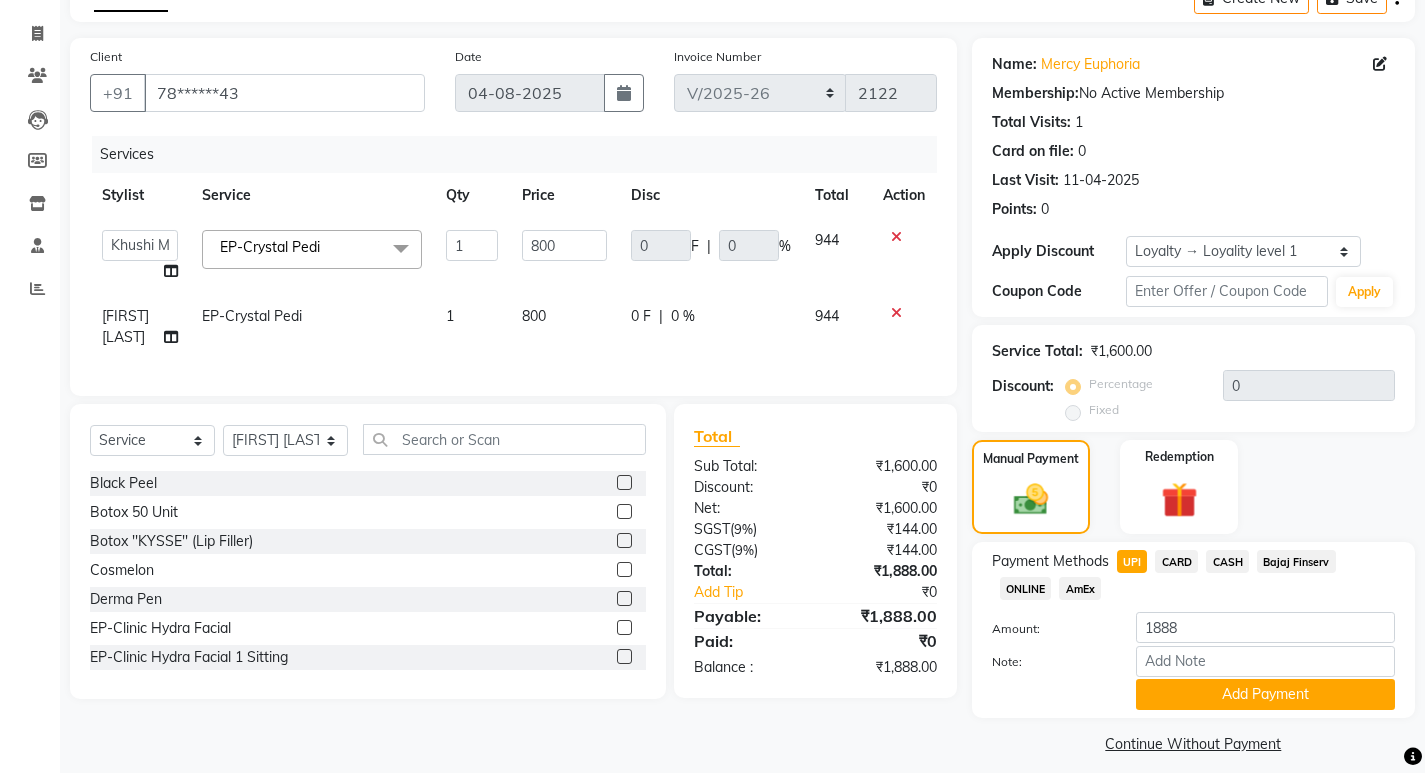 scroll, scrollTop: 128, scrollLeft: 0, axis: vertical 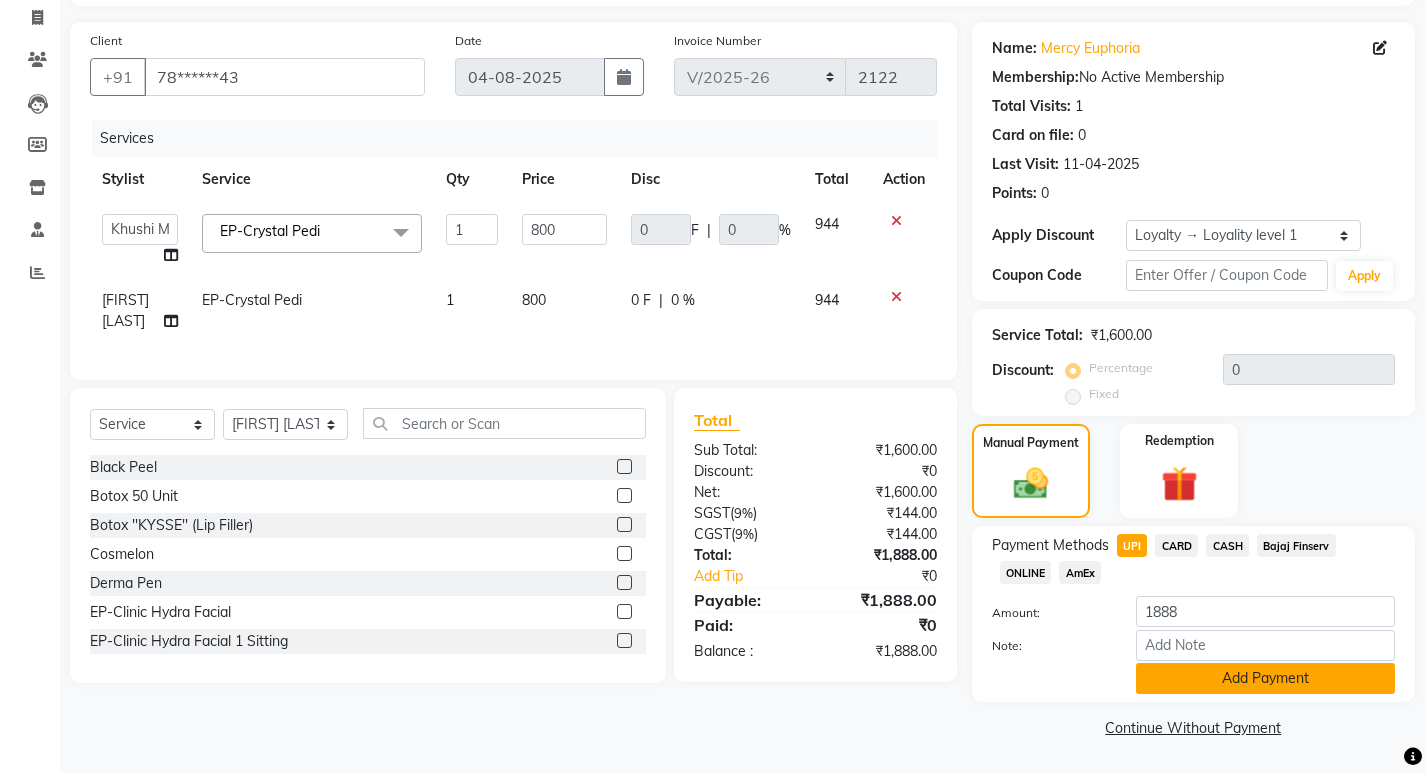 click on "Add Payment" 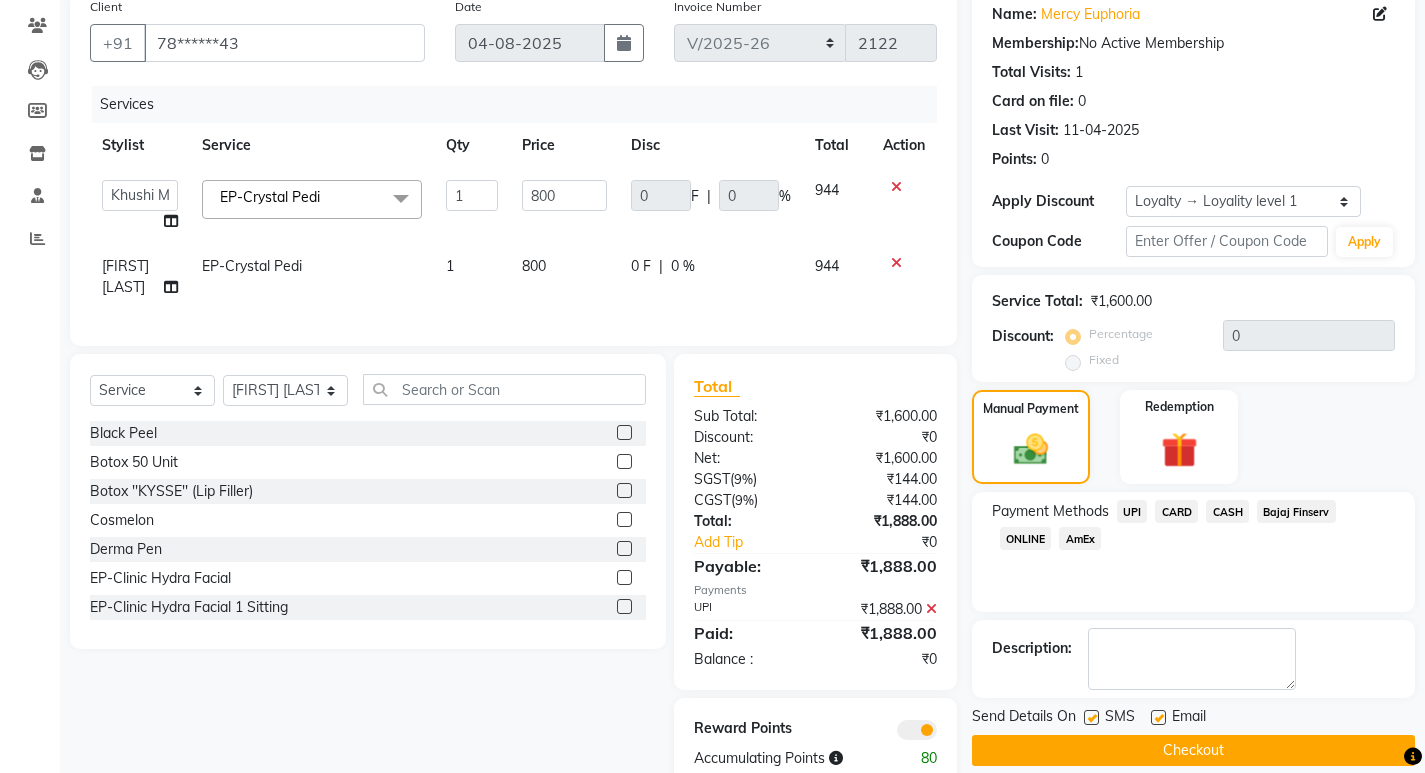 scroll, scrollTop: 223, scrollLeft: 0, axis: vertical 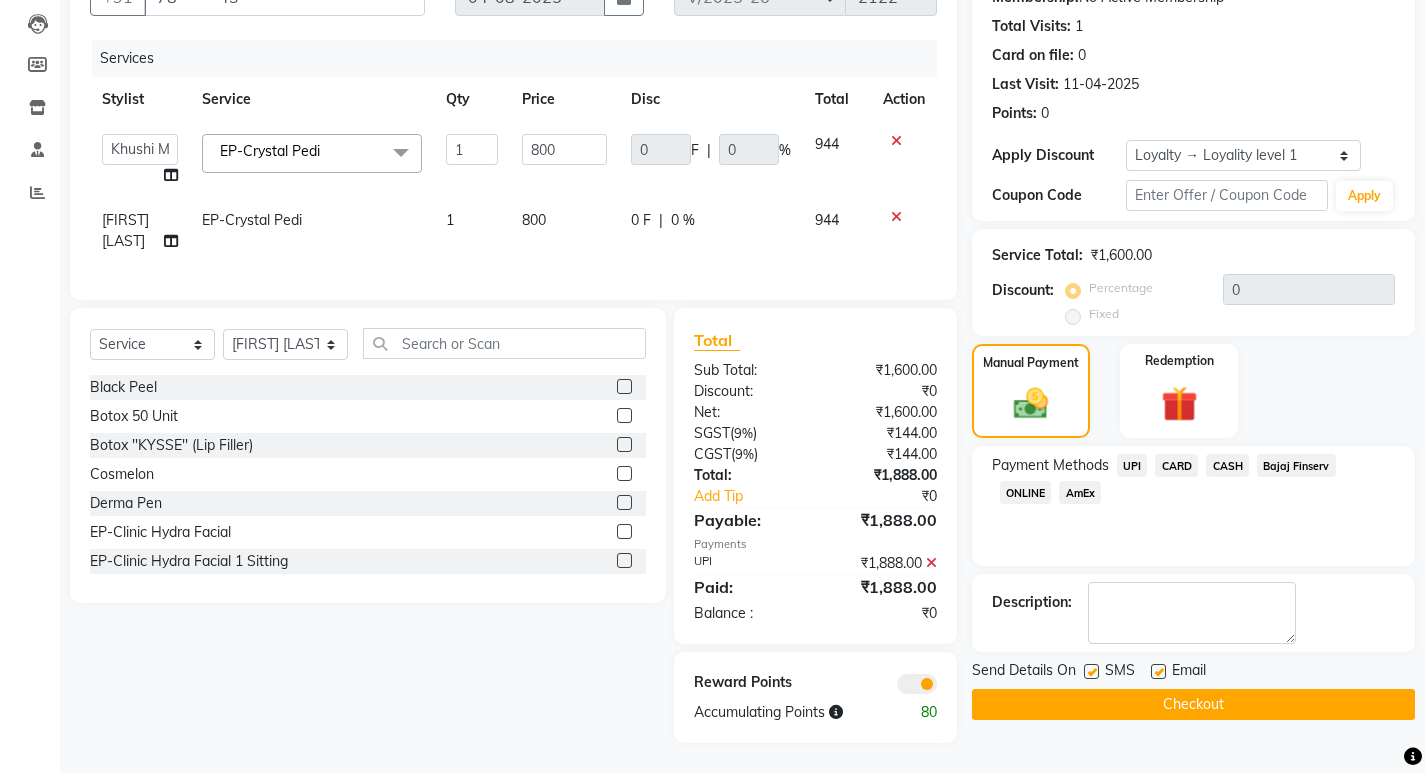 click on "Checkout" 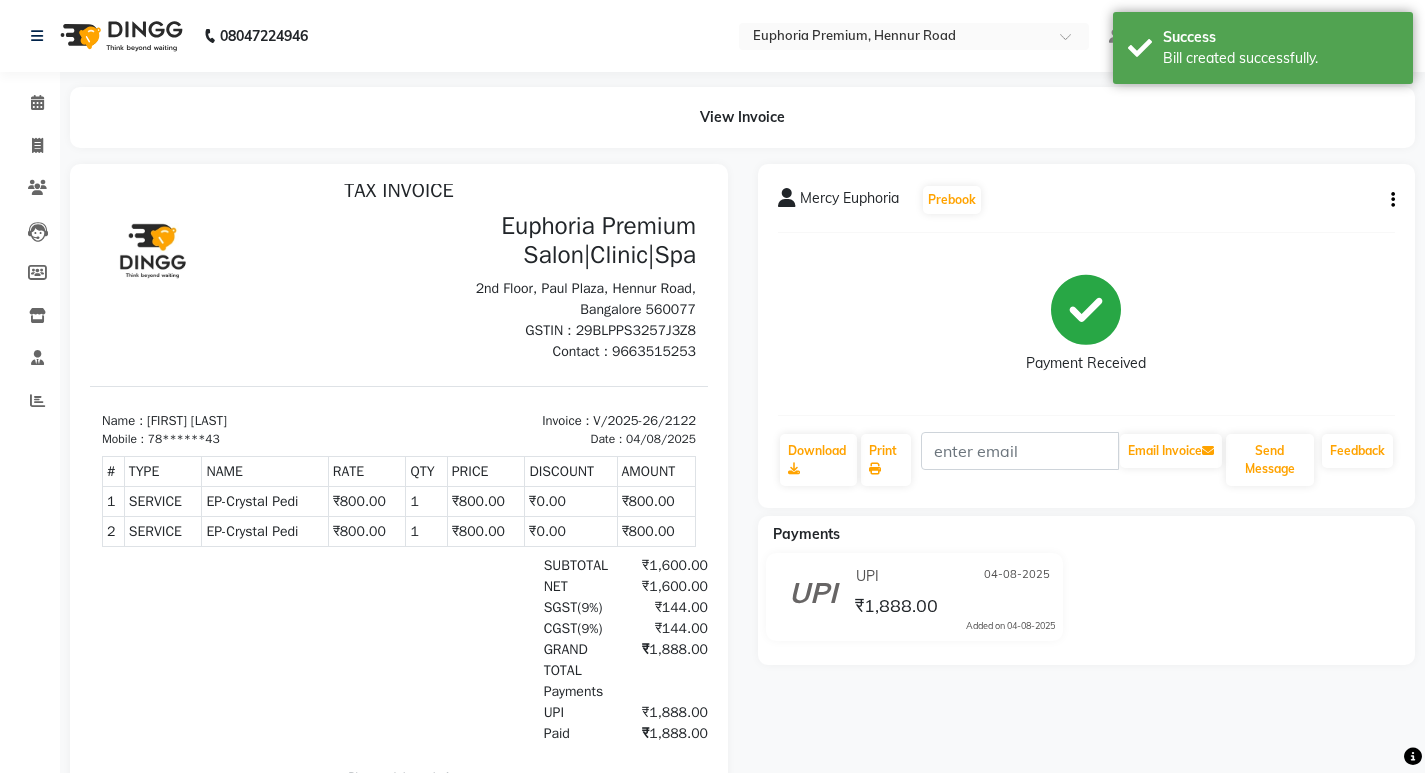 scroll, scrollTop: 16, scrollLeft: 0, axis: vertical 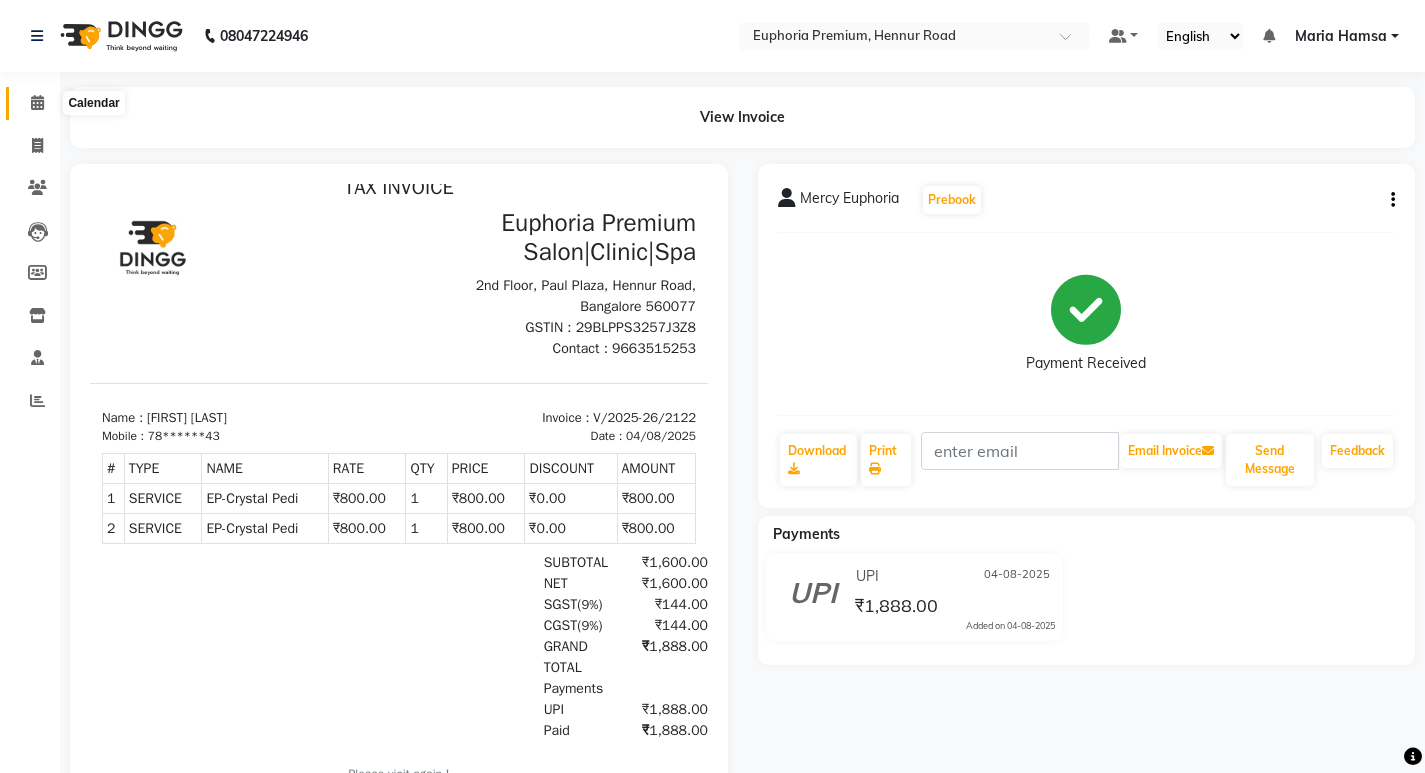 click 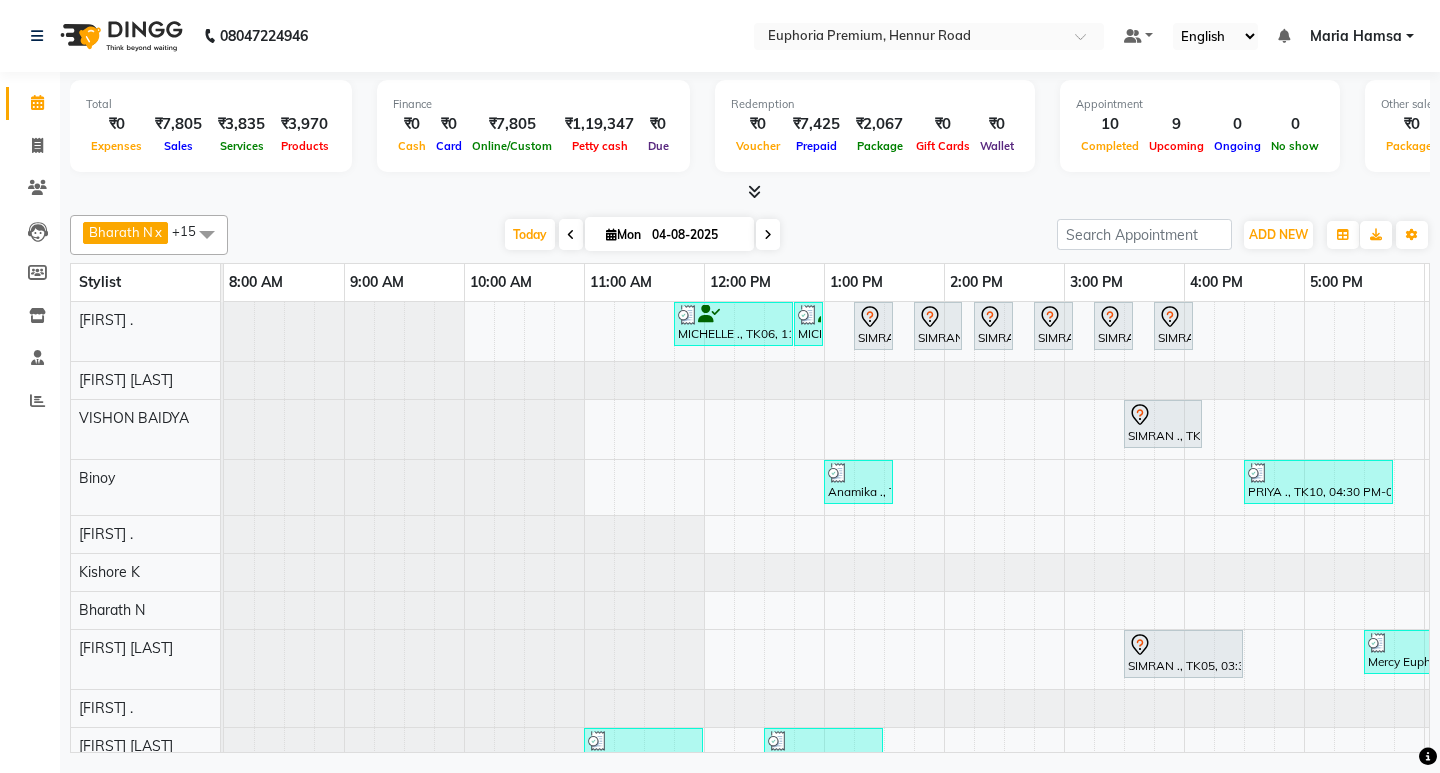 click 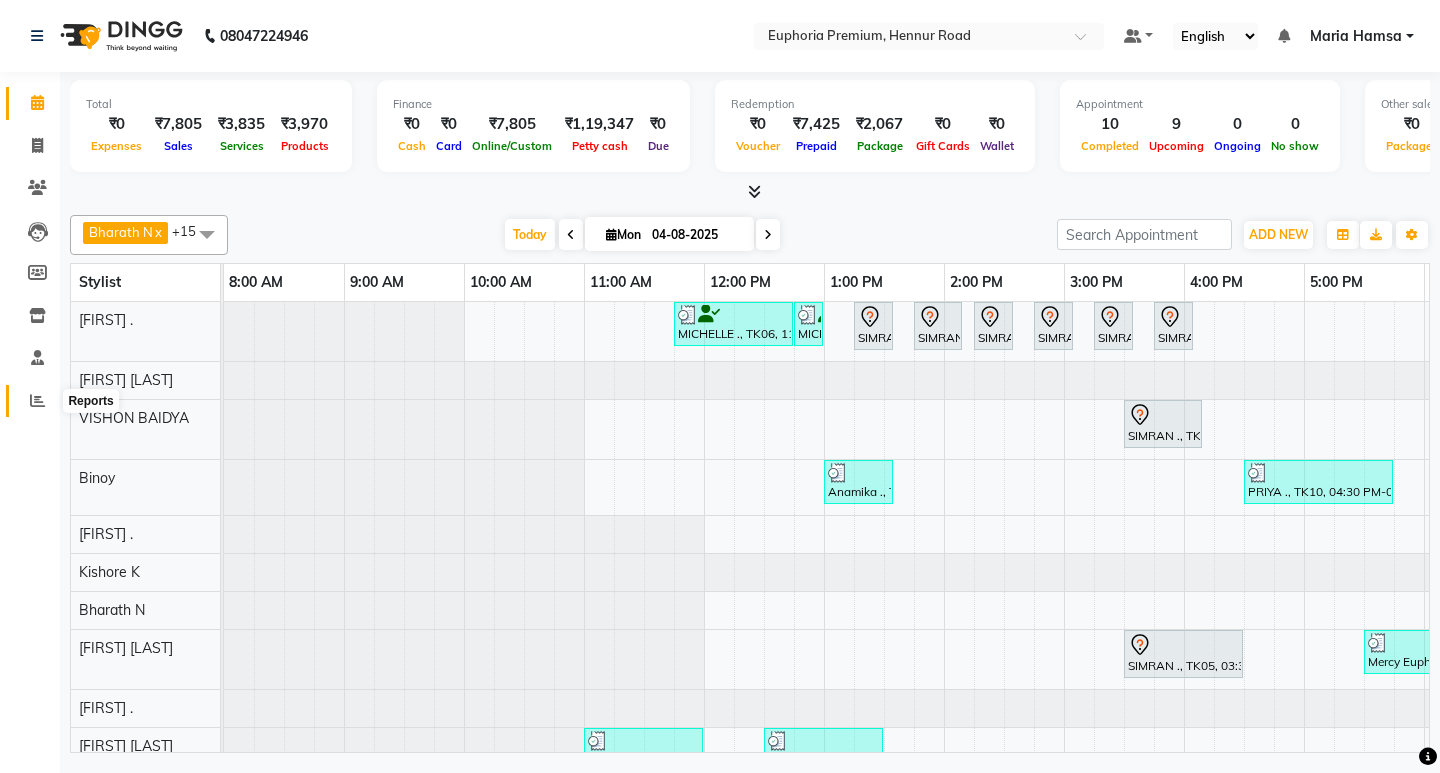 click 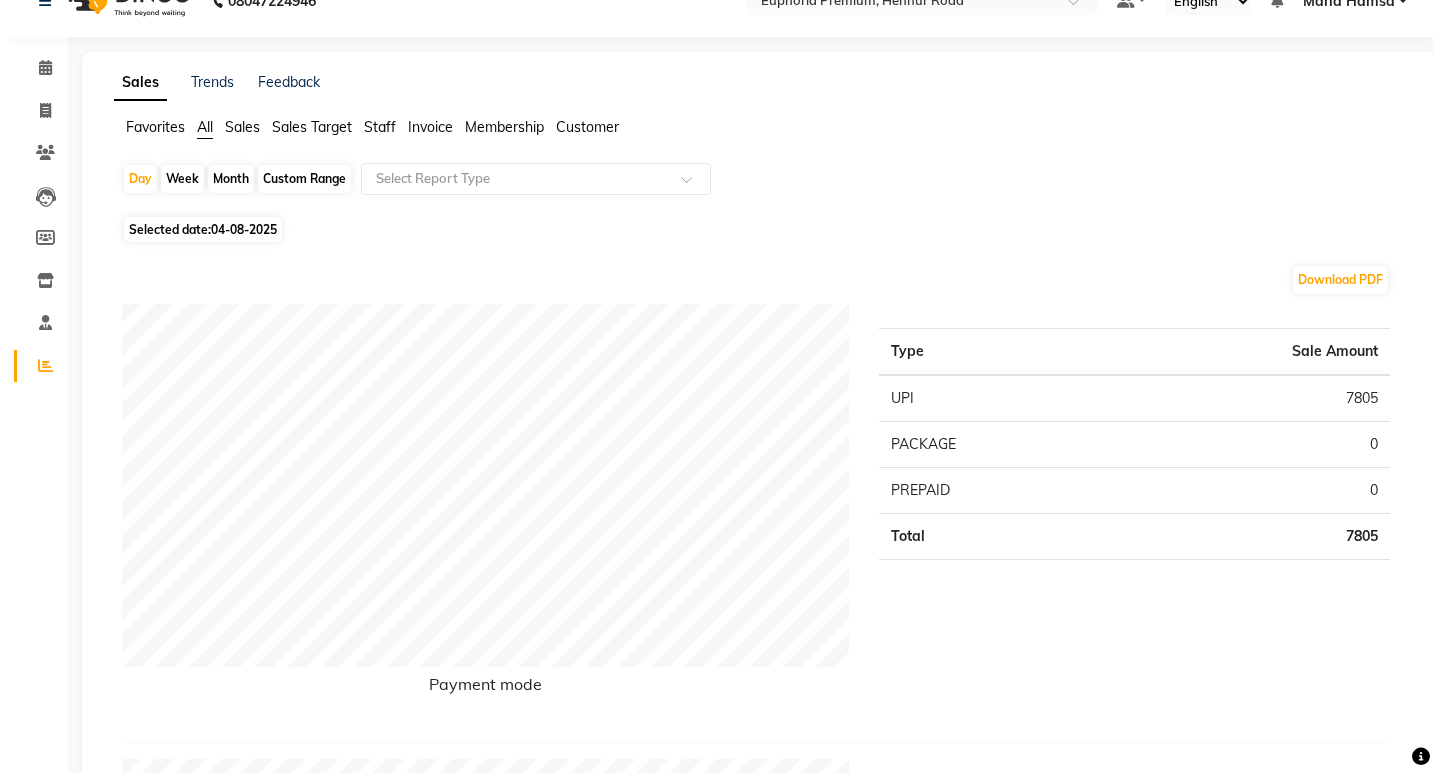 scroll, scrollTop: 0, scrollLeft: 0, axis: both 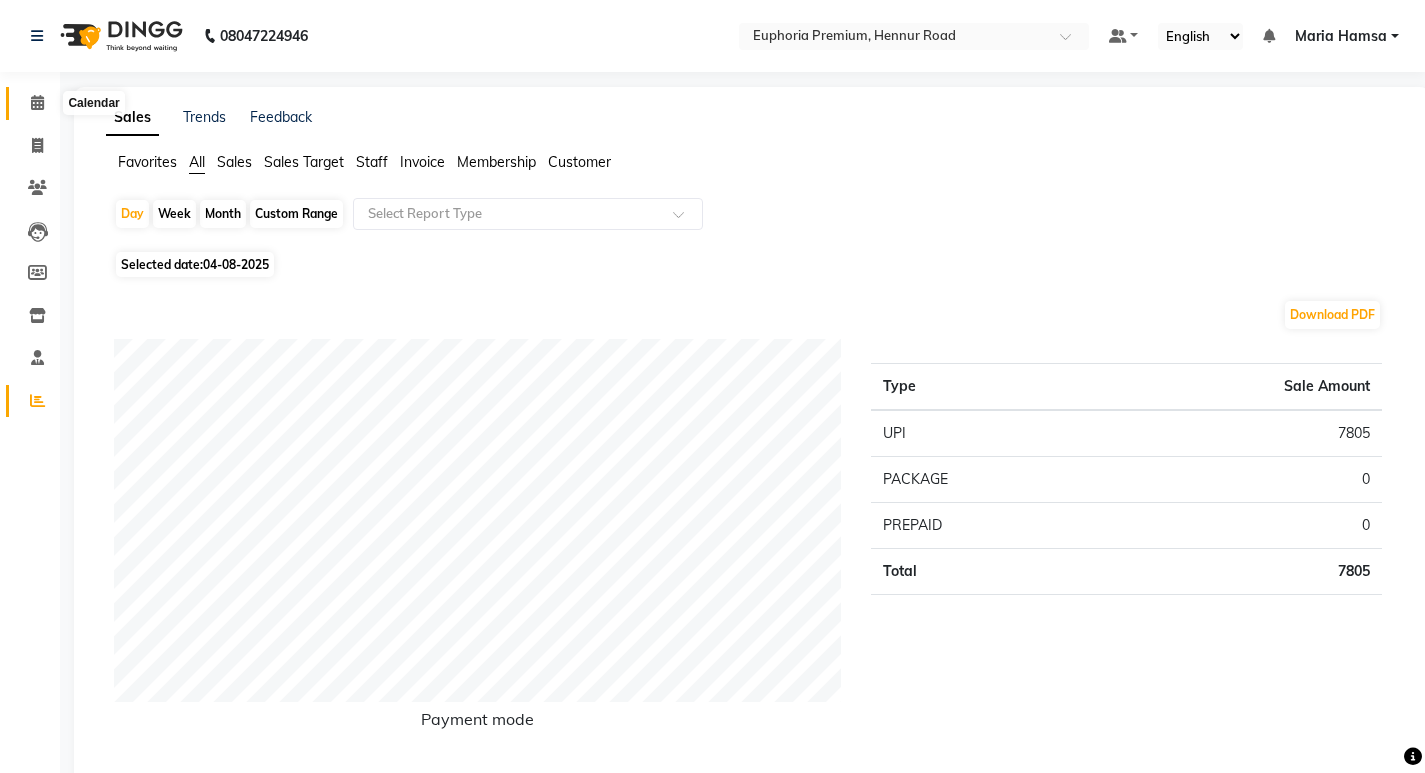 click 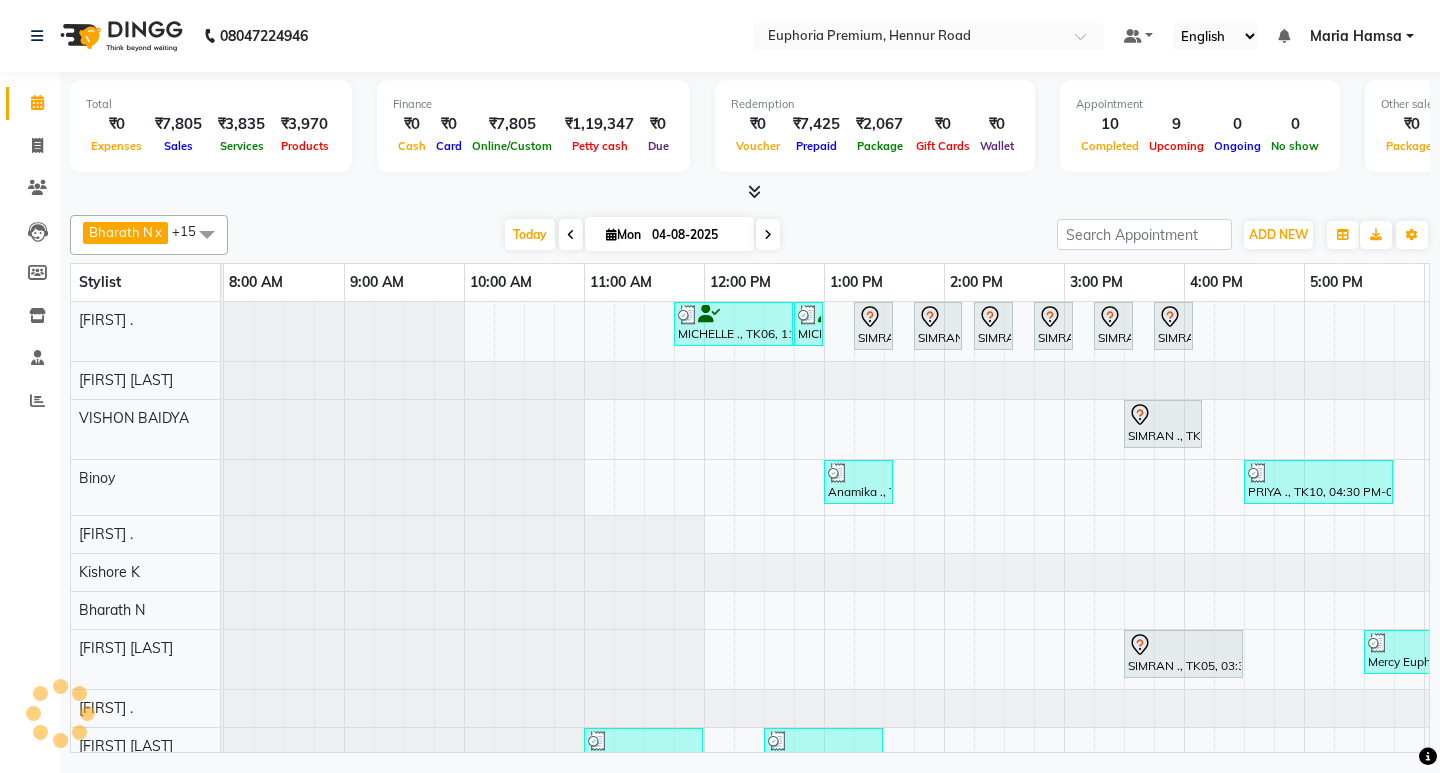 scroll, scrollTop: 0, scrollLeft: 0, axis: both 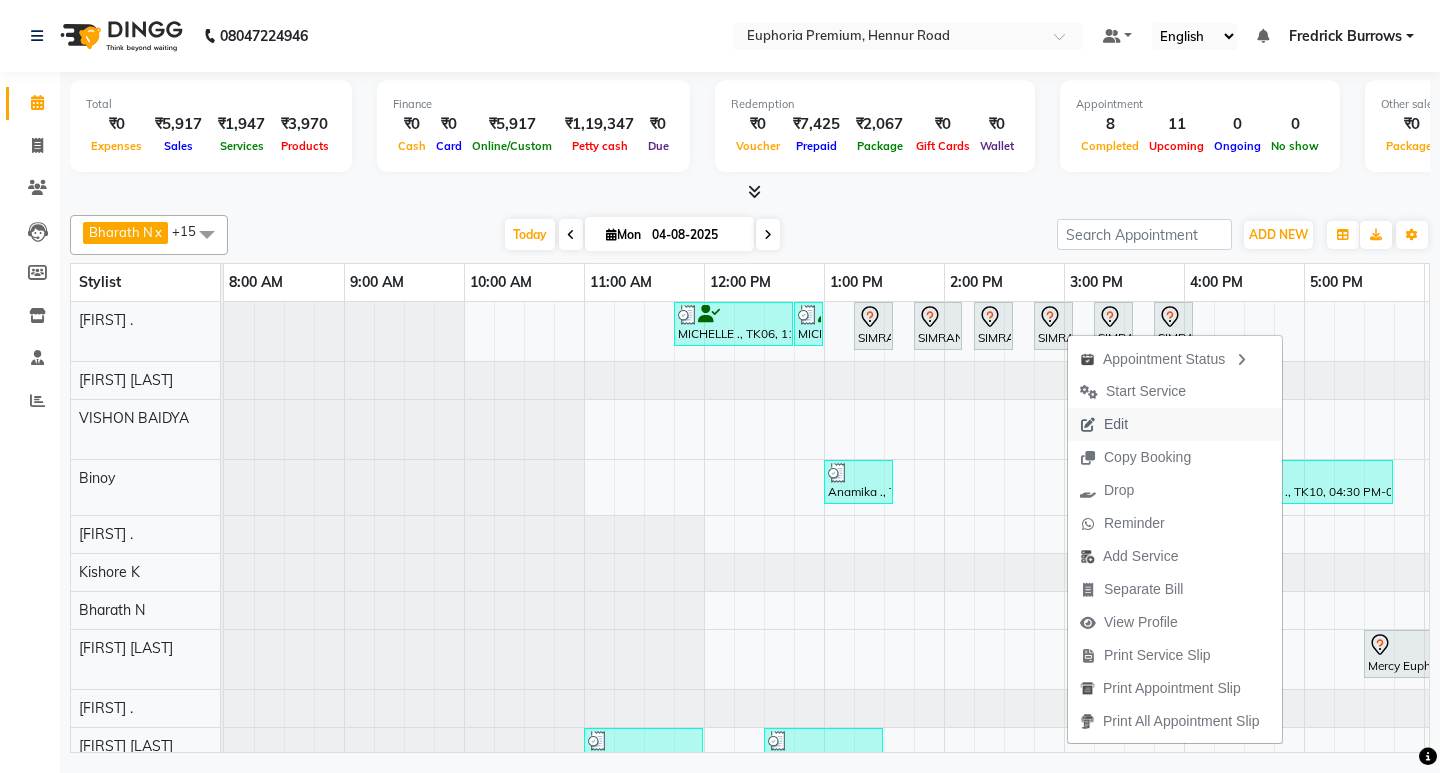 click on "Edit" at bounding box center (1116, 424) 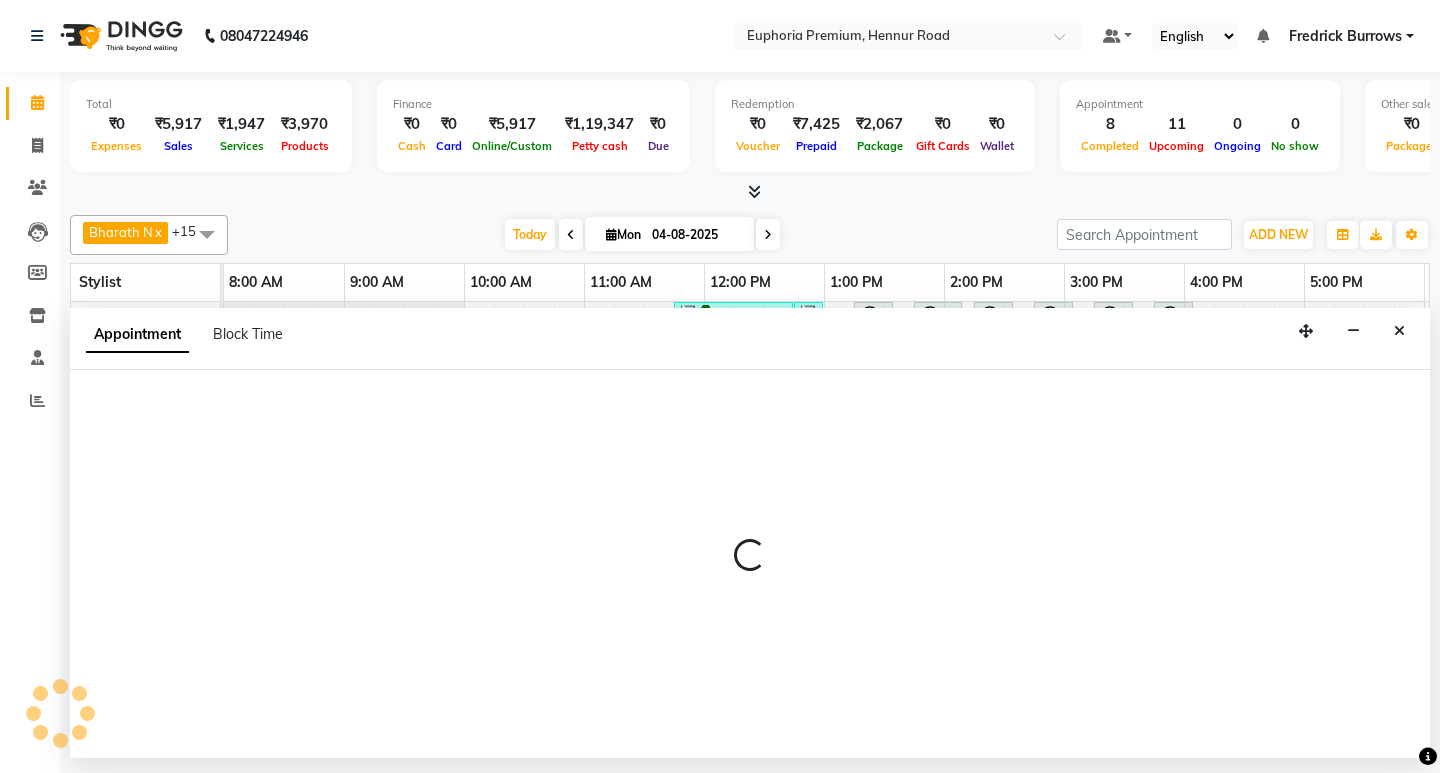 select on "tentative" 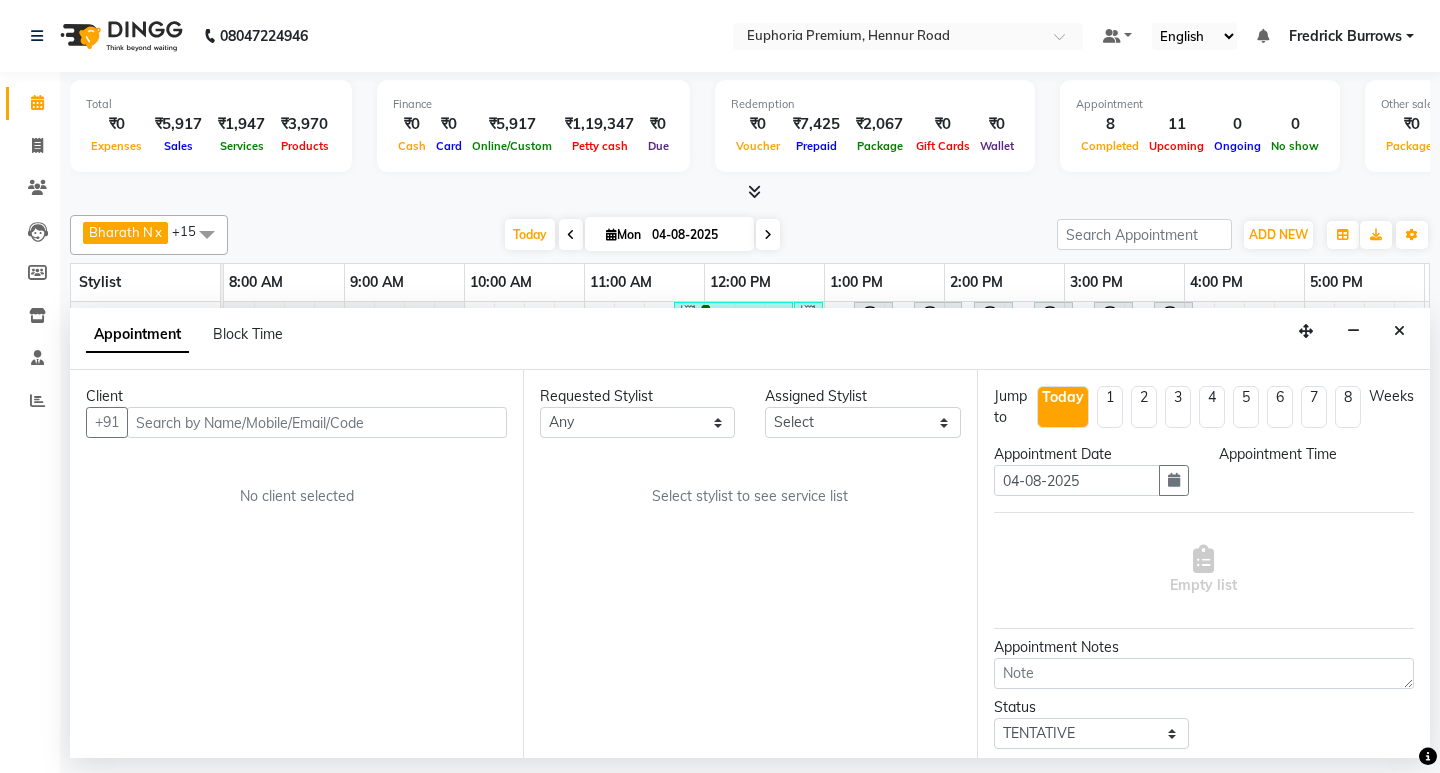 select on "71596" 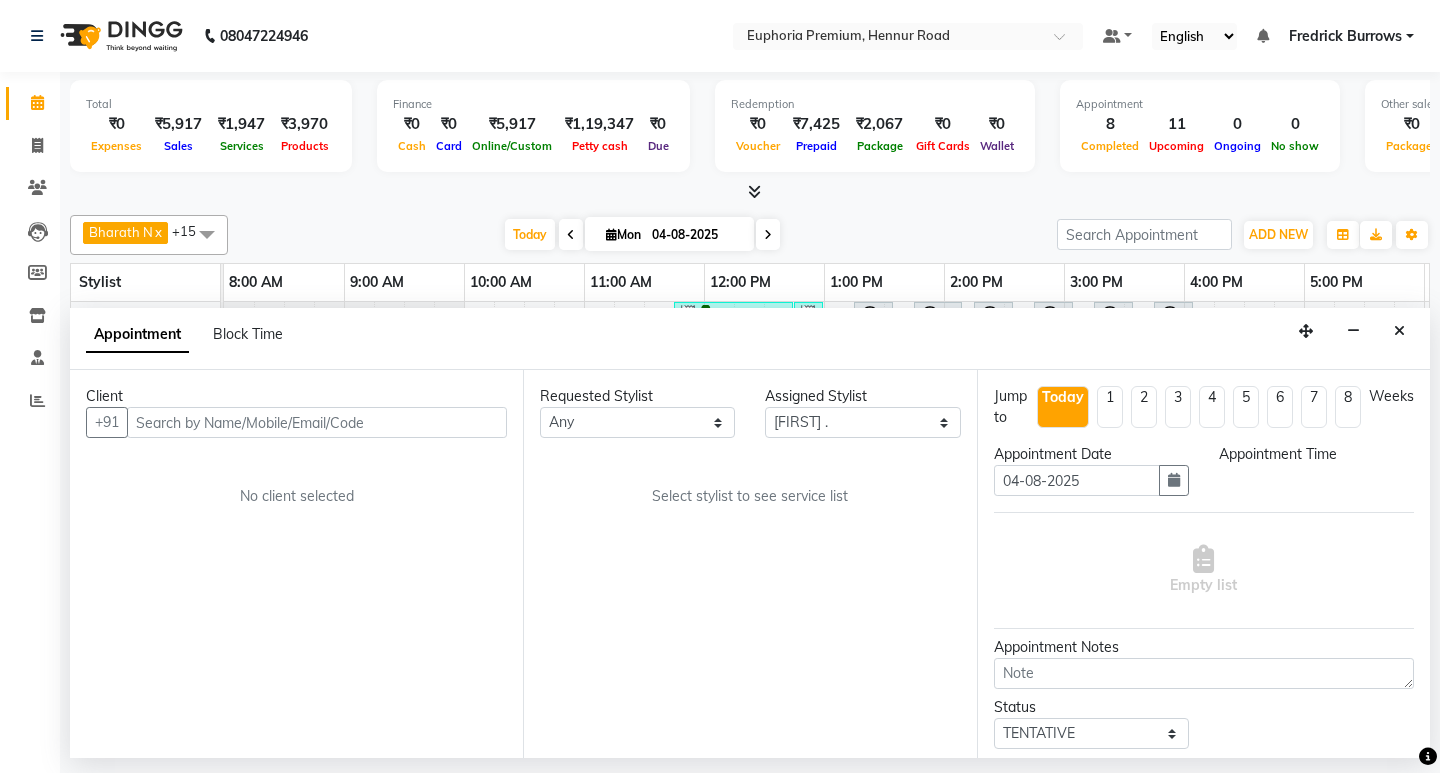 scroll, scrollTop: 0, scrollLeft: 475, axis: horizontal 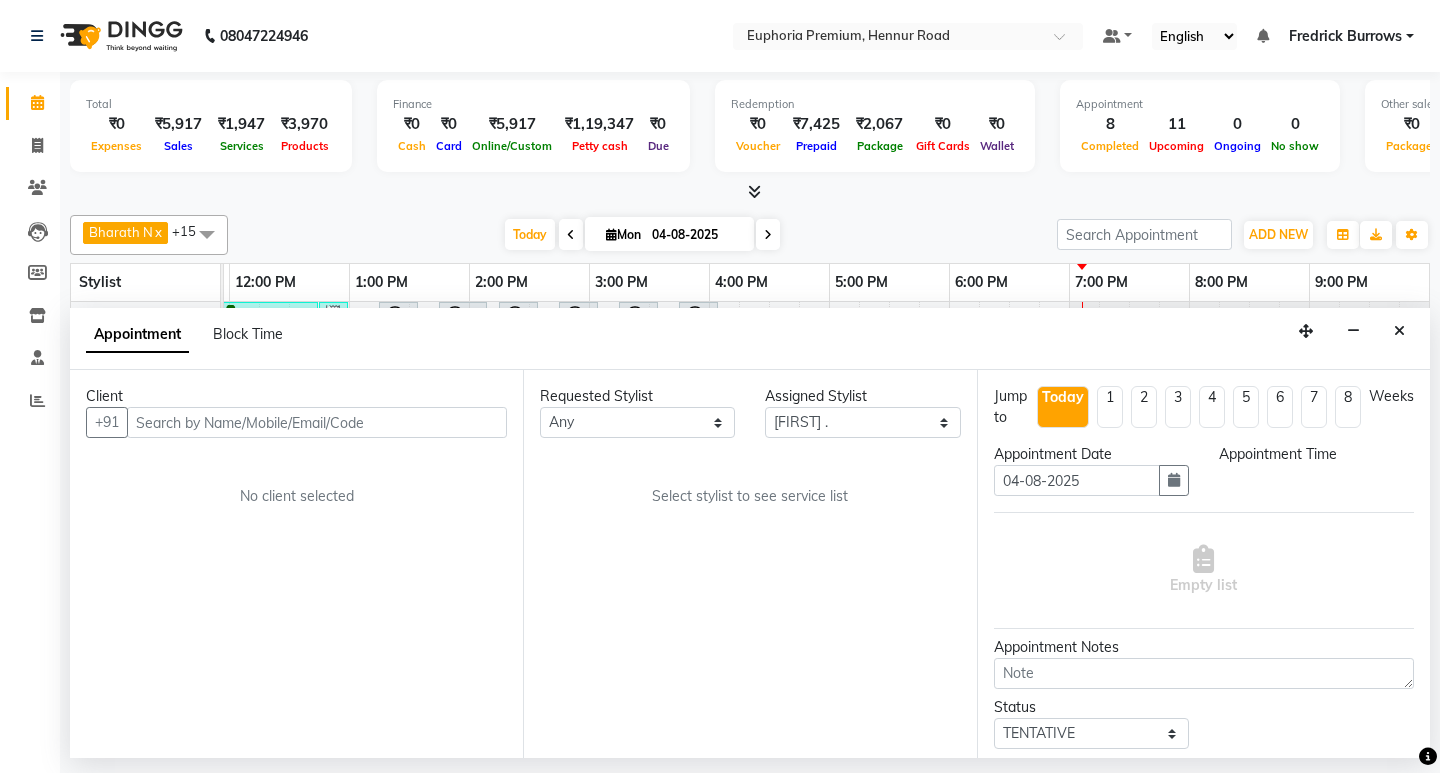 select on "795" 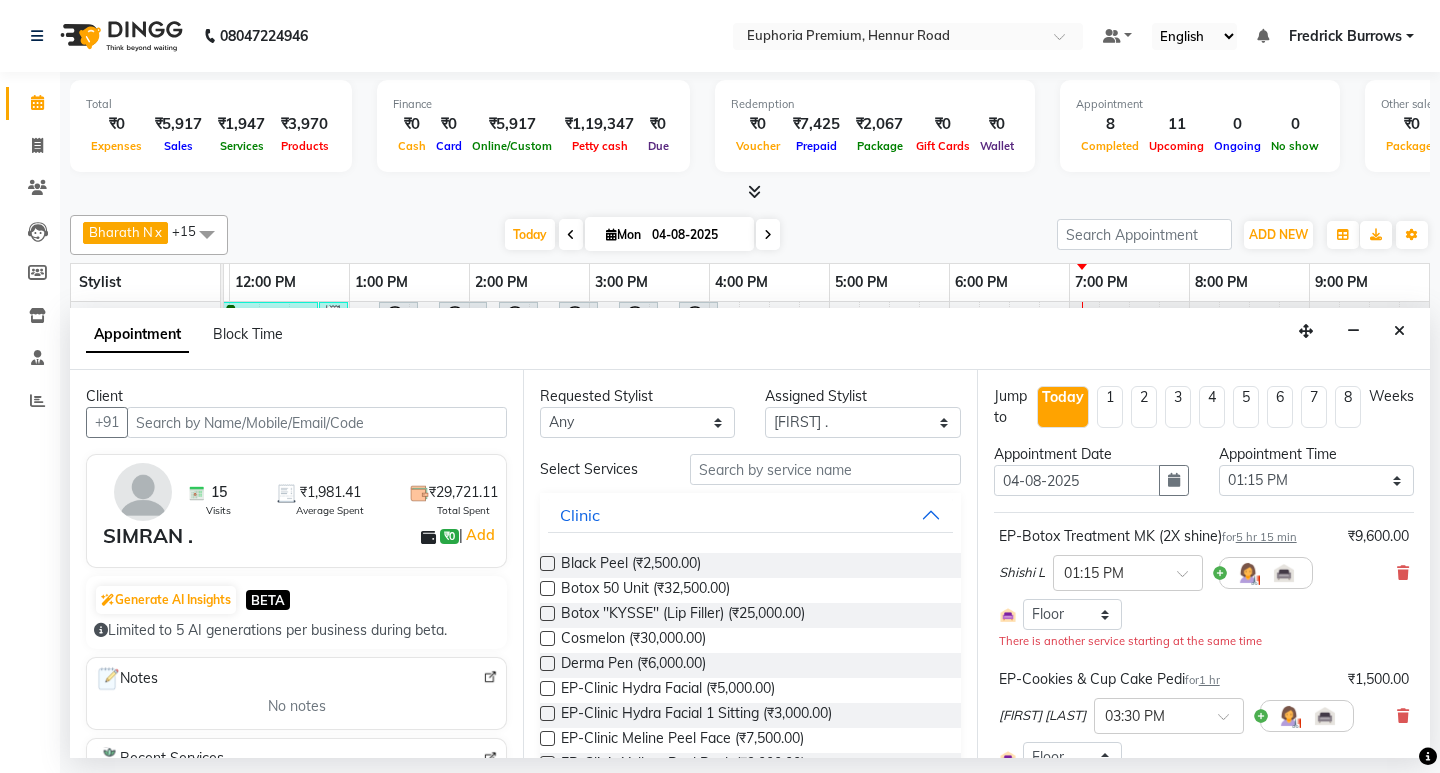 select on "4006" 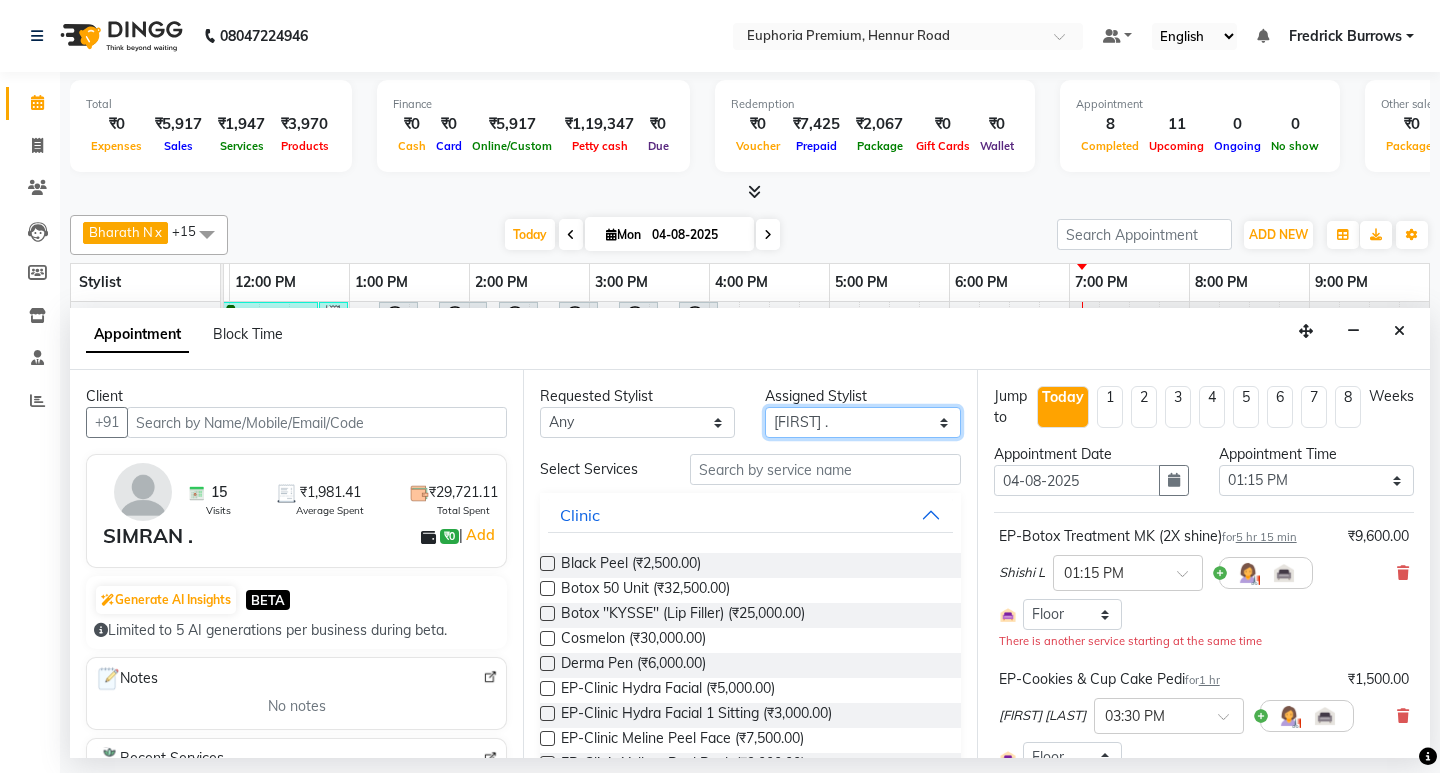 click on "Select Babu V Bharath N Binoy  Chandru Magar Chethan N  Chiinthian Moi ChonglianMoi MOI Daisy . Dhanya . Diya Khadka Fredrick Burrows Khushi Magarthapa Kishore K Maria Hamsa MRINALI MILI Pinky . Priya  K Rosy Sanate Savitha Vijayan Shalini Deivasigamani Shishi L Vijayalakshmi M VISHON BAIDYA" at bounding box center (862, 422) 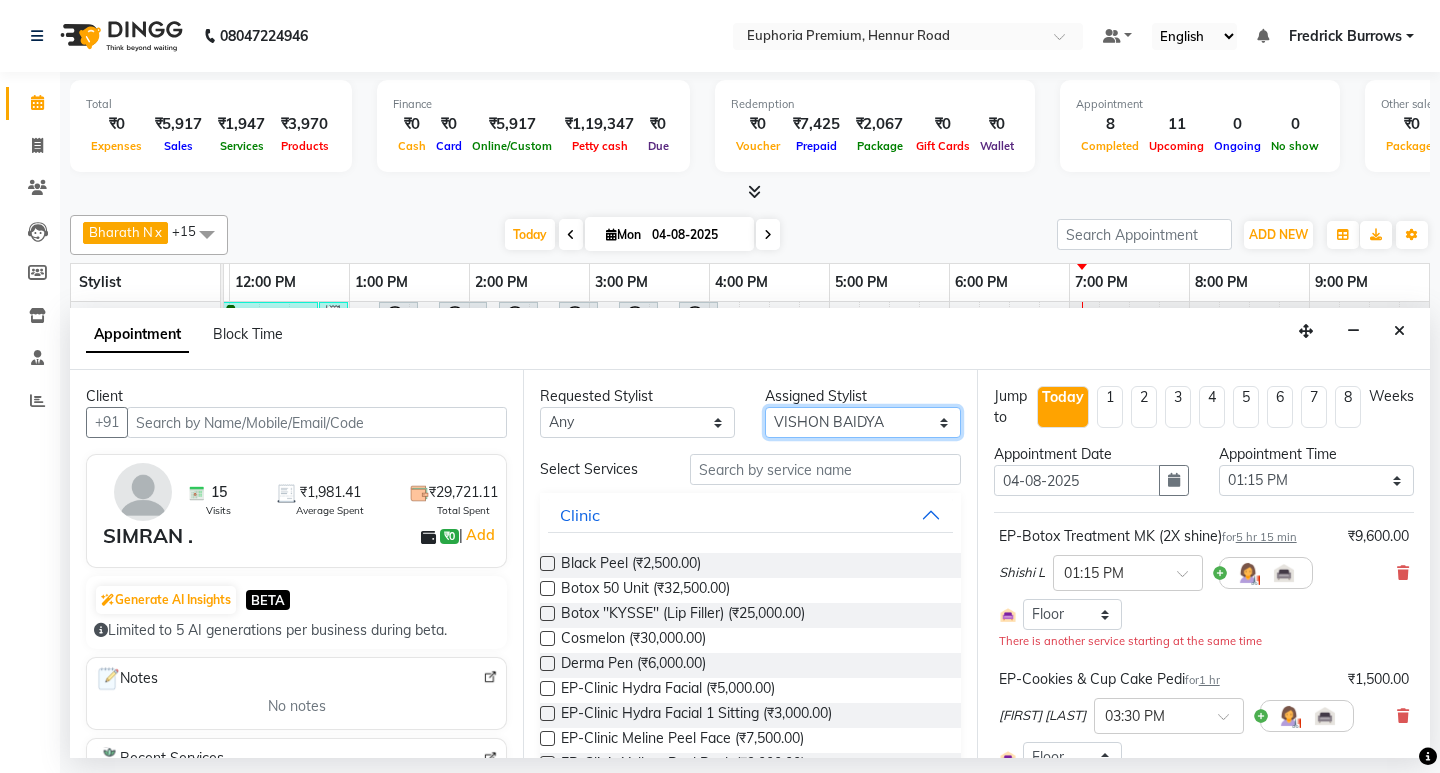 click on "Select Babu V Bharath N Binoy  Chandru Magar Chethan N  Chiinthian Moi ChonglianMoi MOI Daisy . Dhanya . Diya Khadka Fredrick Burrows Khushi Magarthapa Kishore K Maria Hamsa MRINALI MILI Pinky . Priya  K Rosy Sanate Savitha Vijayan Shalini Deivasigamani Shishi L Vijayalakshmi M VISHON BAIDYA" at bounding box center (862, 422) 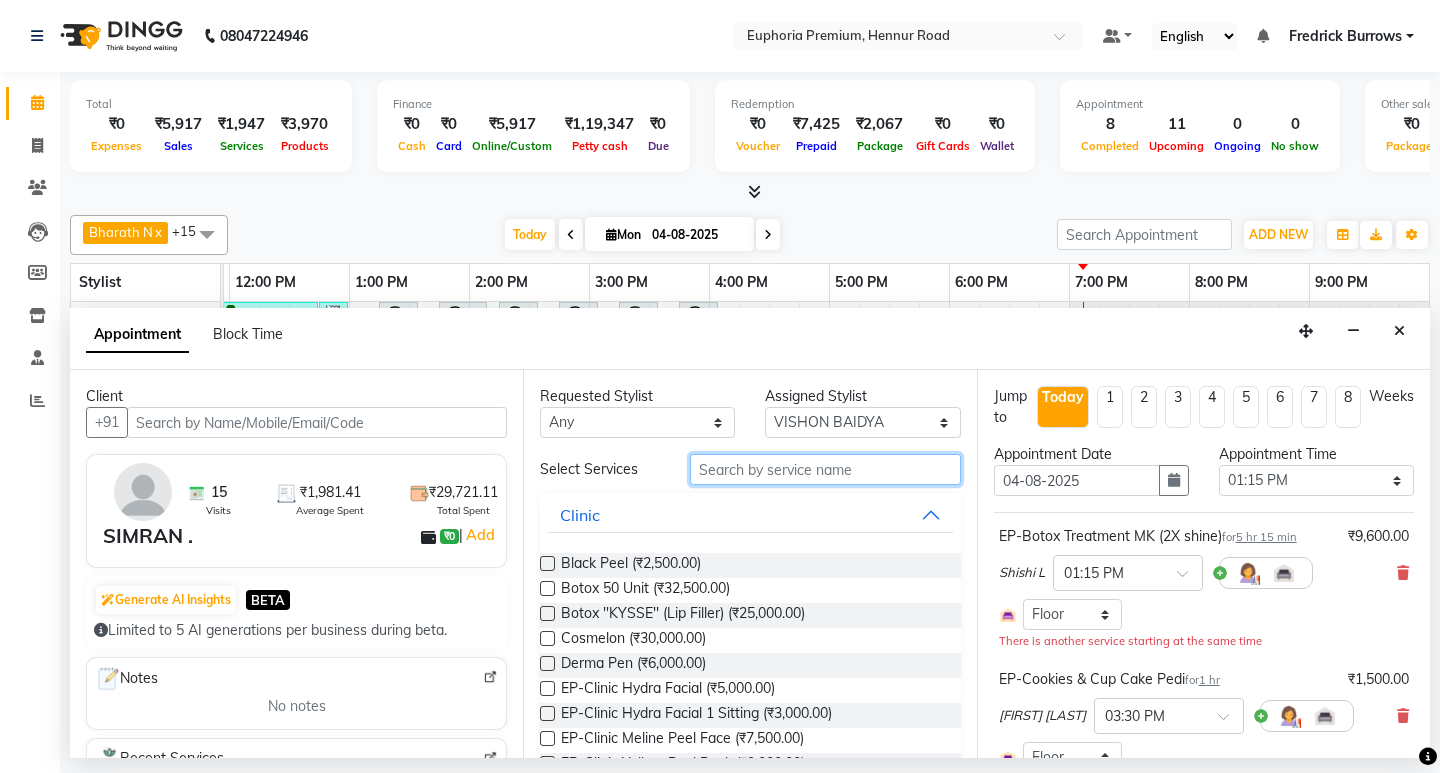 click at bounding box center [825, 469] 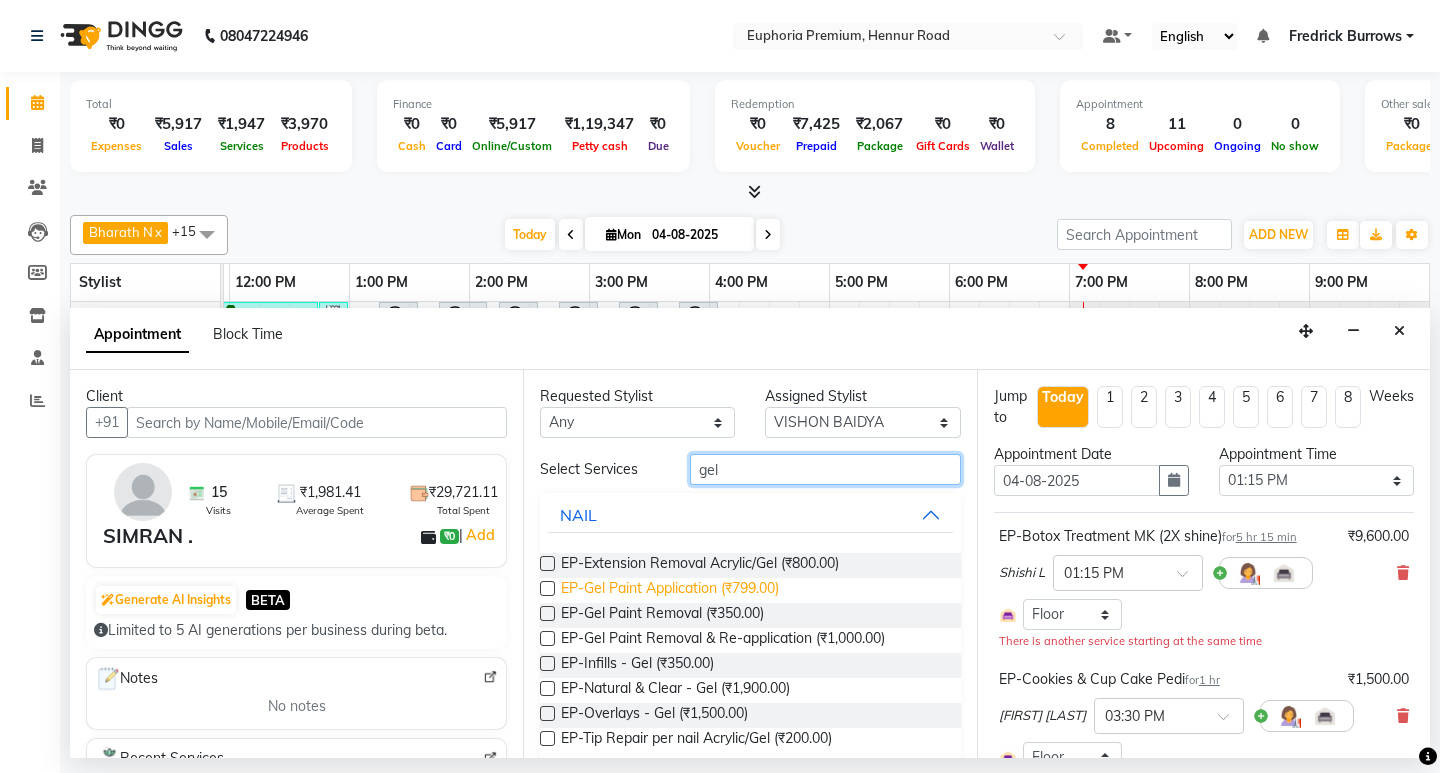 type on "gel" 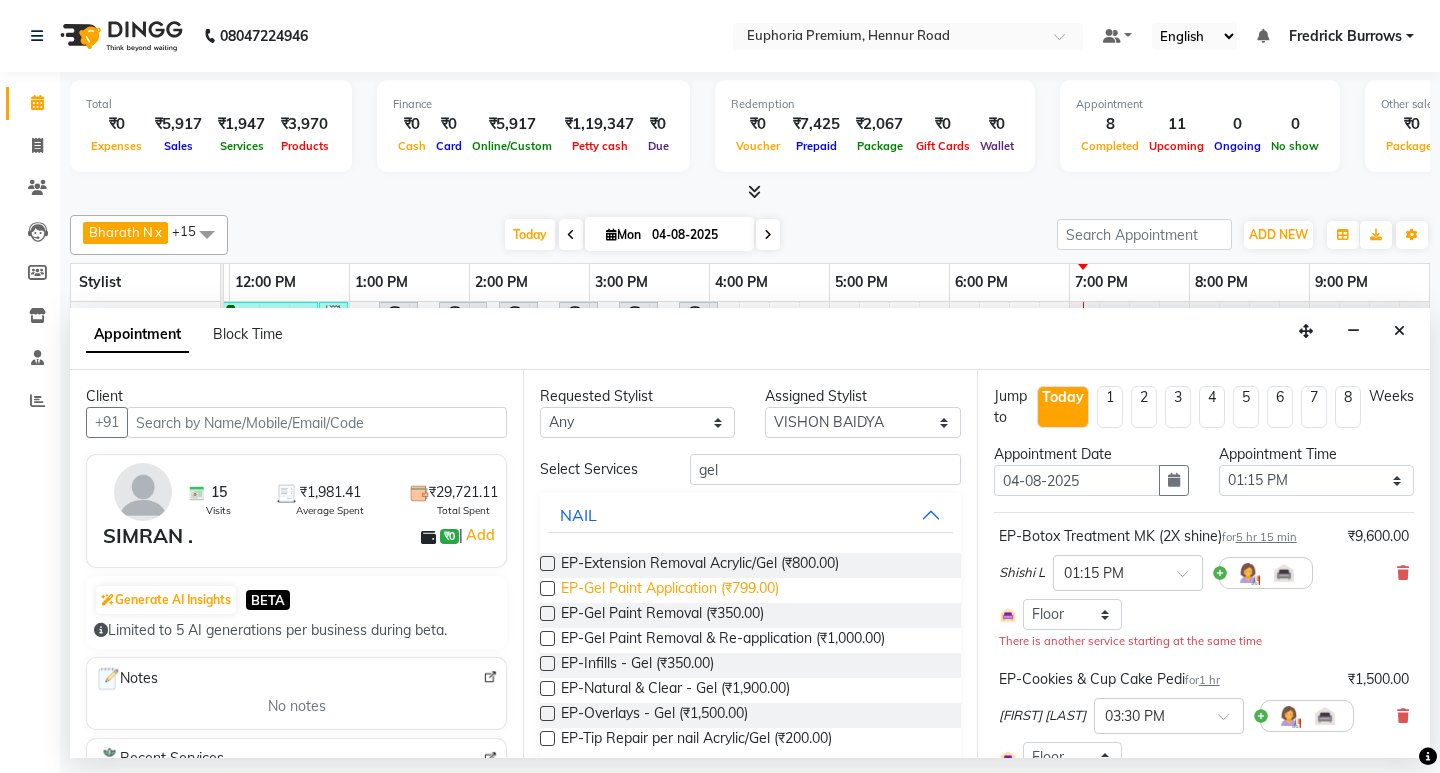click on "EP-Gel Paint Application (₹799.00)" at bounding box center (670, 590) 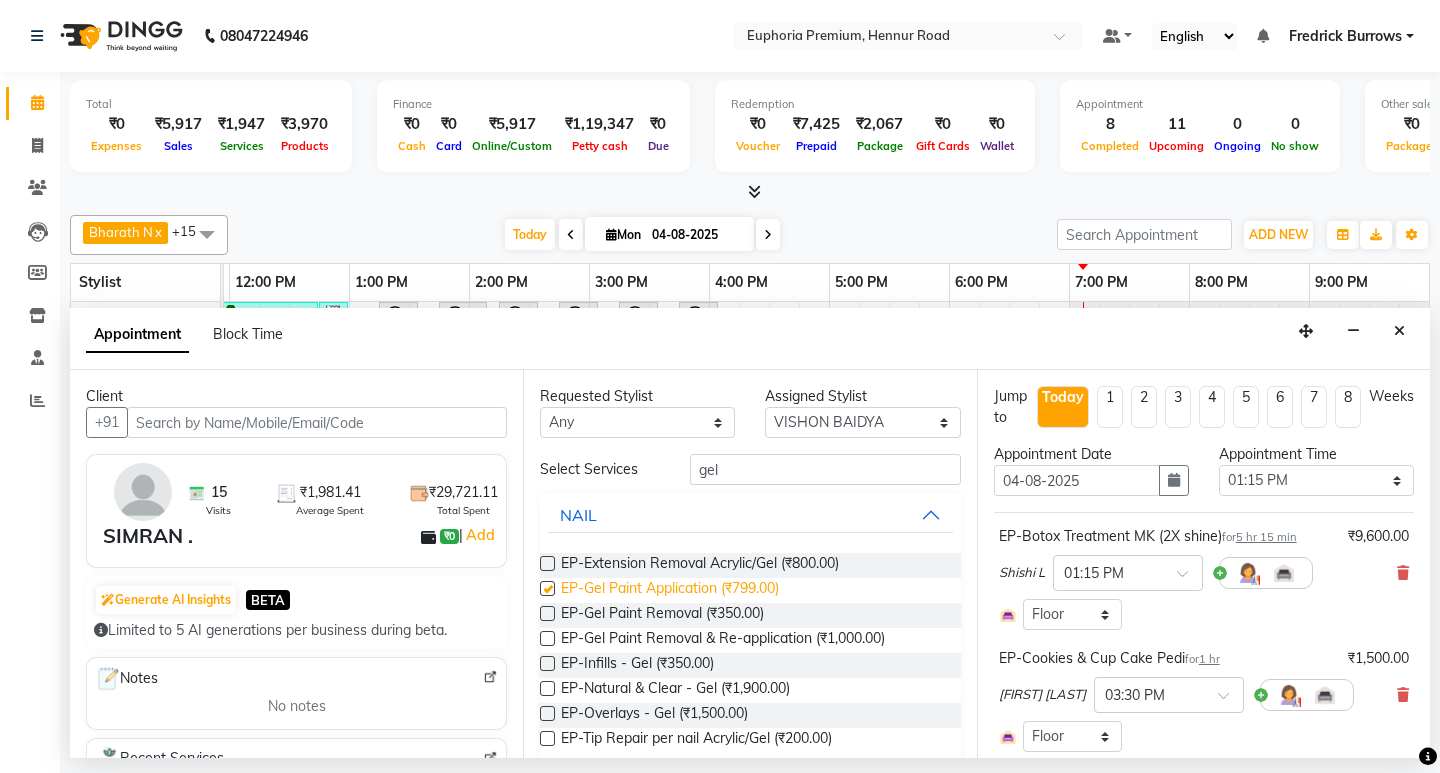 checkbox on "false" 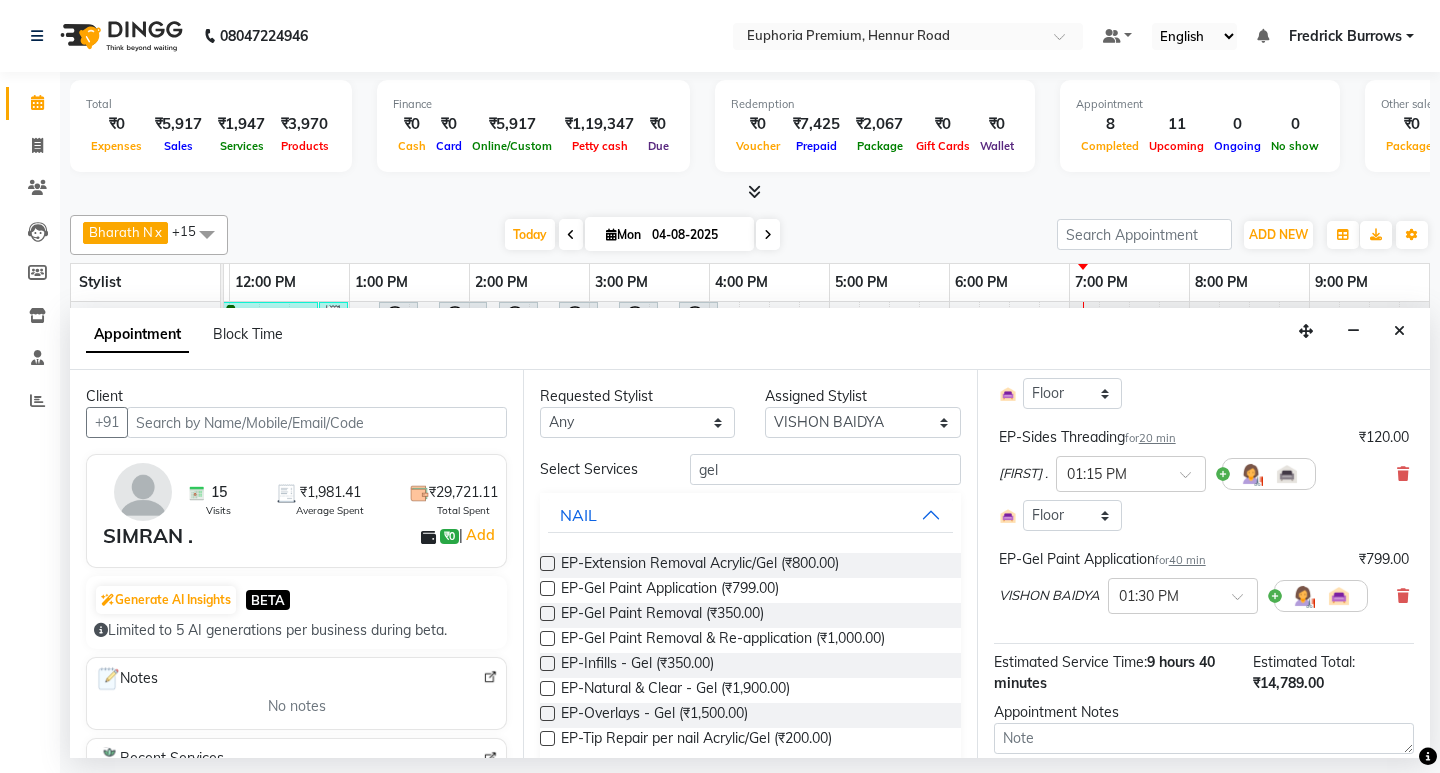 scroll, scrollTop: 1199, scrollLeft: 0, axis: vertical 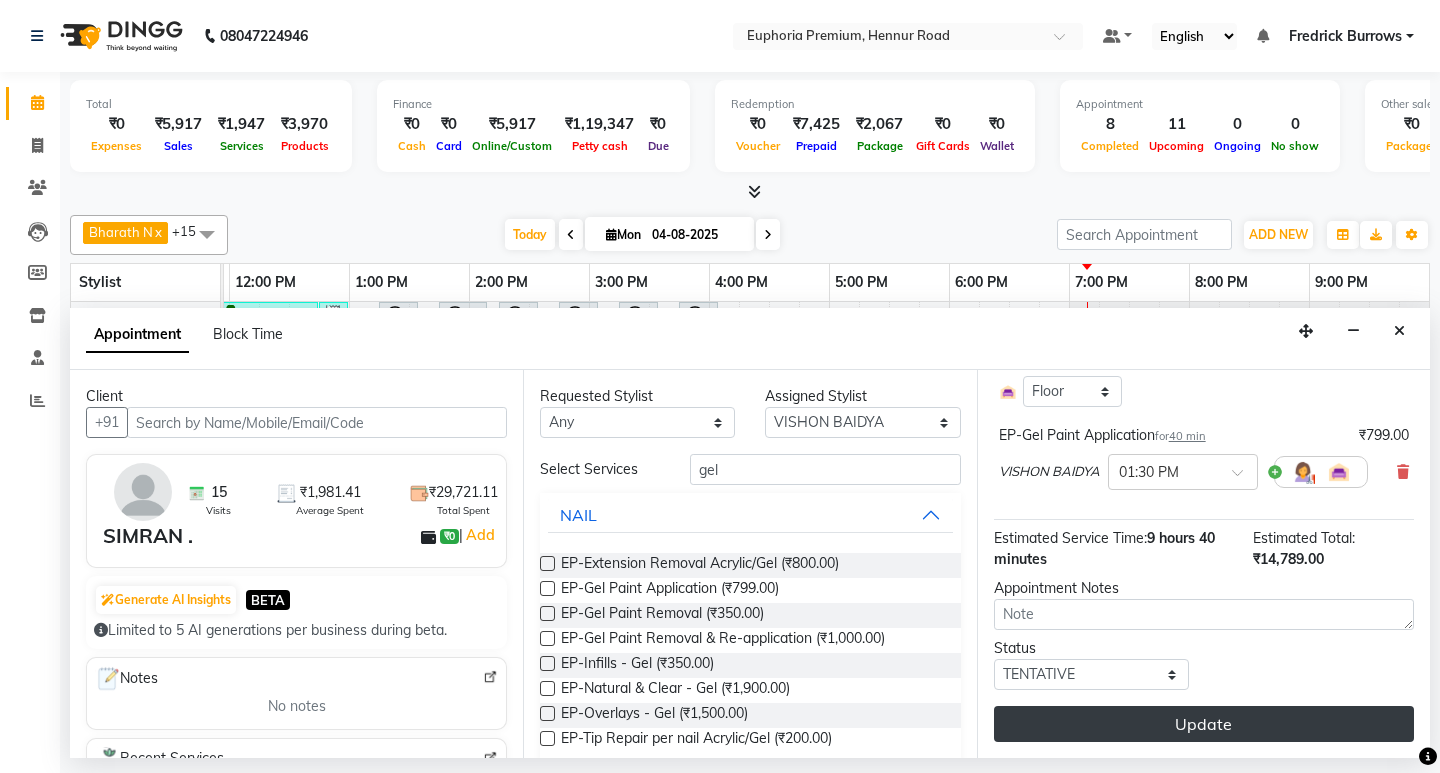 click on "Update" at bounding box center (1204, 724) 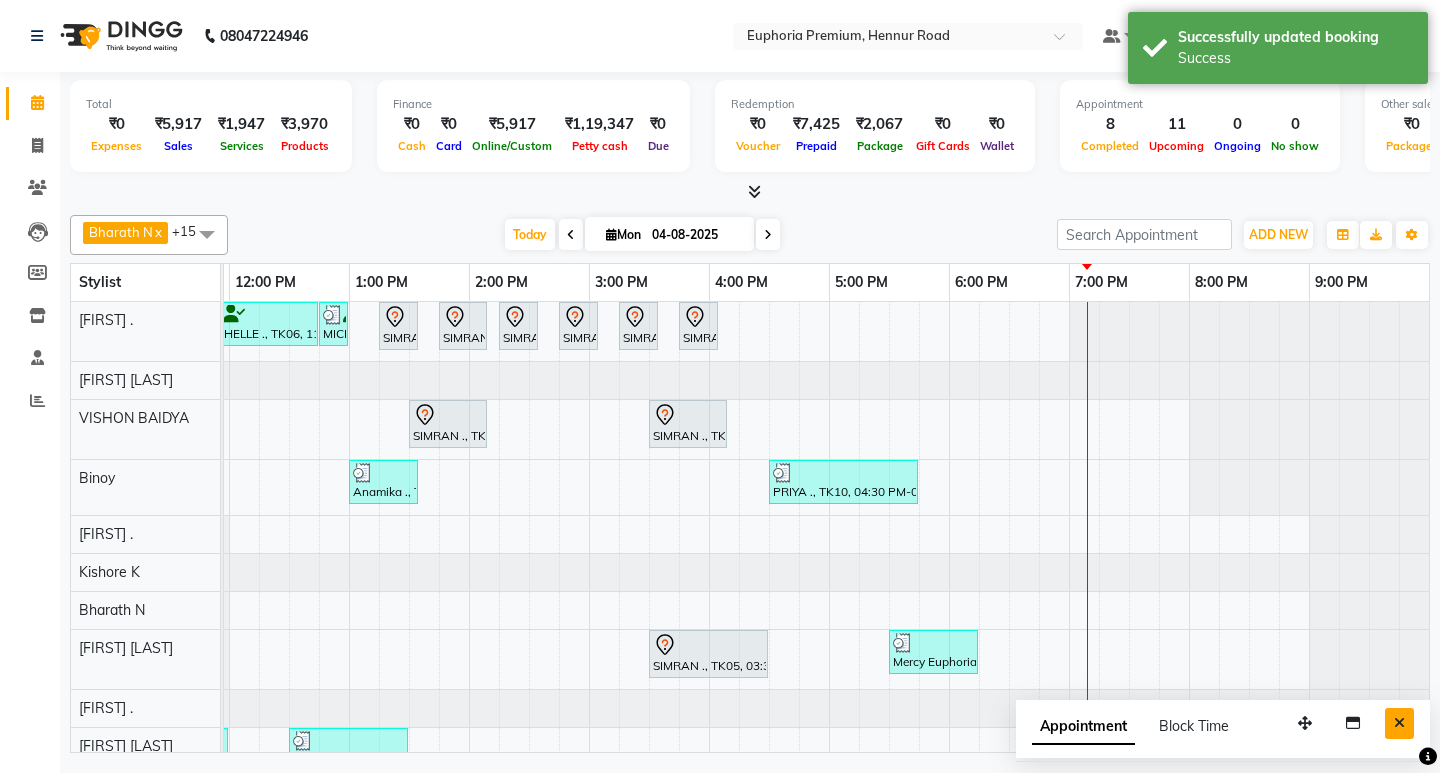 click at bounding box center [1399, 723] 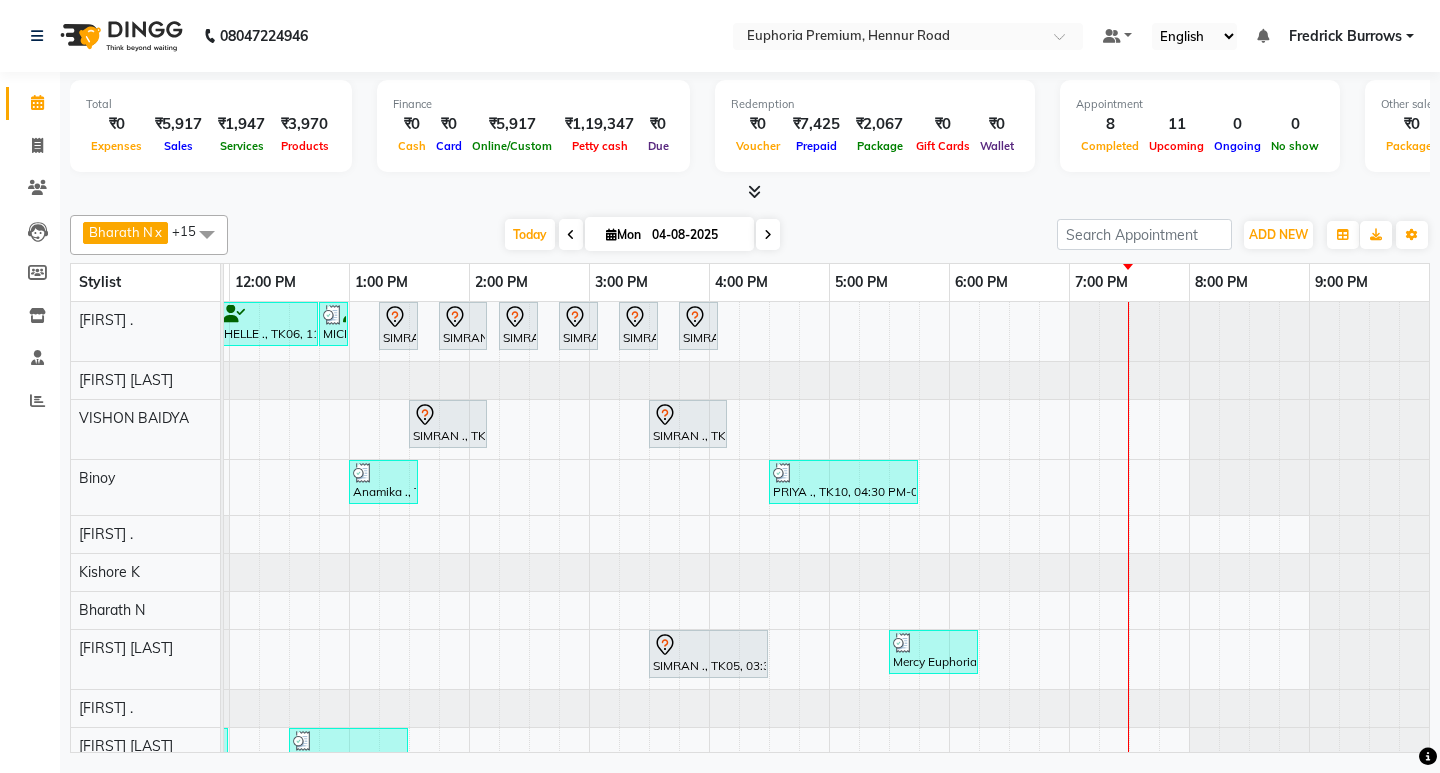 scroll, scrollTop: 332, scrollLeft: 475, axis: both 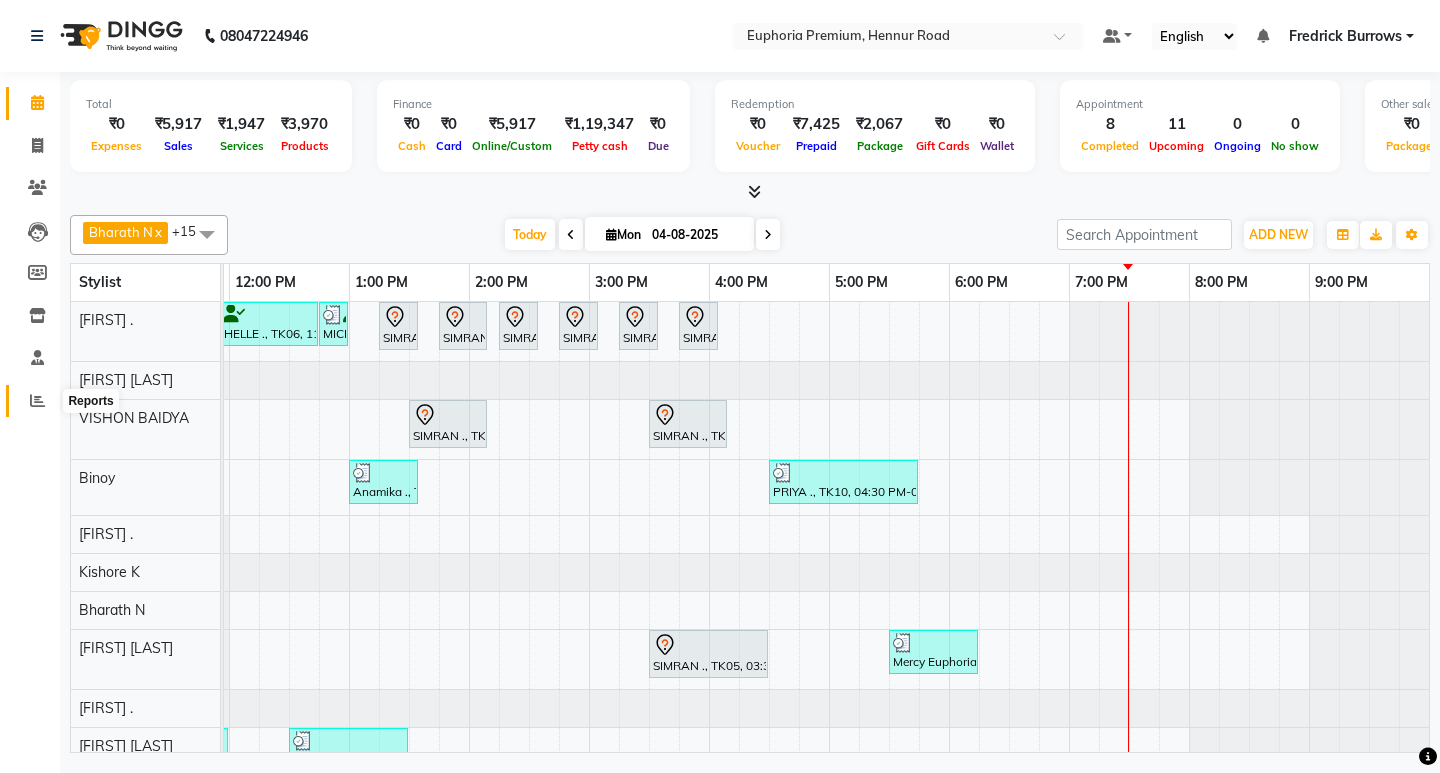 click 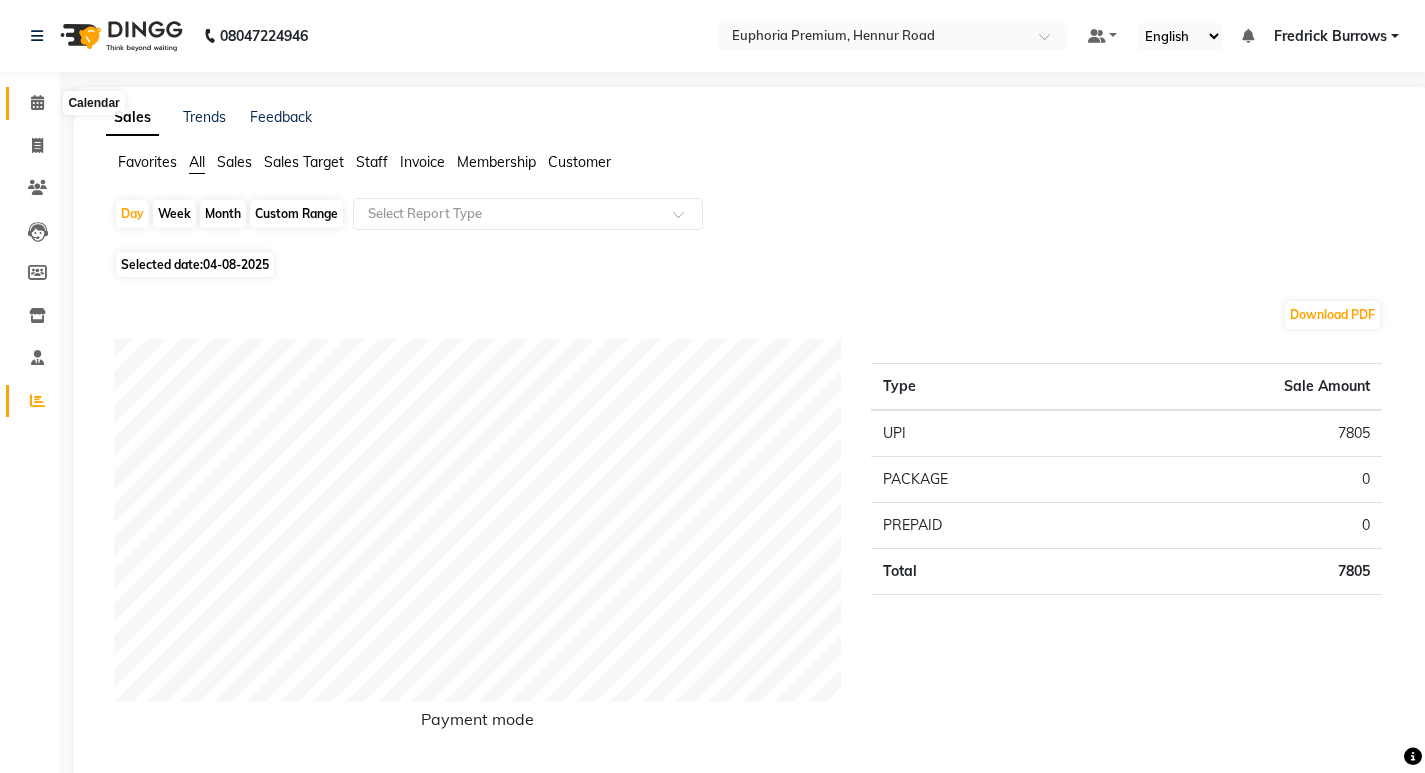 click 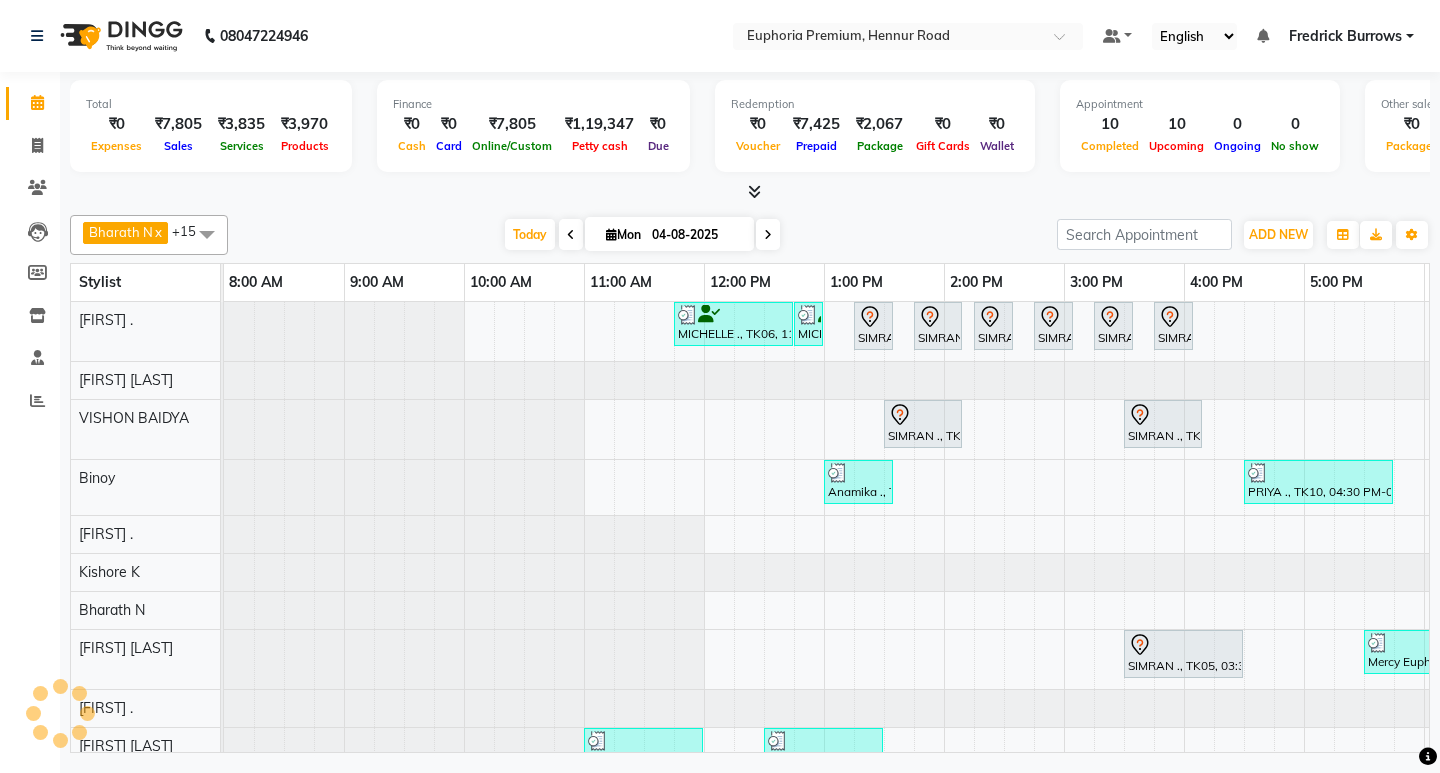 scroll, scrollTop: 0, scrollLeft: 0, axis: both 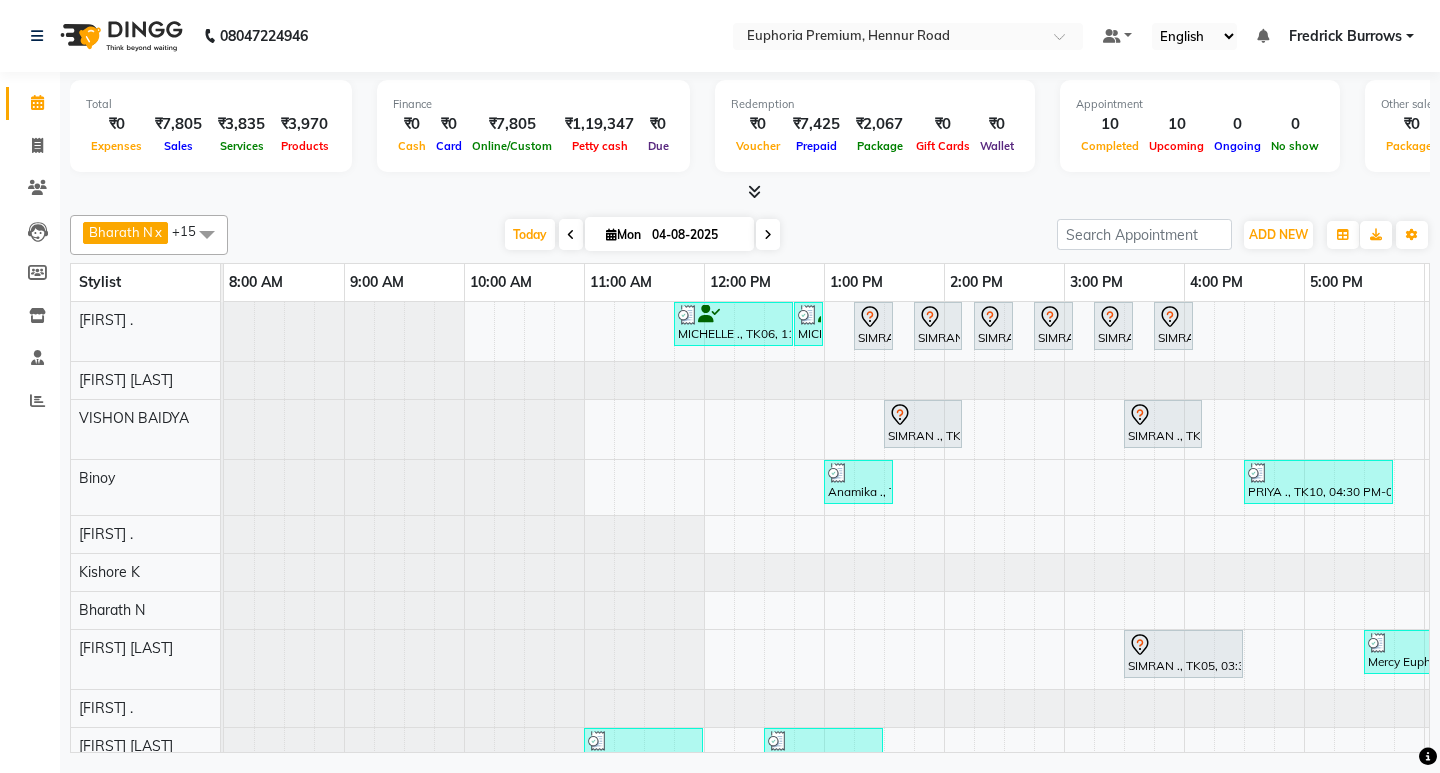 click 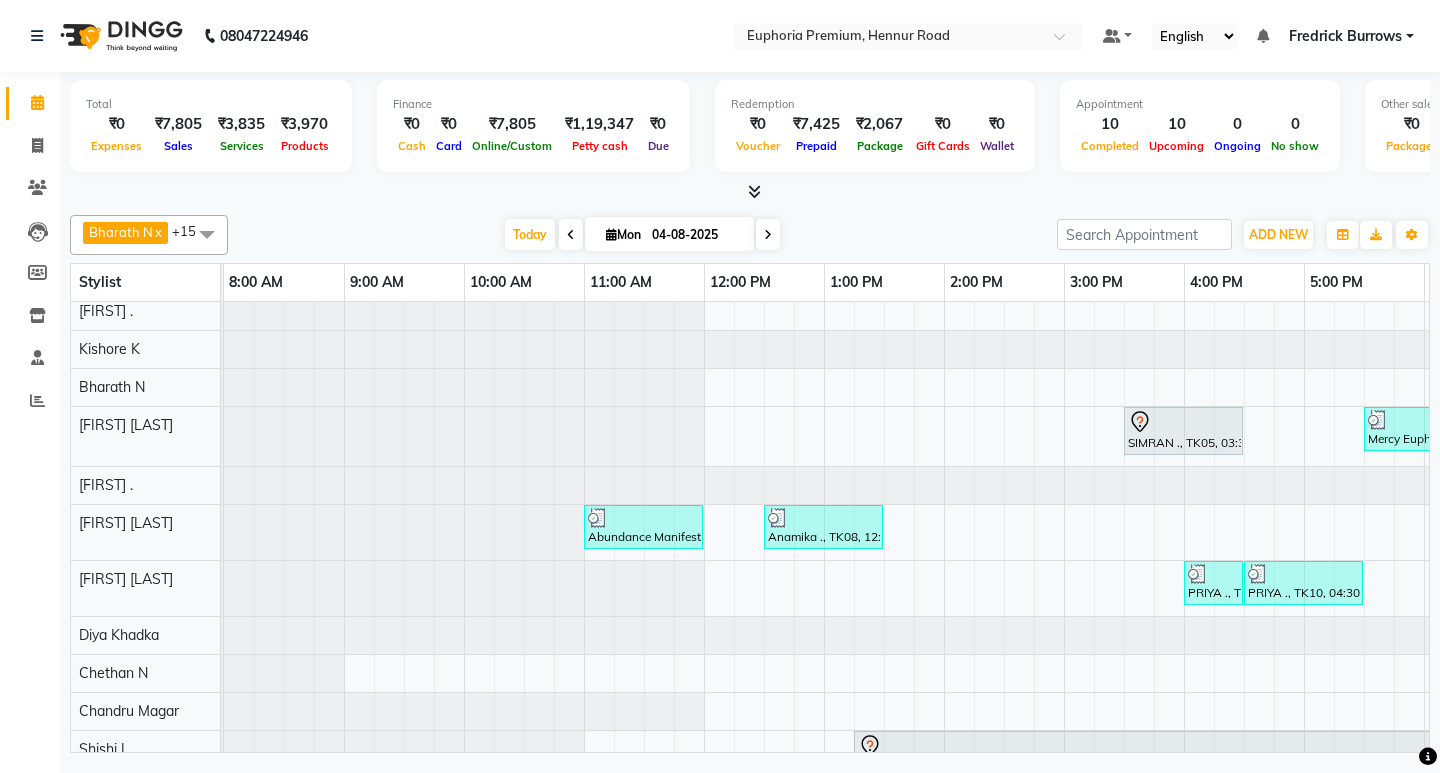 scroll, scrollTop: 332, scrollLeft: 0, axis: vertical 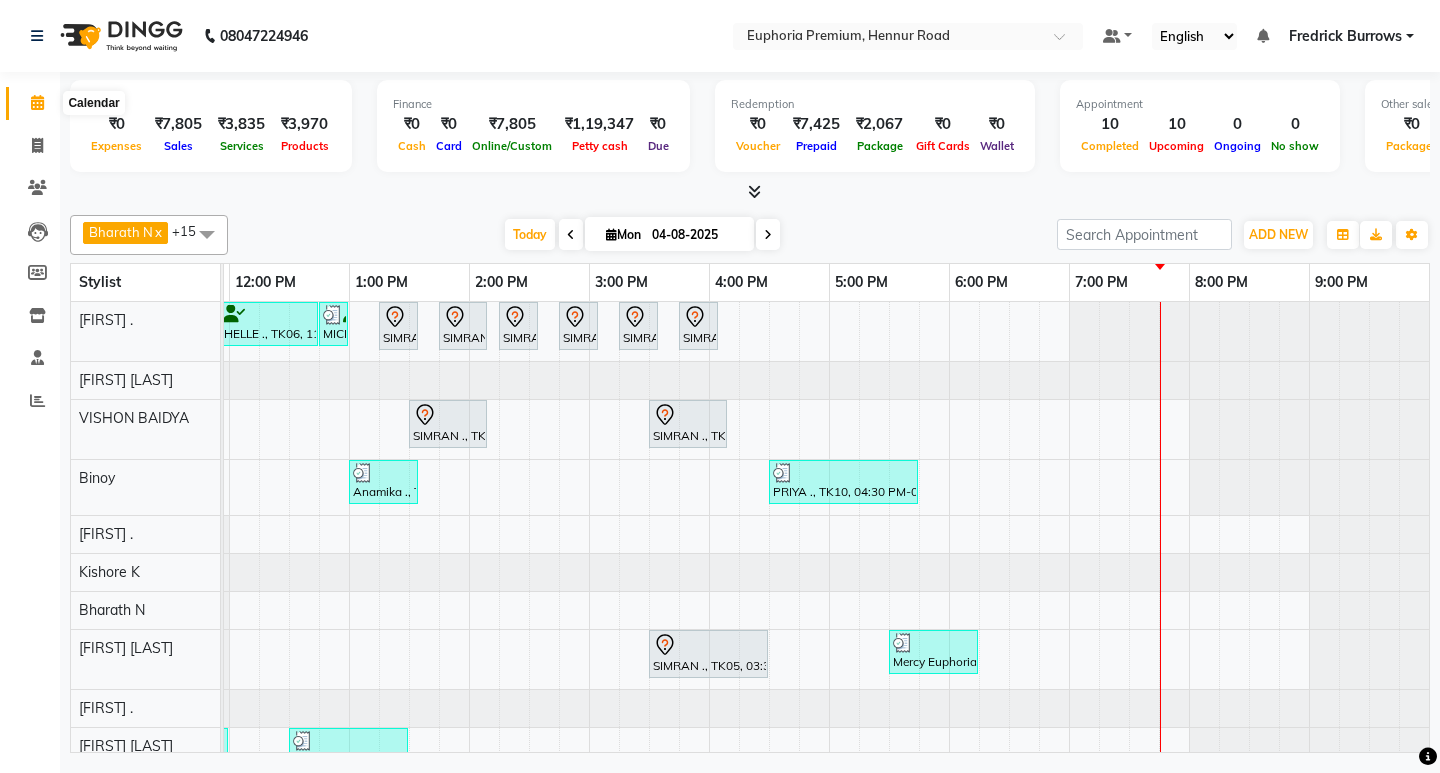 click 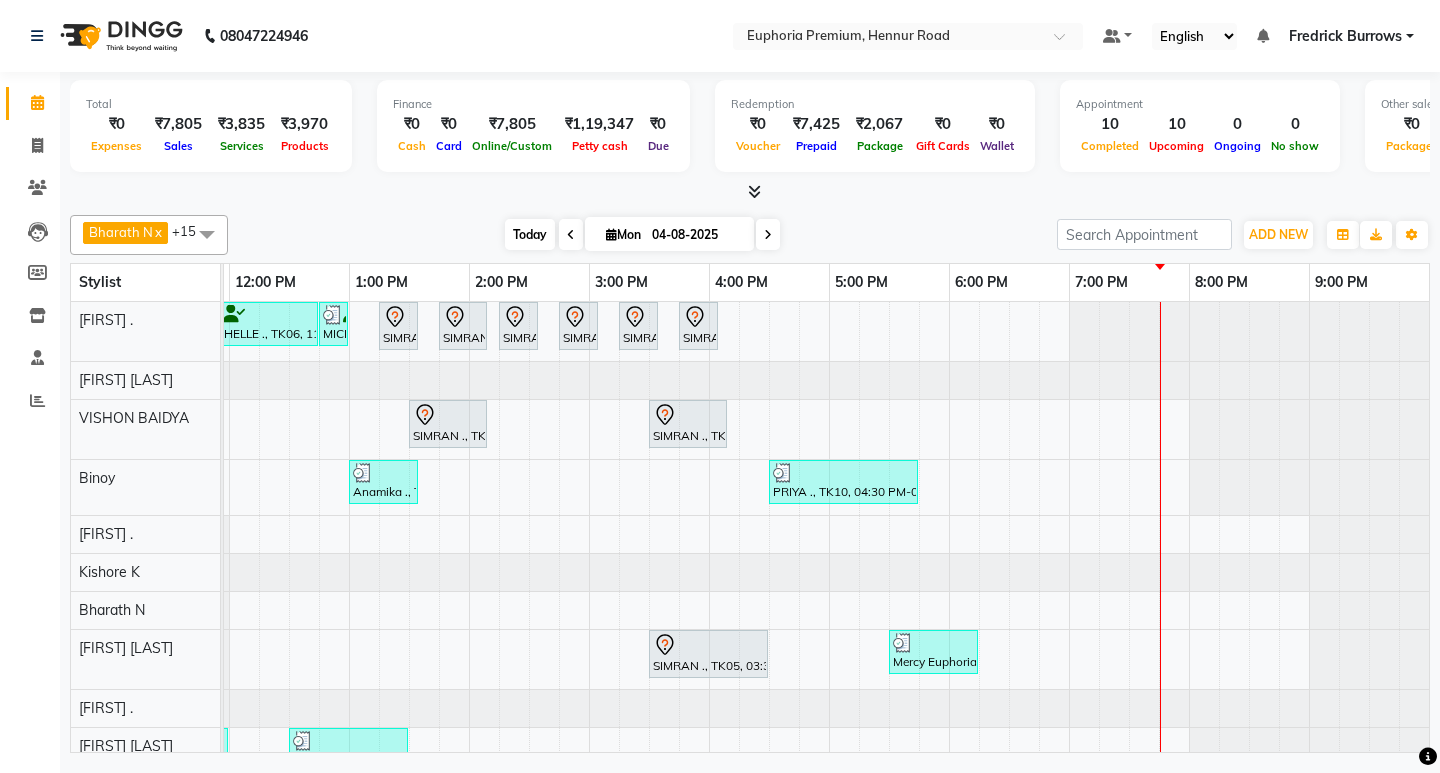 click on "Today" at bounding box center (530, 234) 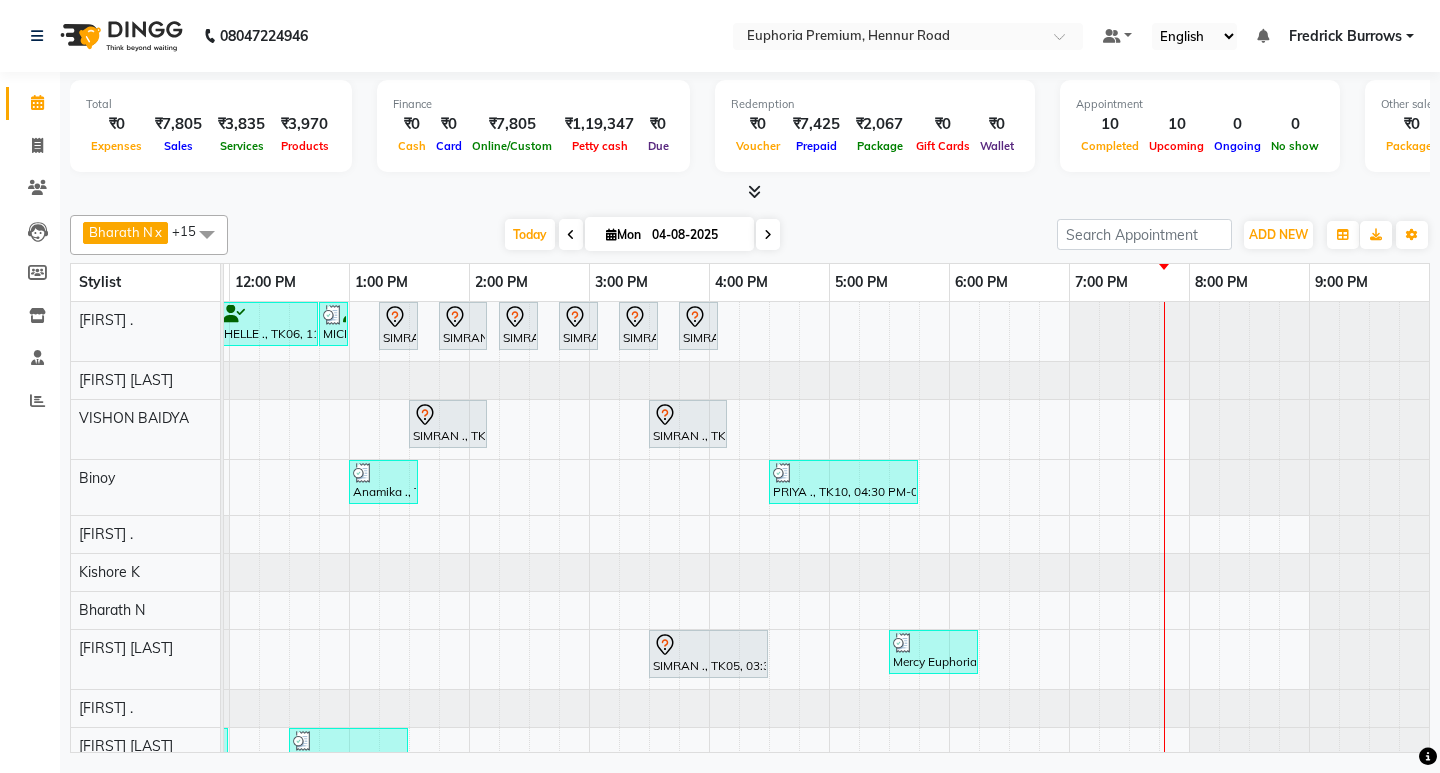 scroll, scrollTop: 293, scrollLeft: 475, axis: both 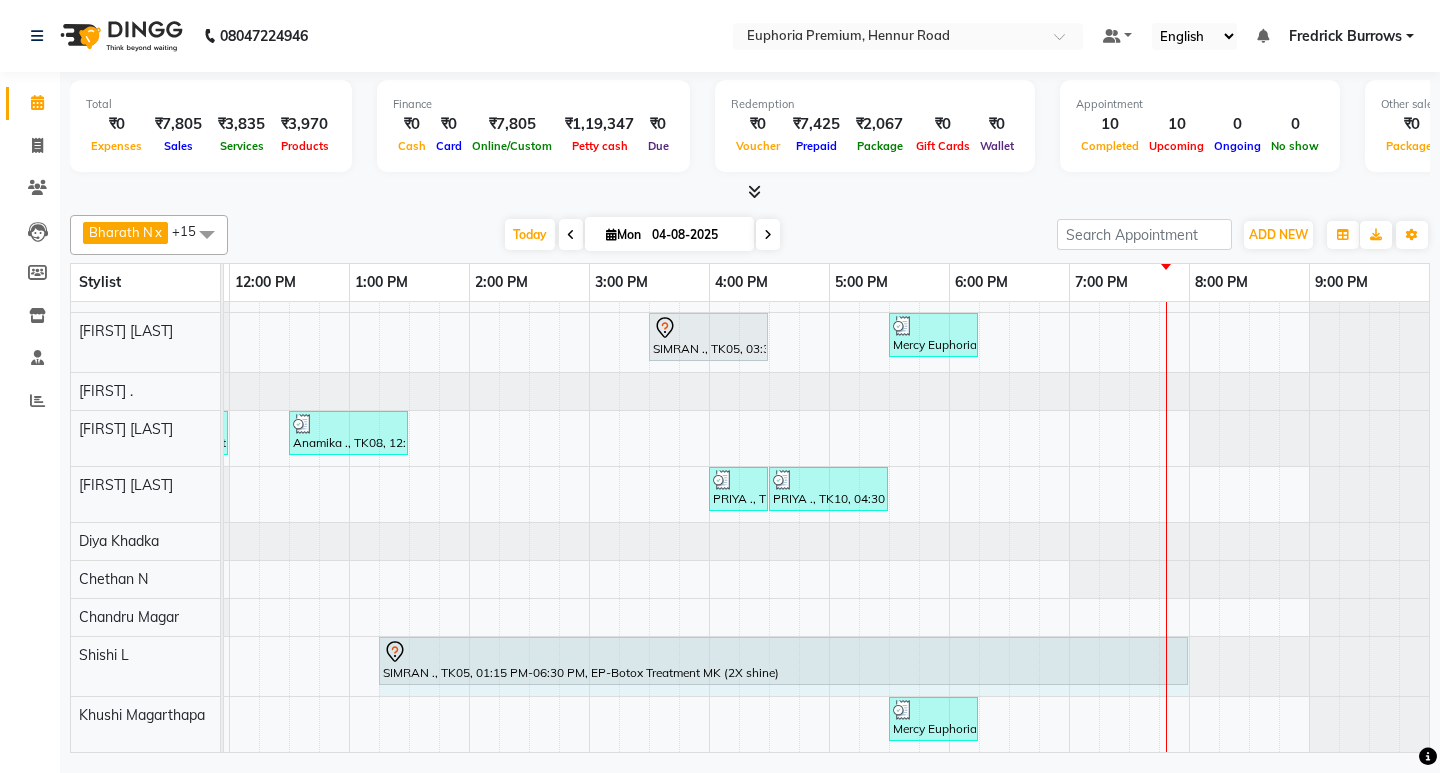 drag, startPoint x: 1010, startPoint y: 646, endPoint x: 1199, endPoint y: 653, distance: 189.12958 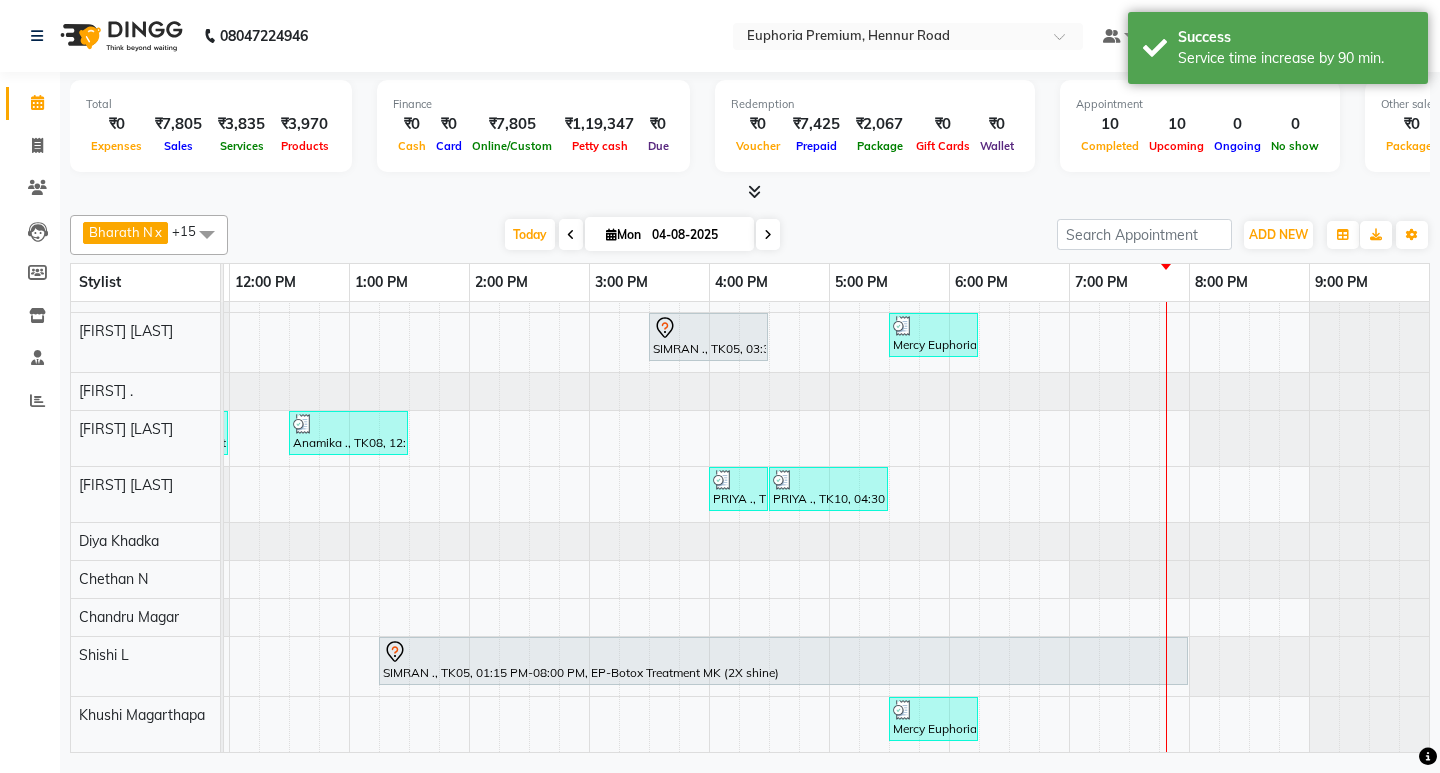 scroll, scrollTop: 4, scrollLeft: 475, axis: both 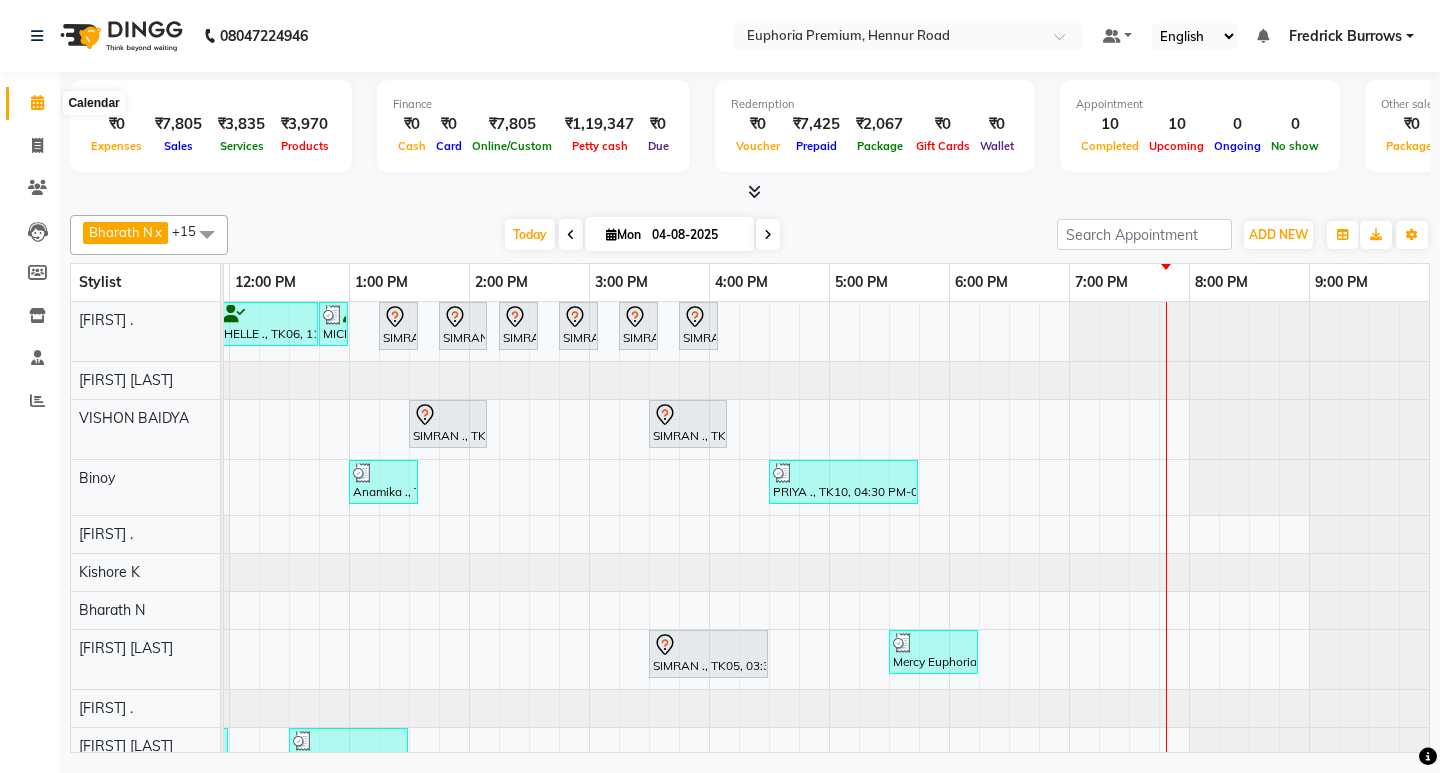 click 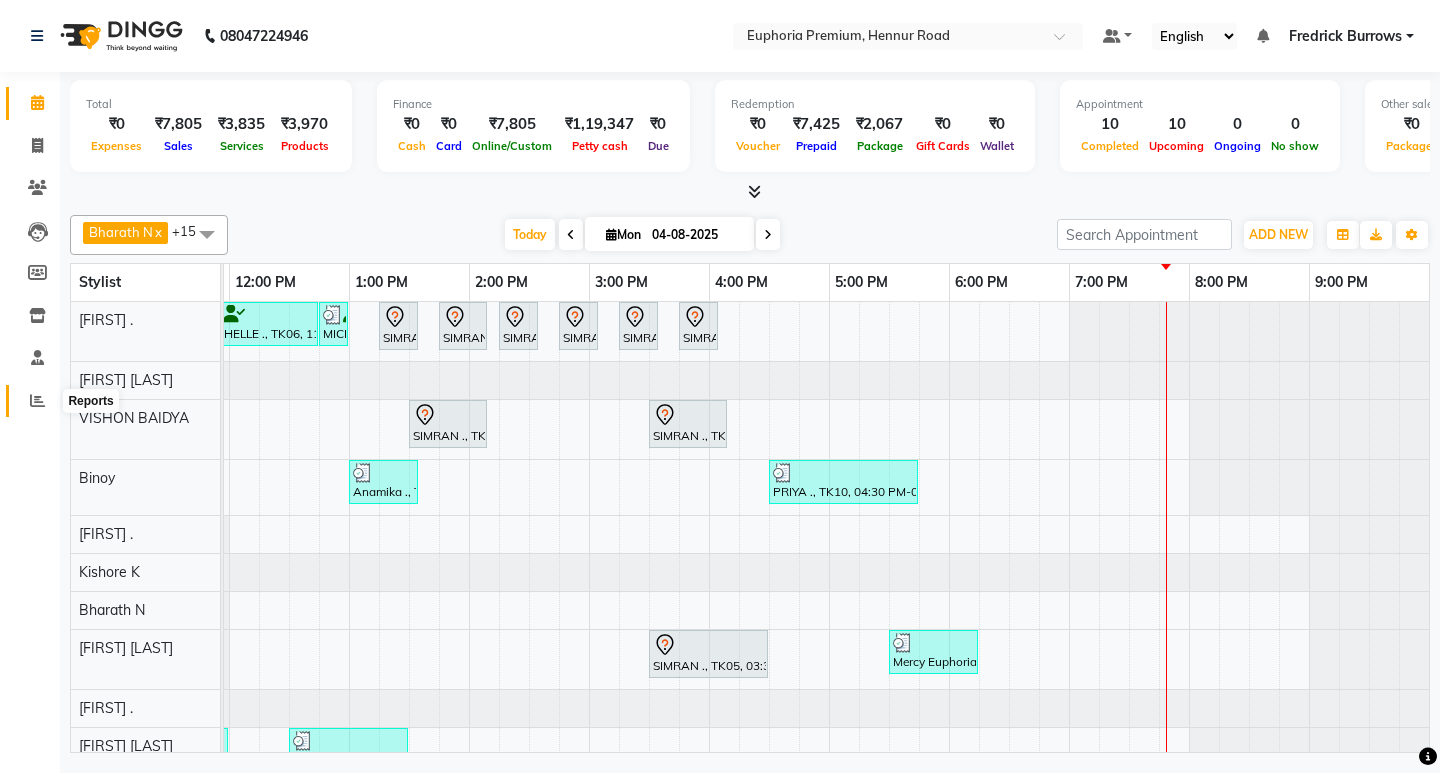 click 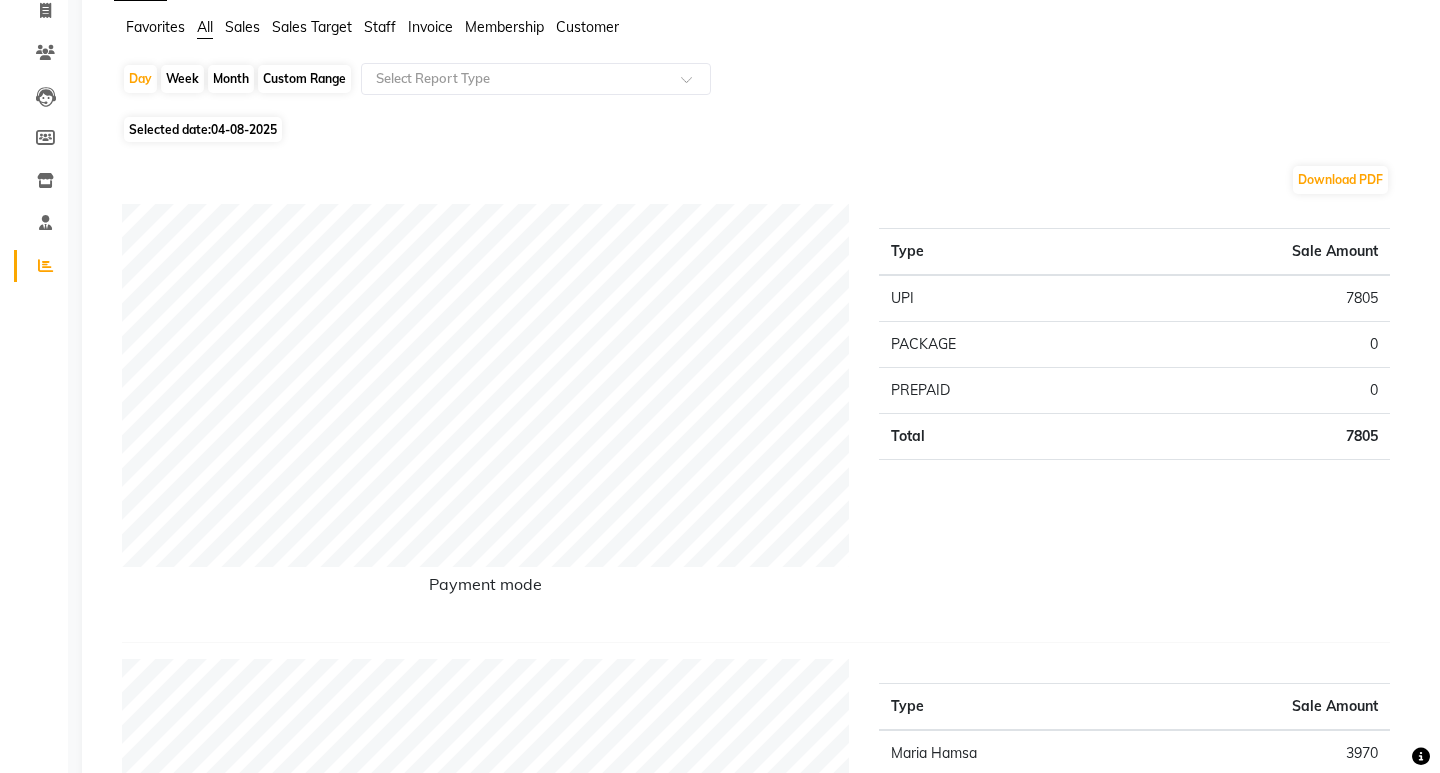 scroll, scrollTop: 0, scrollLeft: 0, axis: both 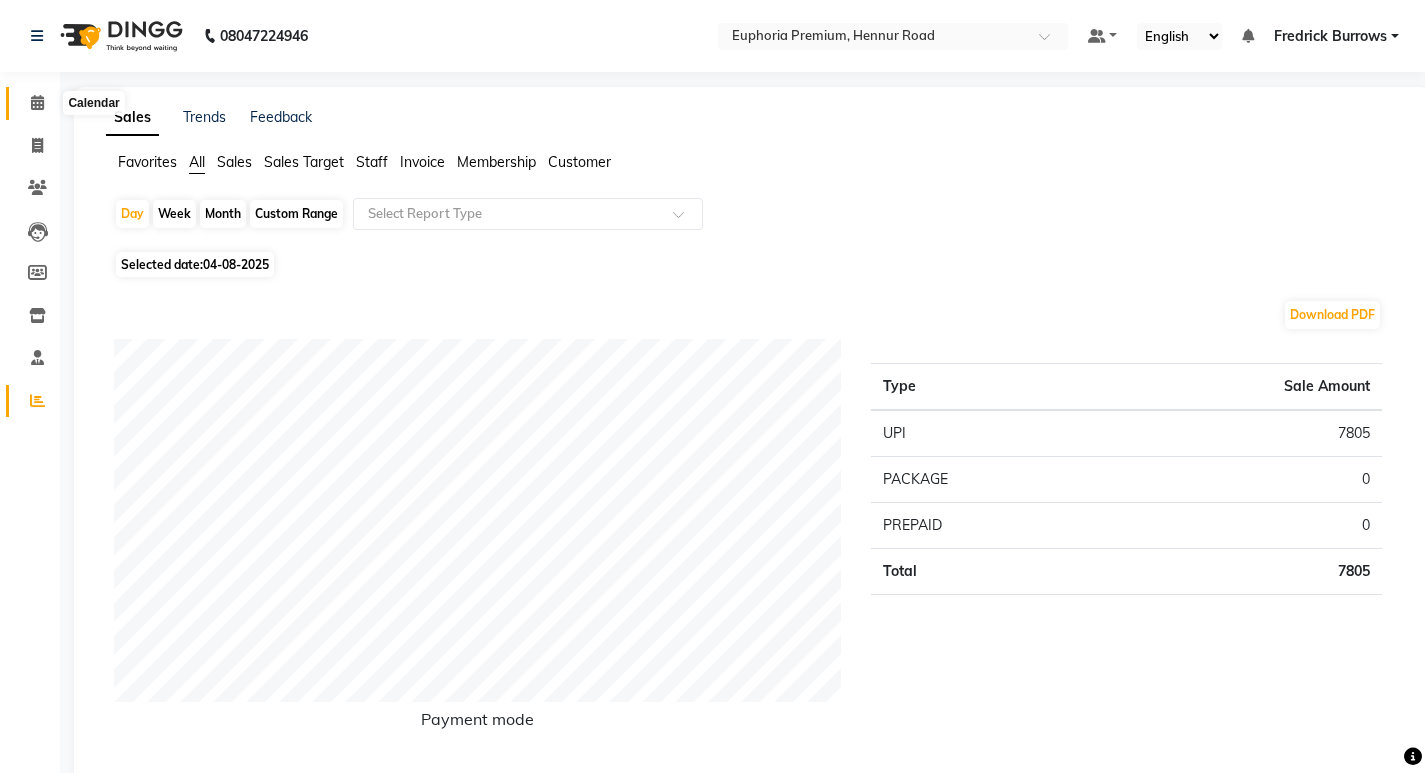 click 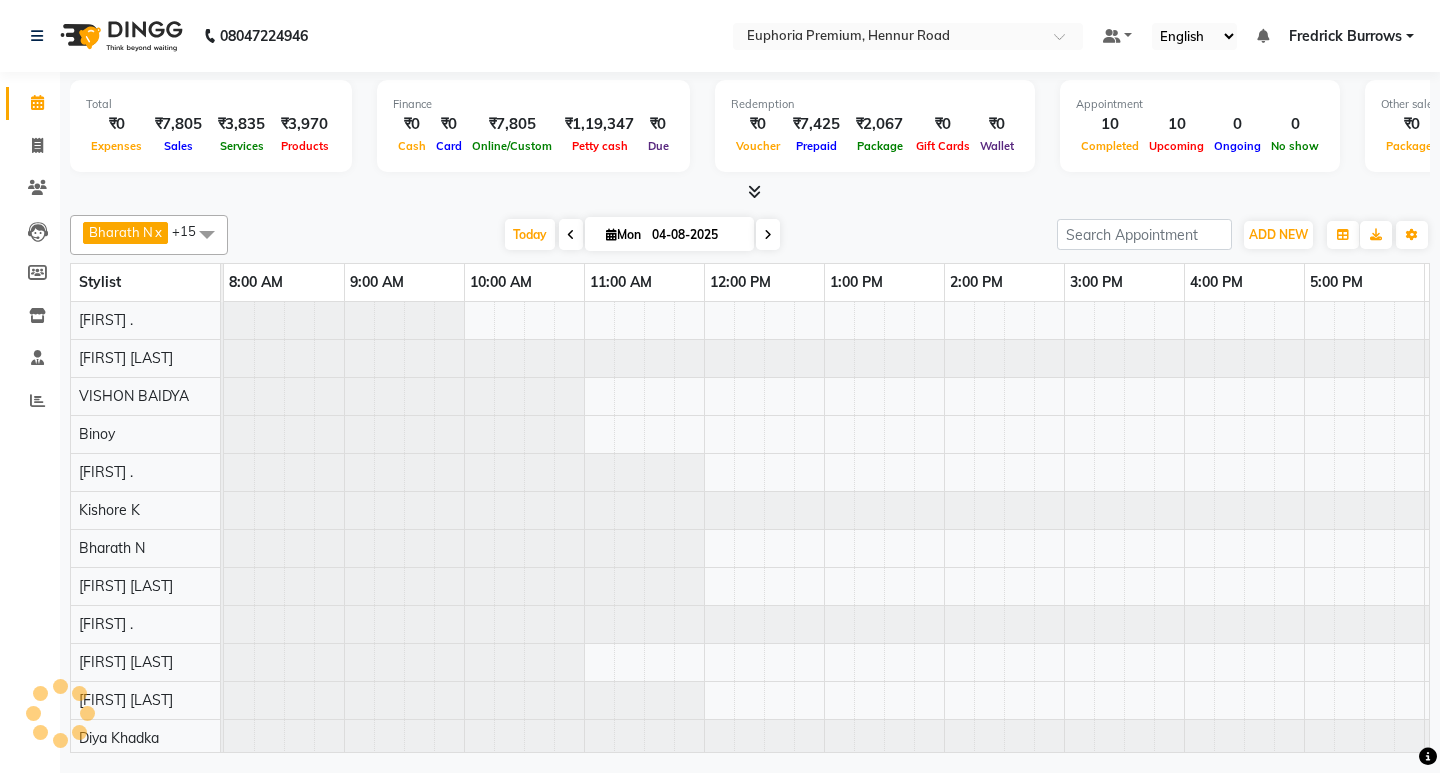 scroll, scrollTop: 0, scrollLeft: 475, axis: horizontal 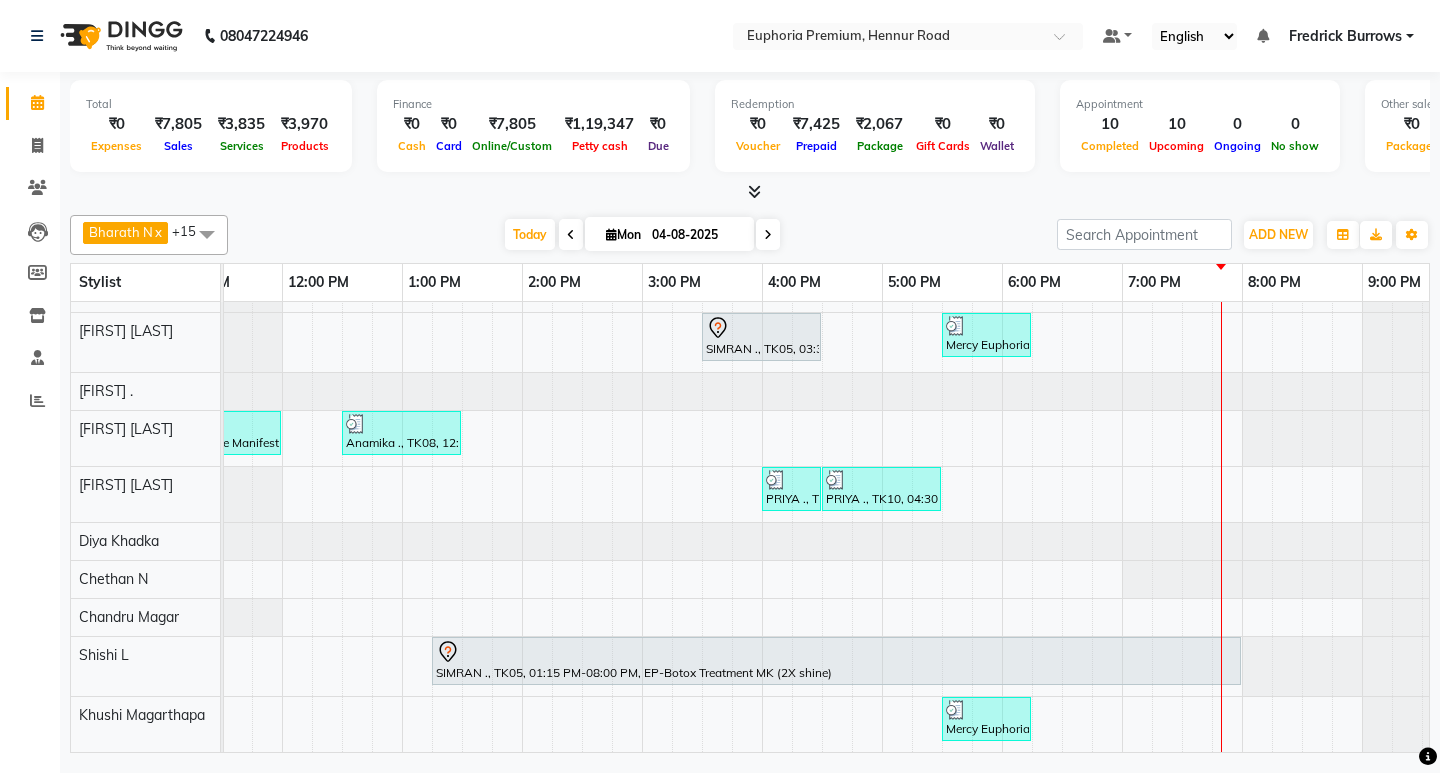 drag, startPoint x: 1091, startPoint y: 752, endPoint x: 1320, endPoint y: 745, distance: 229.10696 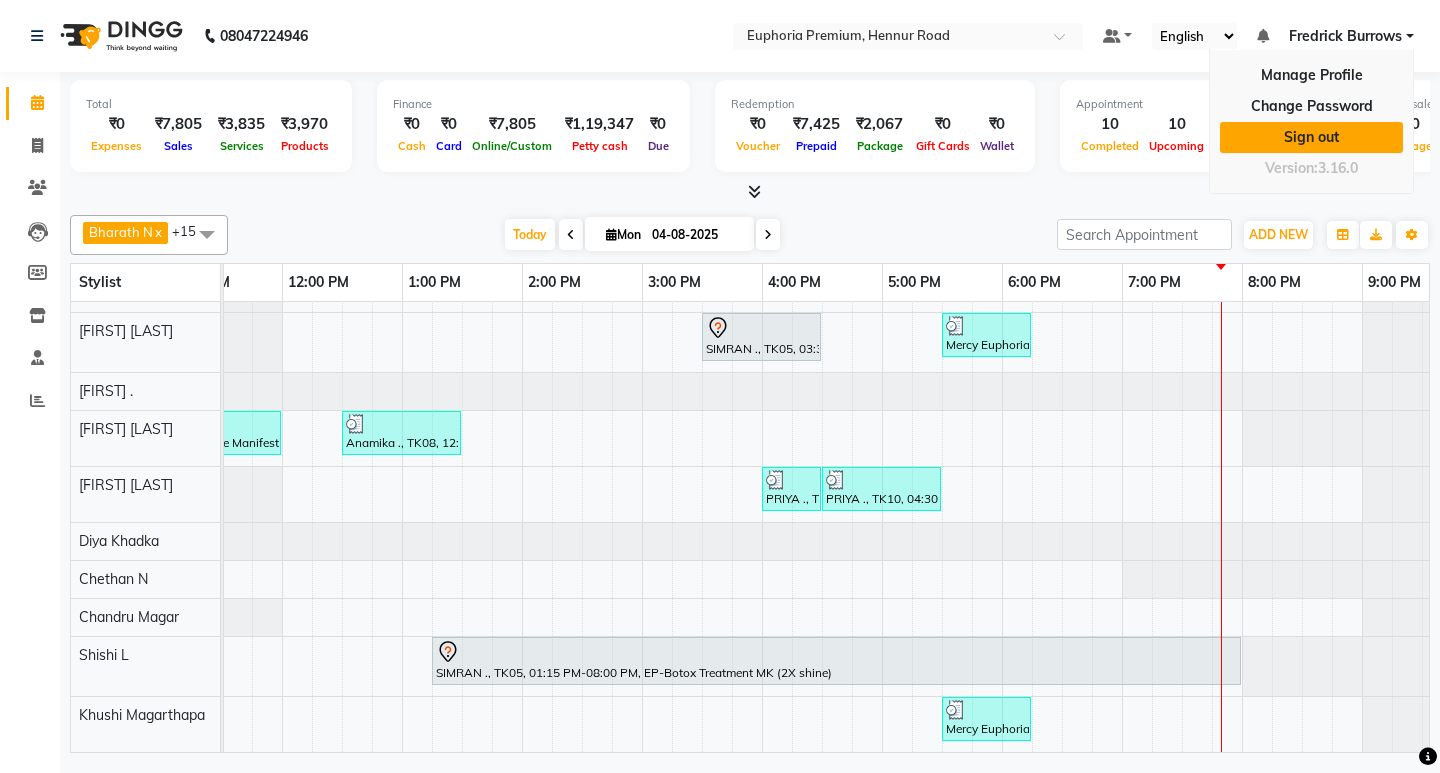 click on "Sign out" at bounding box center [1311, 137] 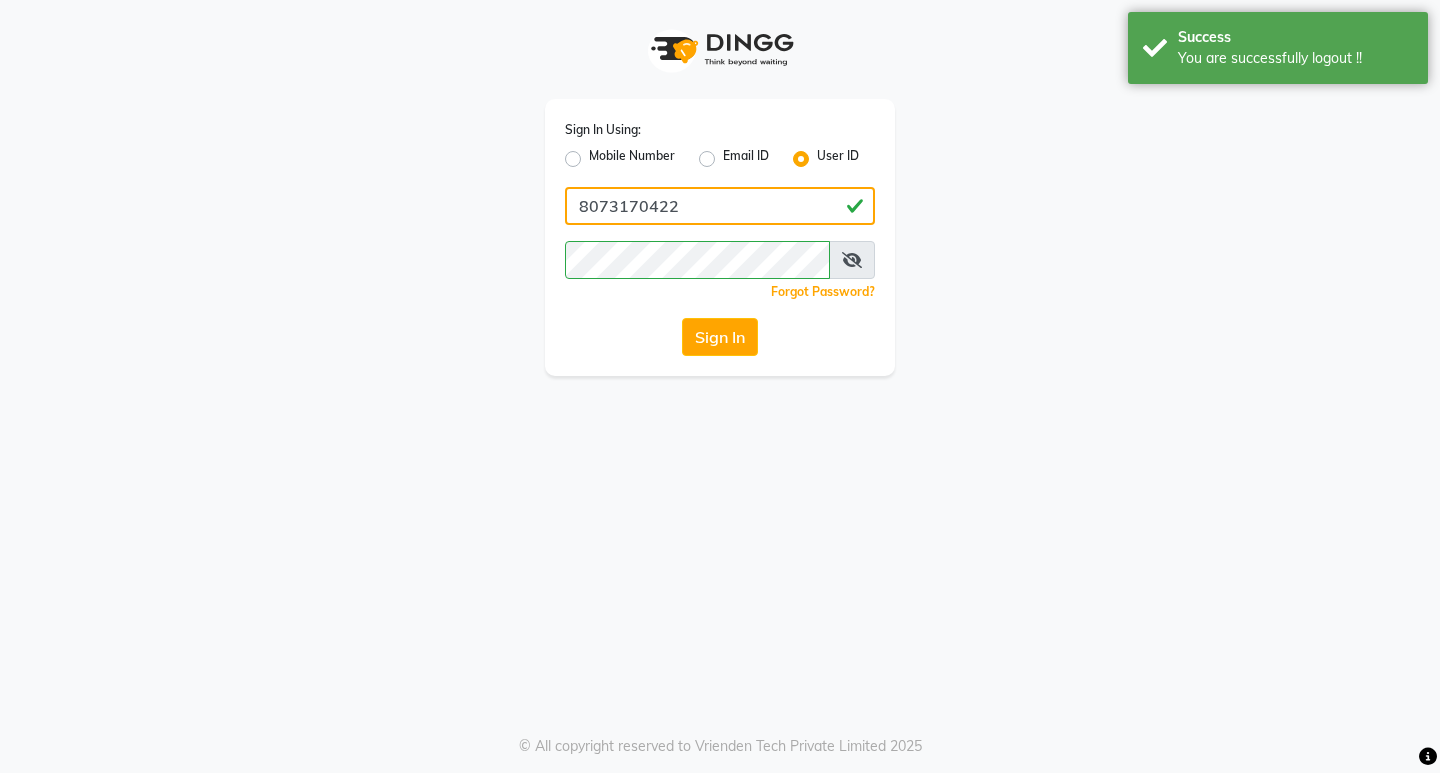 click on "8073170422" 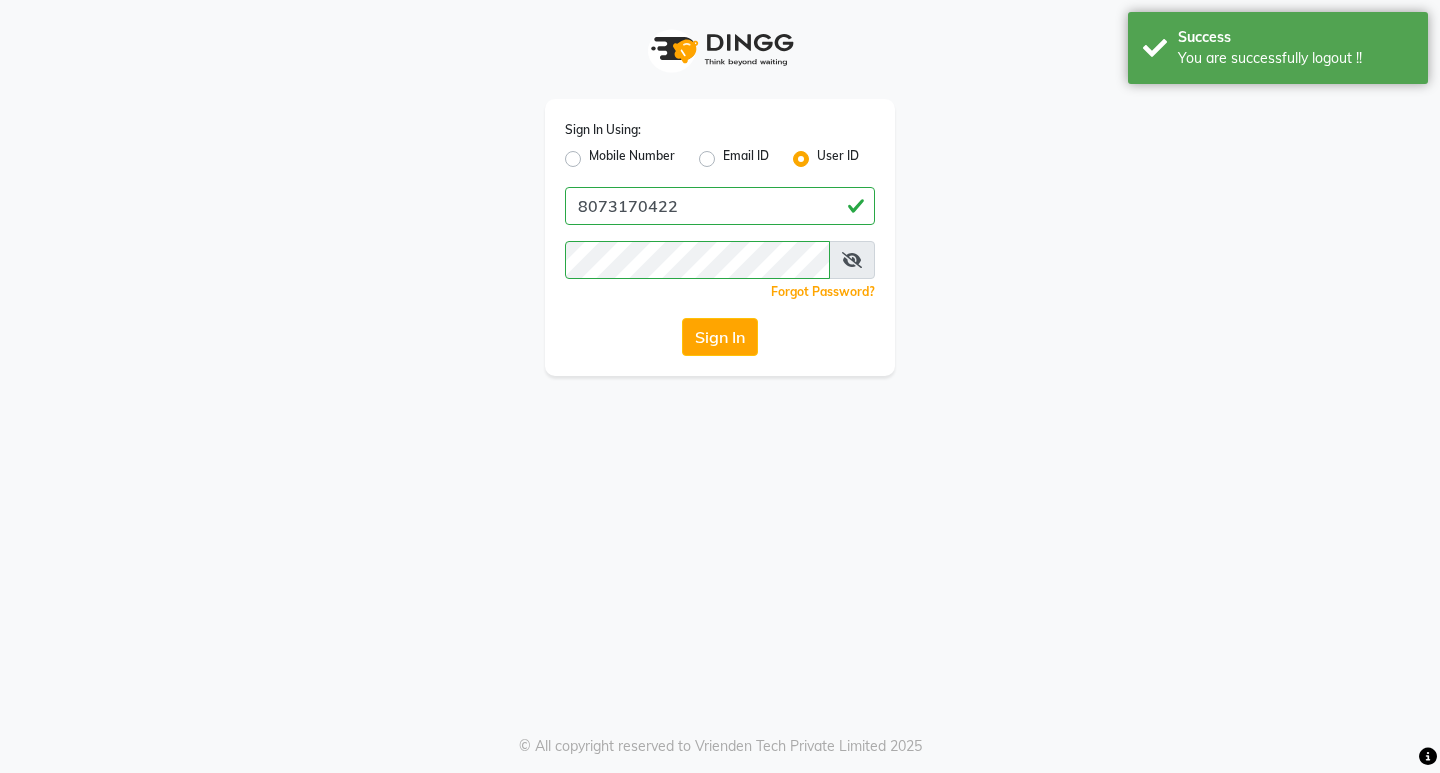 click on "Mobile Number" 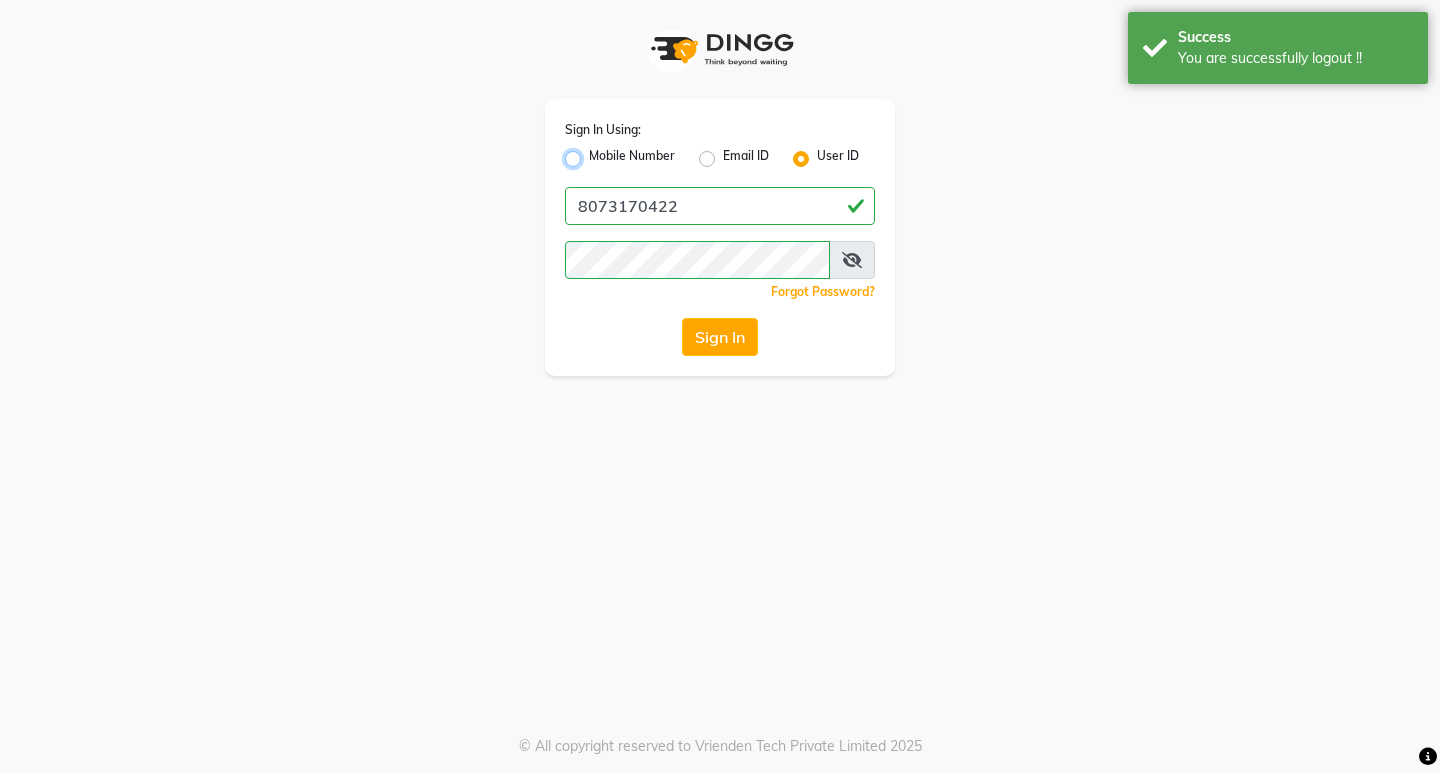 click on "Mobile Number" at bounding box center (595, 153) 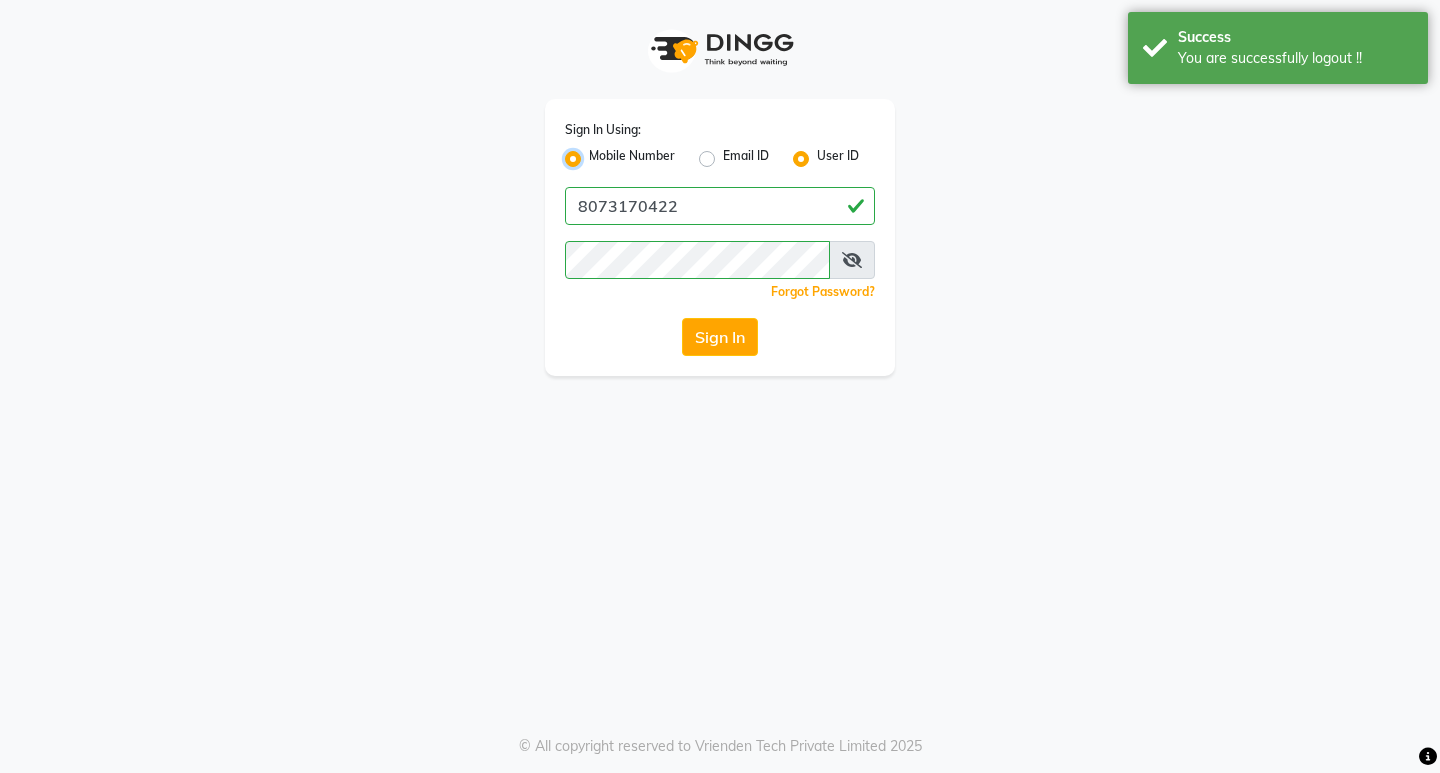 radio on "false" 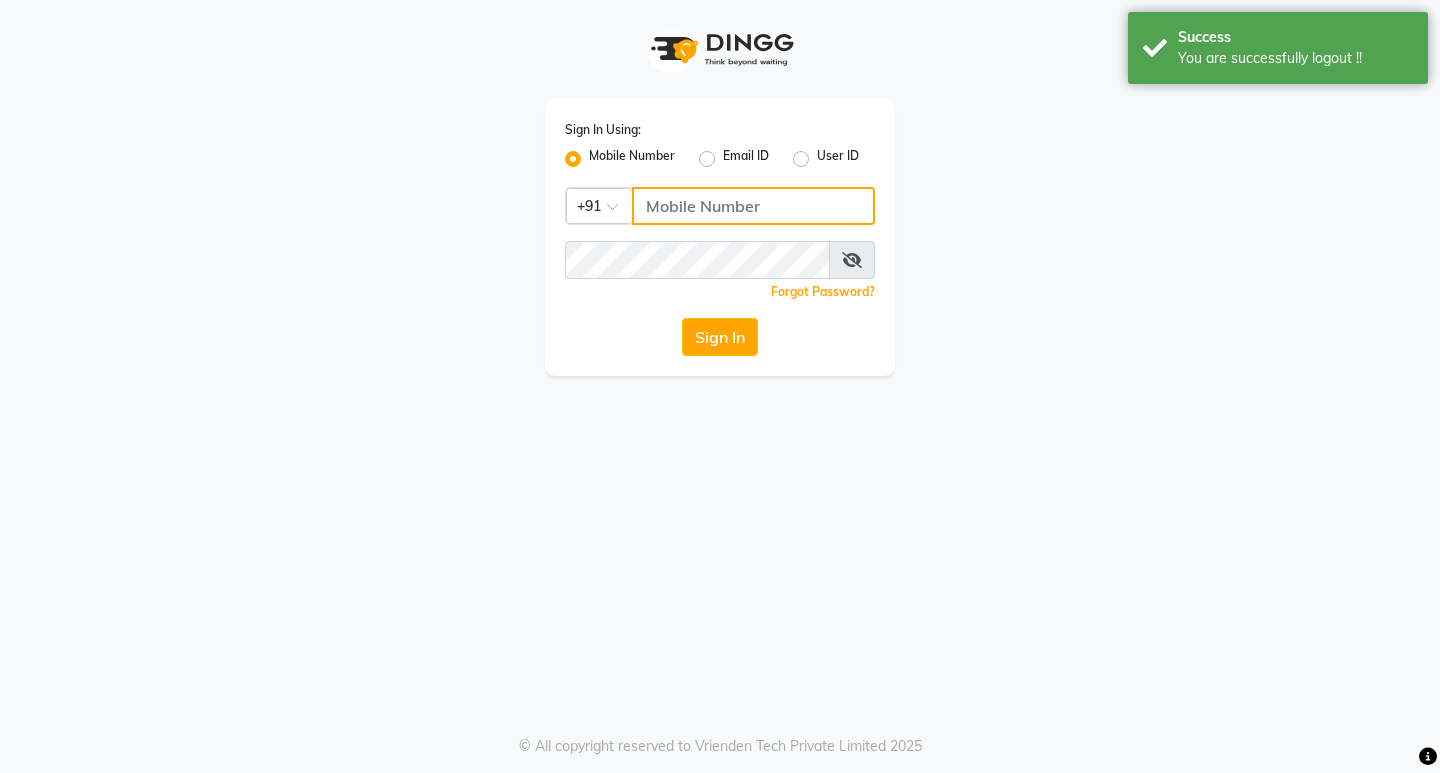 click 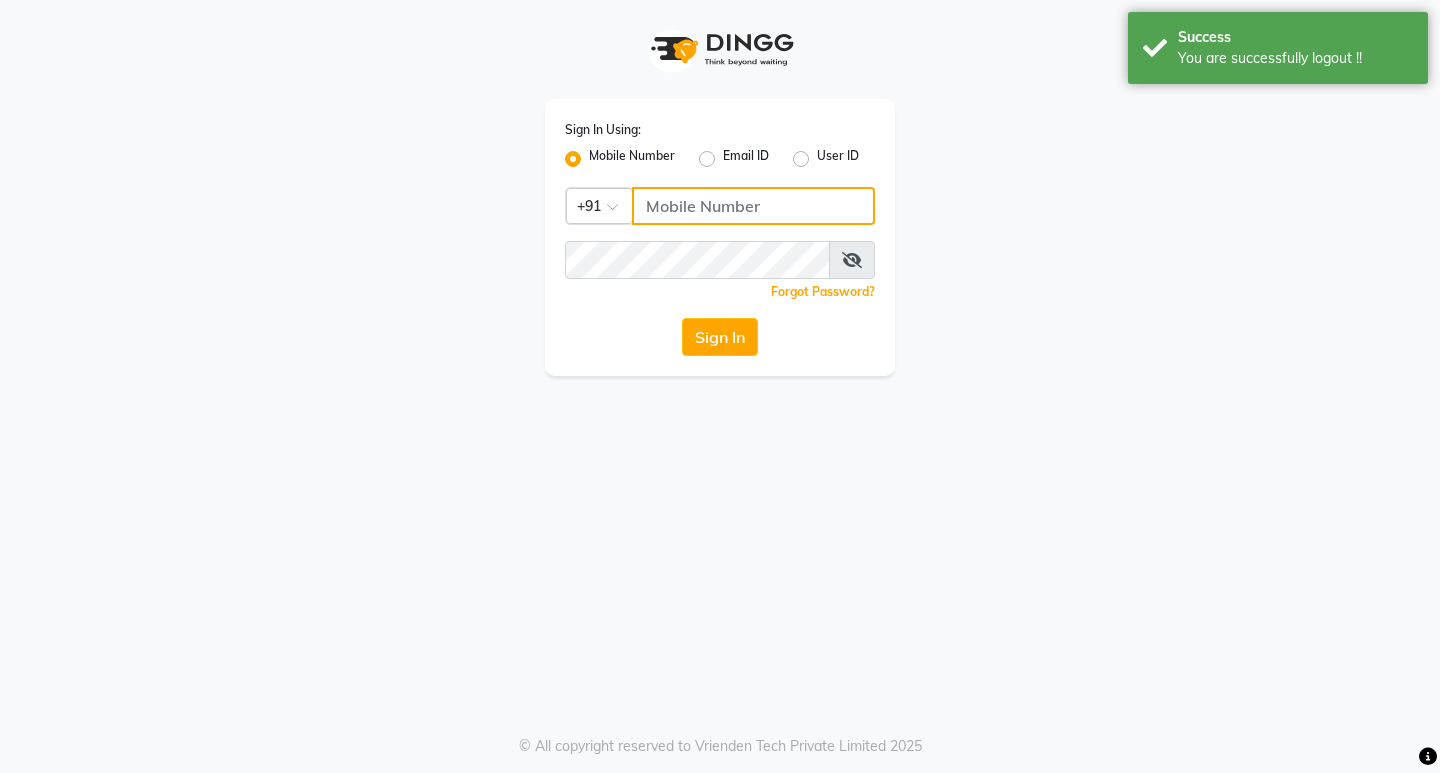 type on "8884568139" 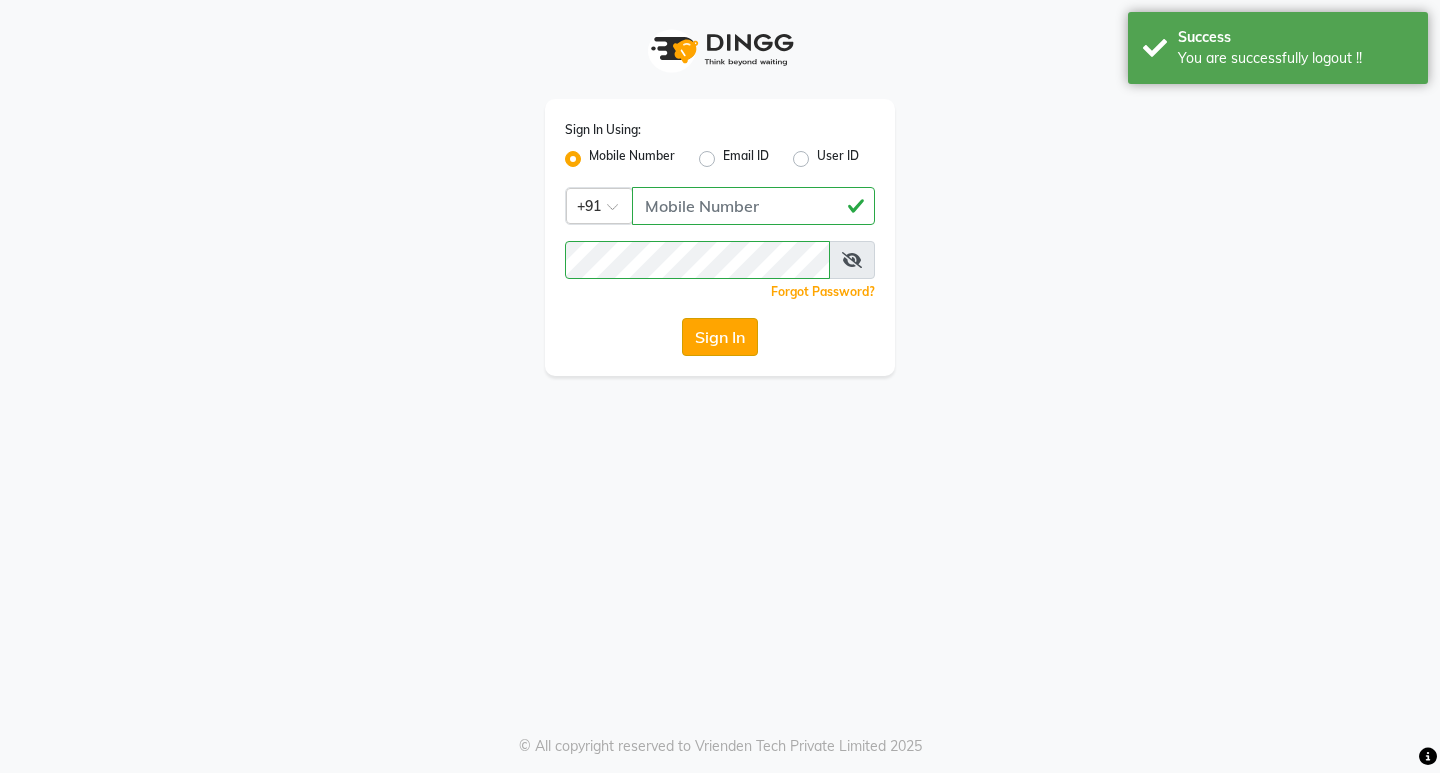 click on "Sign In" 